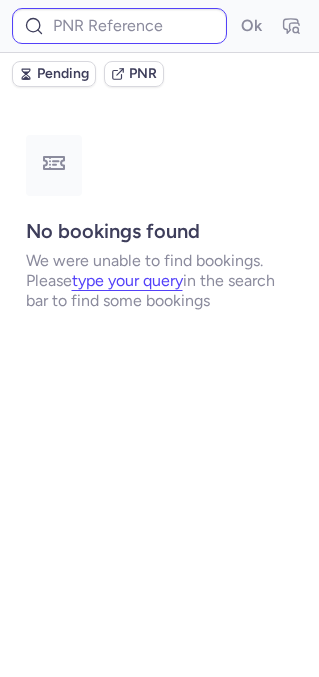 scroll, scrollTop: 0, scrollLeft: 0, axis: both 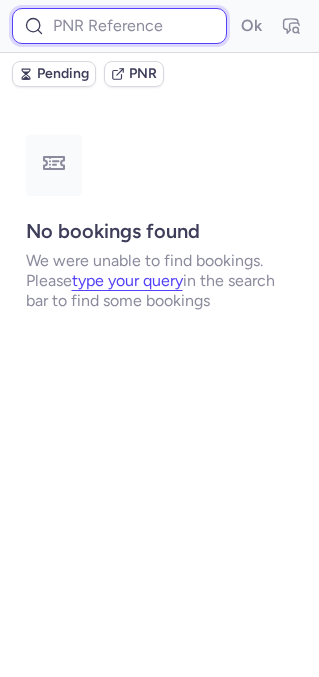 click at bounding box center (119, 26) 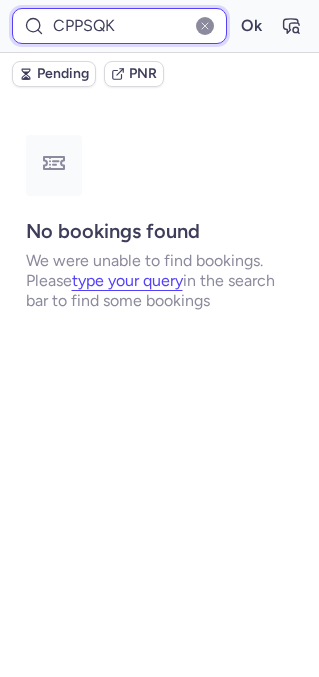 click on "Ok" at bounding box center (251, 26) 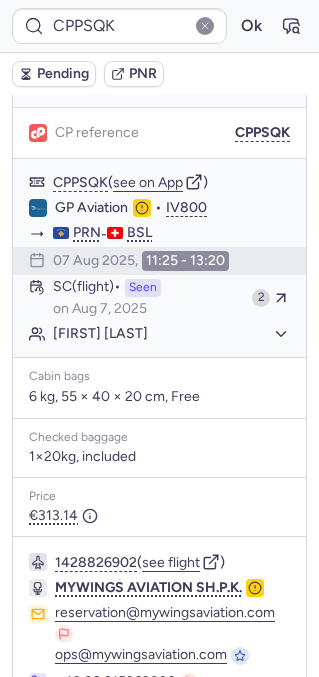 scroll, scrollTop: 233, scrollLeft: 0, axis: vertical 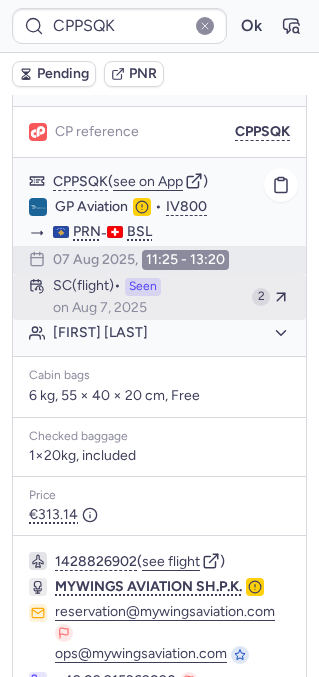 click on "SC (flight) Seen on [DATE]" at bounding box center [148, 297] 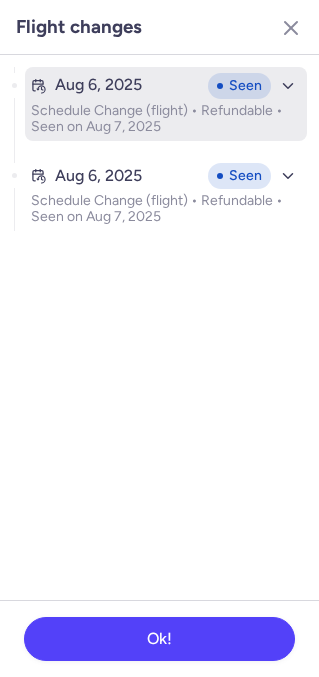 click on "Schedule Change (flight) • Refundable • Seen on Aug 7, 2025" at bounding box center (166, 119) 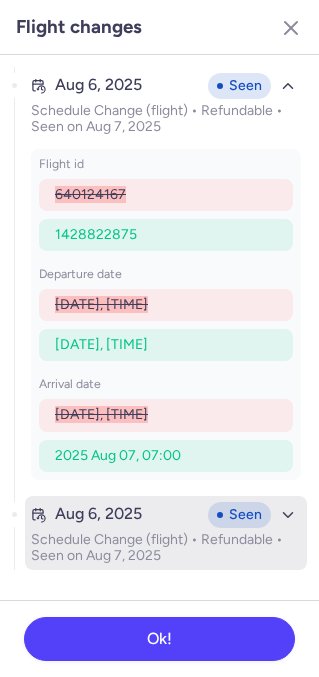 click on "Schedule Change (flight) • Refundable • Seen on Aug 7, 2025" at bounding box center (166, 548) 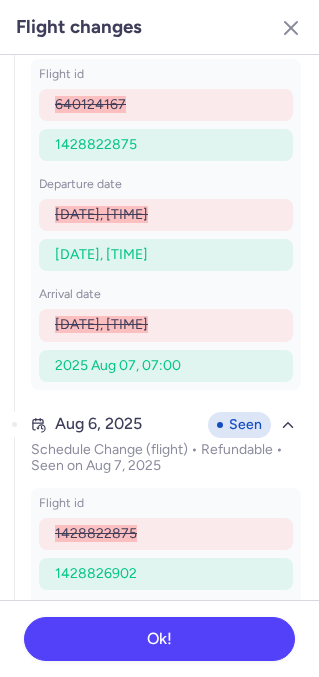 scroll, scrollTop: 34, scrollLeft: 0, axis: vertical 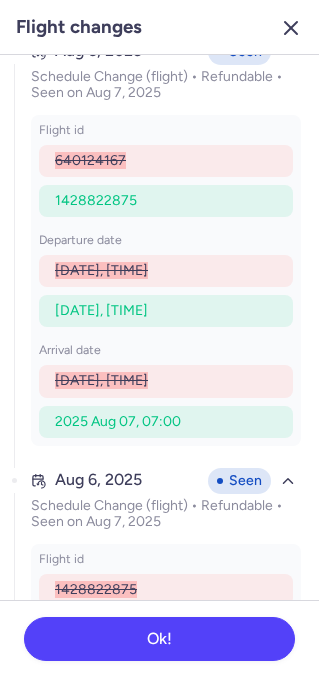 click 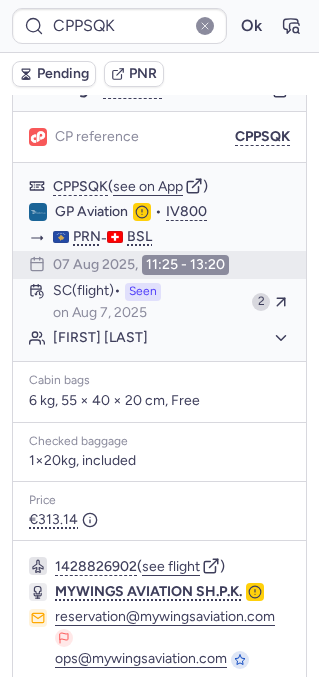 scroll, scrollTop: 241, scrollLeft: 0, axis: vertical 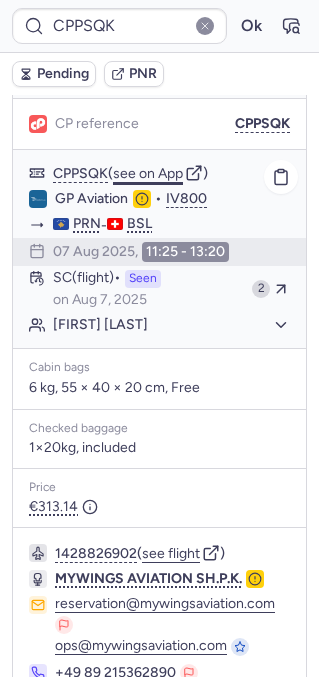 click on "see on App" 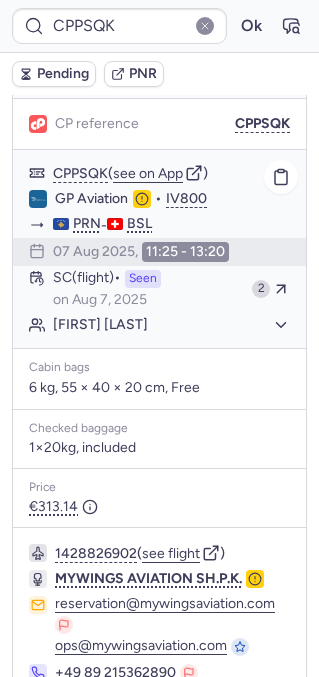 type on "CP585S" 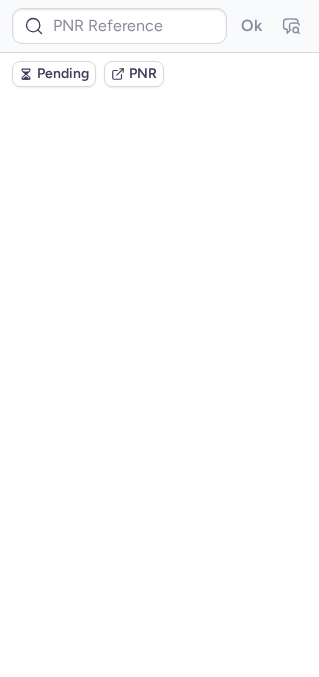 scroll, scrollTop: 0, scrollLeft: 0, axis: both 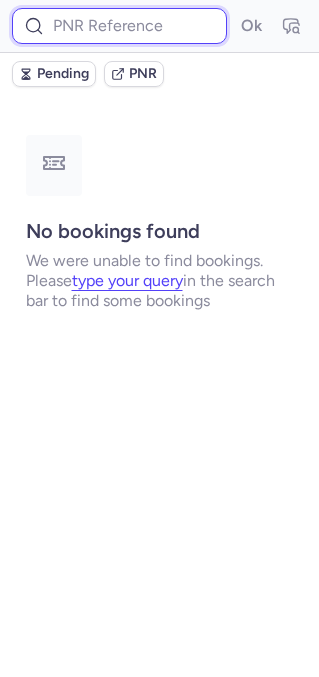 click at bounding box center [119, 26] 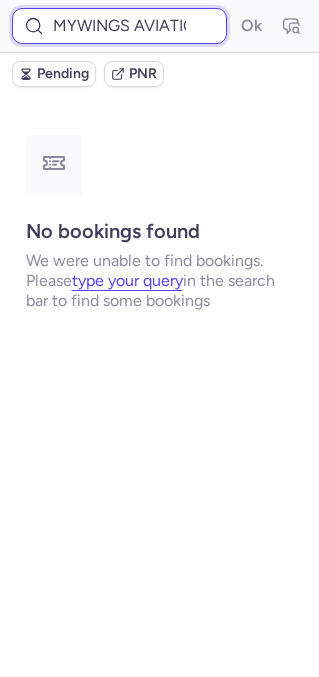 scroll, scrollTop: 0, scrollLeft: 73, axis: horizontal 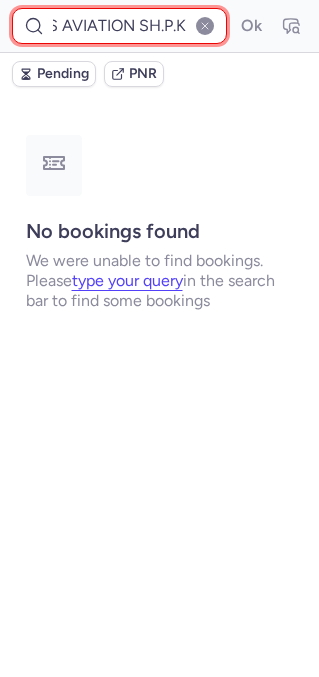 click on "mywings aviation SH.P.K" at bounding box center [119, 26] 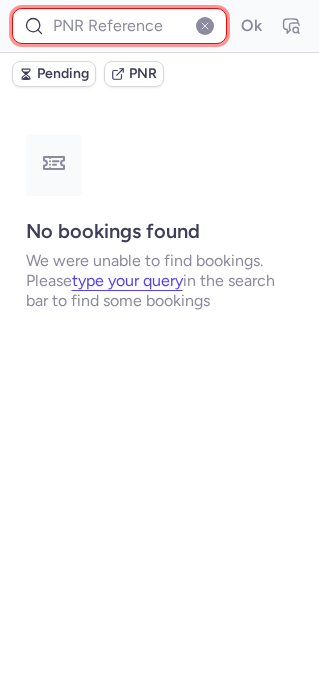scroll, scrollTop: 0, scrollLeft: 0, axis: both 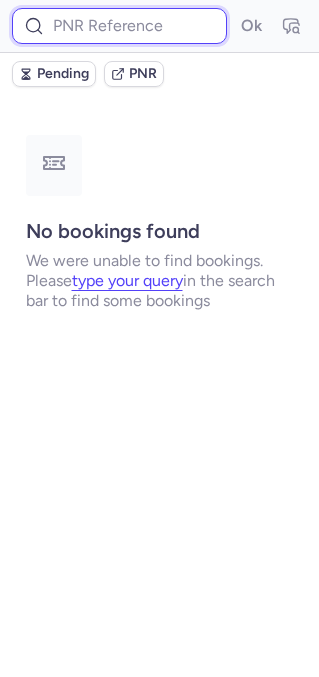 click at bounding box center (119, 26) 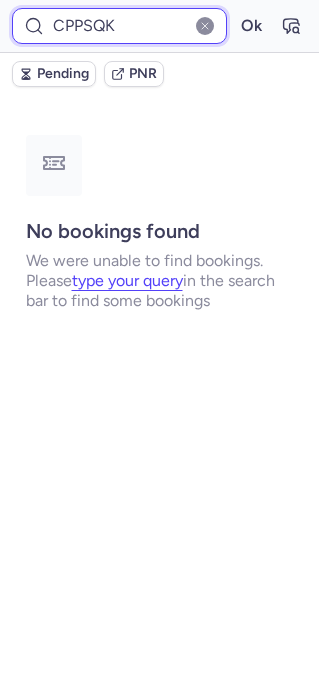 type on "CPPSQK" 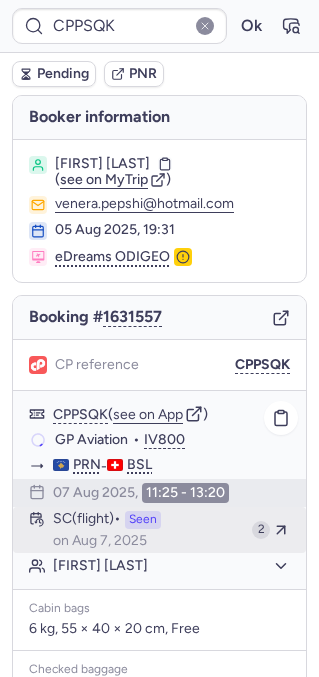 click on "on Aug 7, 2025" at bounding box center (100, 541) 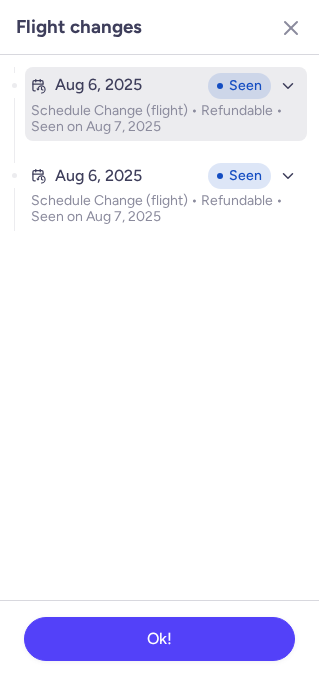 click on "Schedule Change (flight) • Refundable • Seen on Aug 7, 2025" at bounding box center (166, 119) 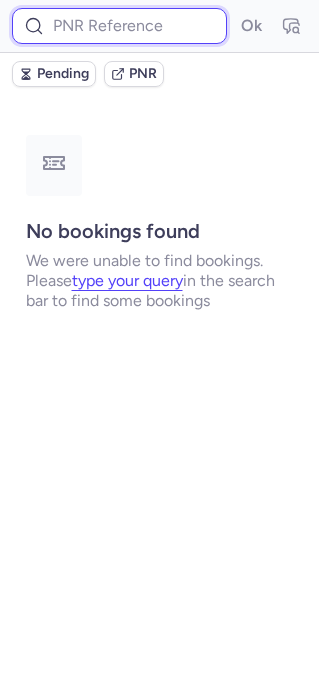 click at bounding box center (119, 26) 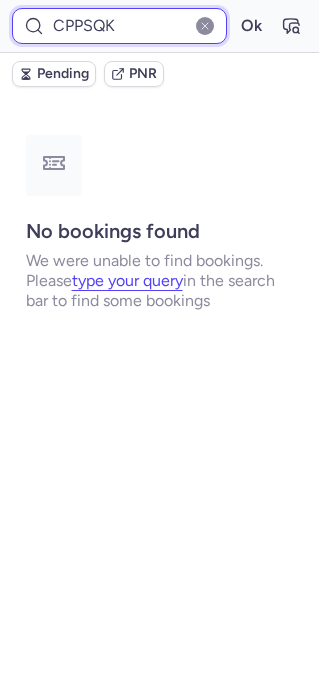 type on "CPPSQK" 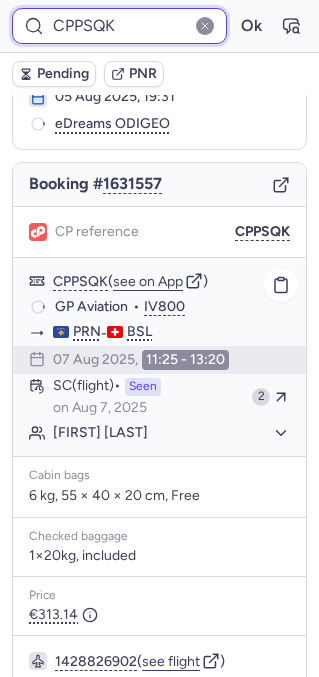 scroll, scrollTop: 144, scrollLeft: 0, axis: vertical 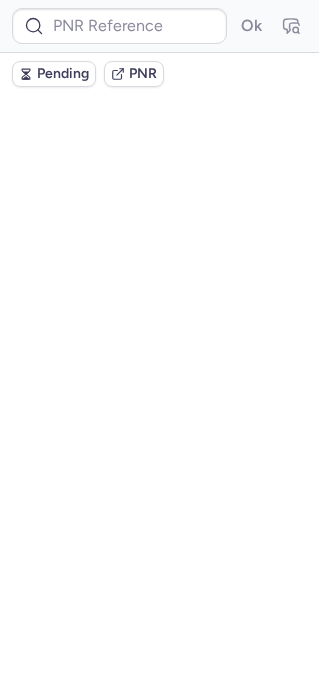 click on "Seen" at bounding box center (143, 376) 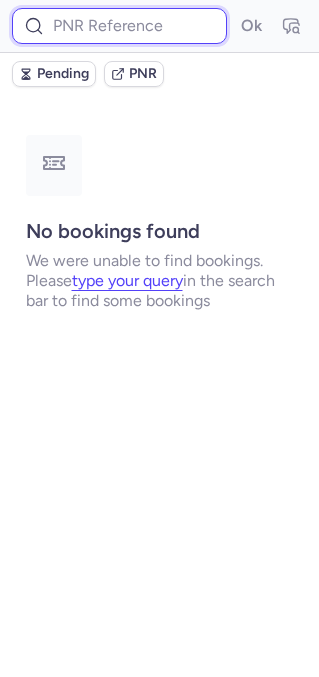 click at bounding box center (119, 26) 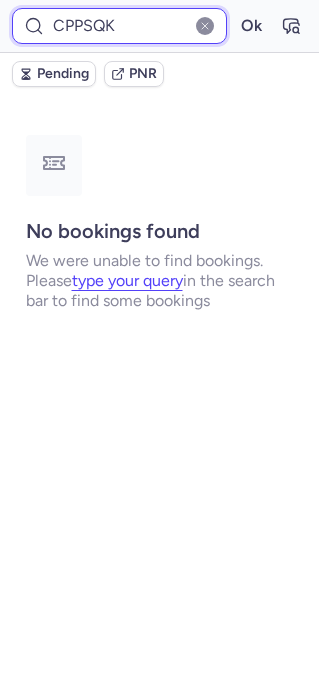 type on "CPPSQK" 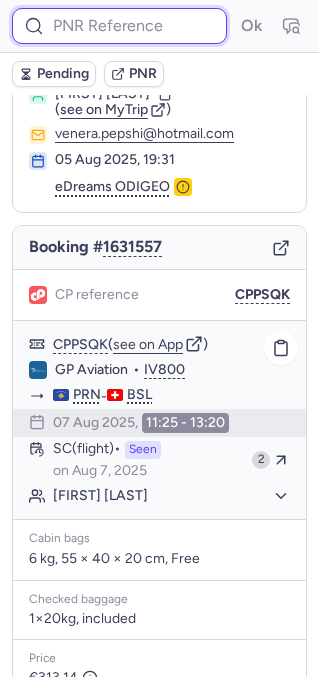 scroll, scrollTop: 83, scrollLeft: 0, axis: vertical 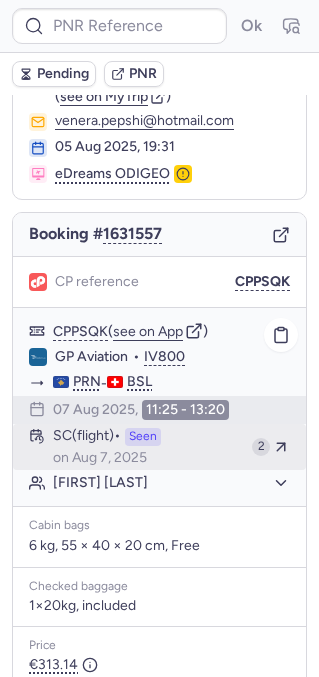 click on "Seen" at bounding box center [143, 437] 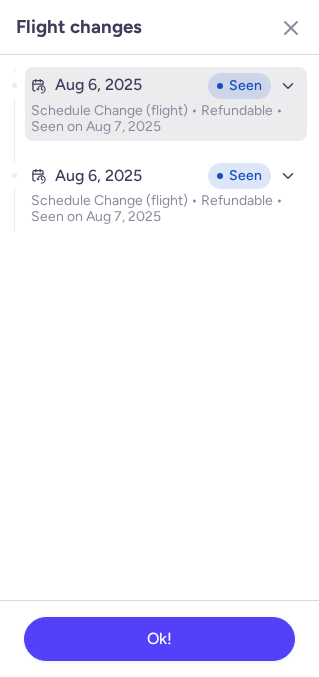 click on "Schedule Change (flight) • Refundable • Seen on Aug 7, 2025" at bounding box center [166, 119] 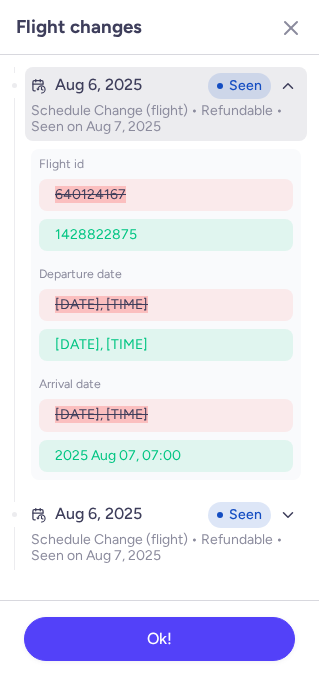 click on "[DATE] Seen Schedule Change (flight) • Refundable • Seen on [DATE]" at bounding box center [166, 104] 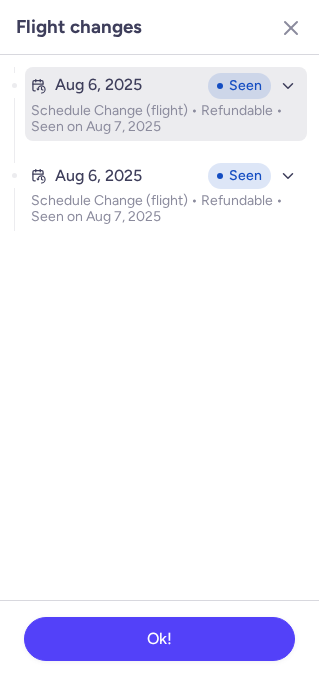 click on "[DATE] Seen Schedule Change (flight) • Refundable • Seen on [DATE]" at bounding box center [166, 104] 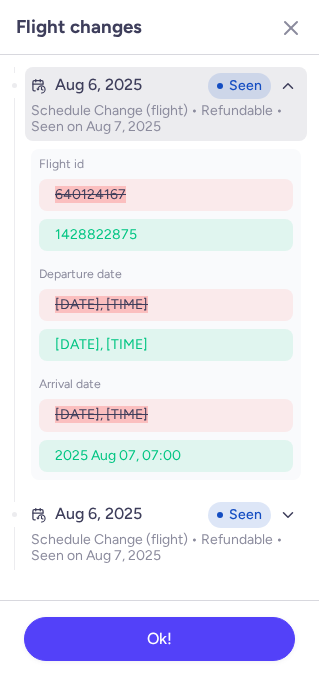 click on "[DATE] Seen Schedule Change (flight) • Refundable • Seen on [DATE]" at bounding box center (166, 104) 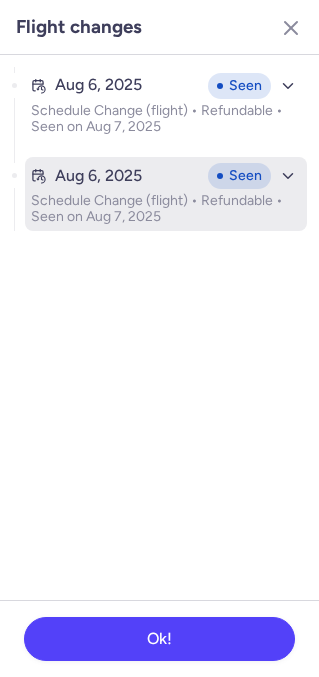 click on "Schedule Change (flight) • Refundable • Seen on Aug 7, 2025" at bounding box center [166, 209] 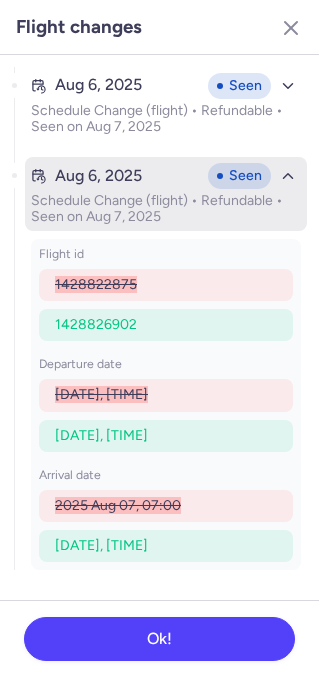click on "Schedule Change (flight) • Refundable • Seen on Aug 7, 2025" at bounding box center [166, 209] 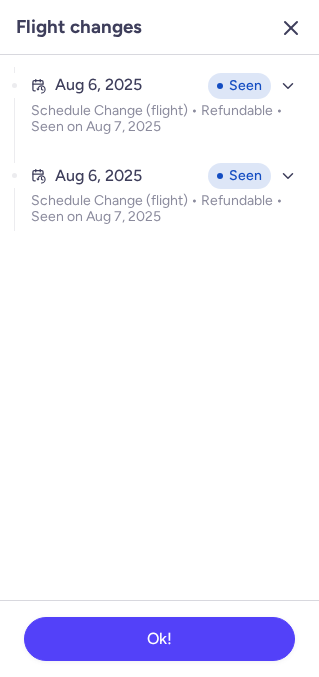 click 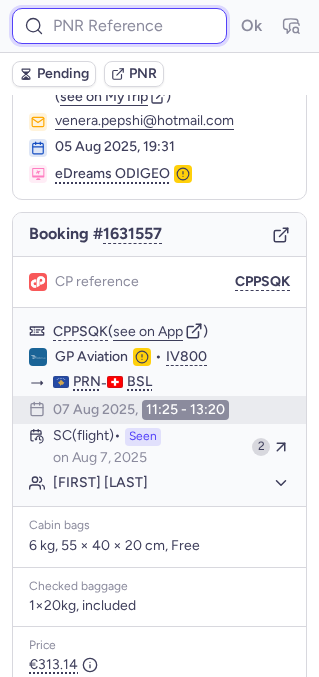 click at bounding box center [119, 26] 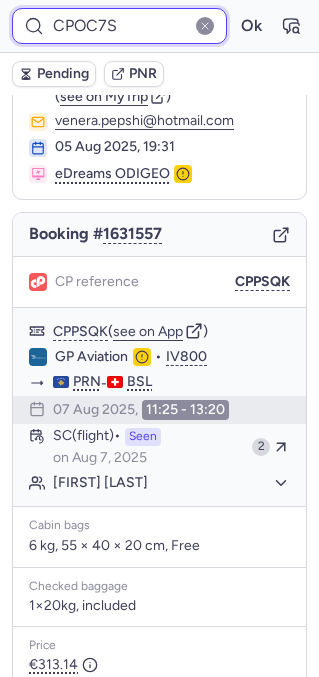 type on "CPOC7S" 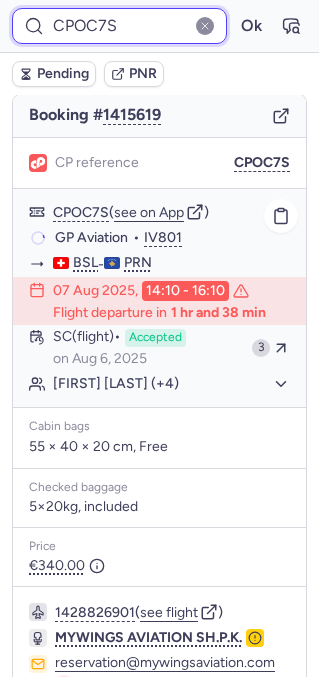 scroll, scrollTop: 227, scrollLeft: 0, axis: vertical 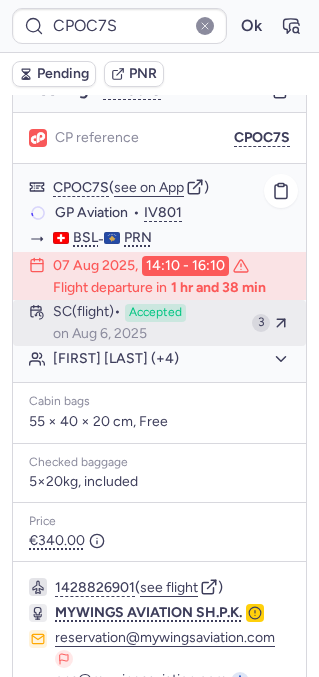 click on "SC (flight) Accepted on [DATE]" at bounding box center (148, 323) 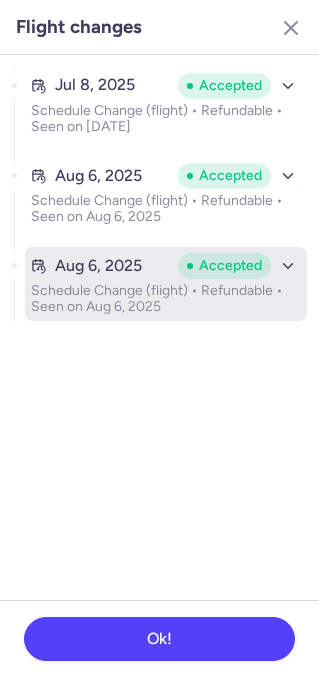 click on "[DATE] Accepted" at bounding box center (166, 266) 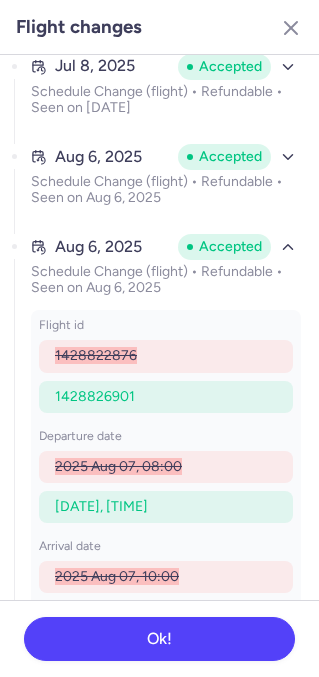 scroll, scrollTop: 18, scrollLeft: 0, axis: vertical 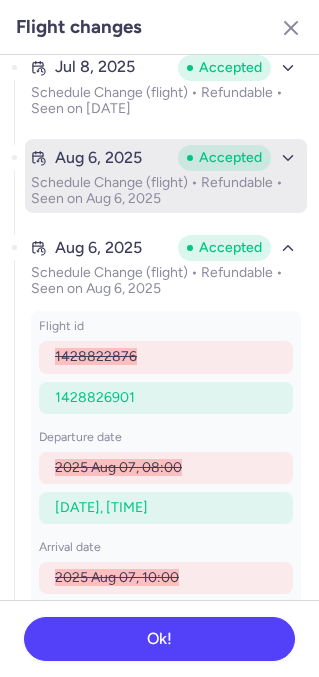 click on "Schedule Change (flight) • Refundable • Seen on Aug 6, 2025" at bounding box center (166, 191) 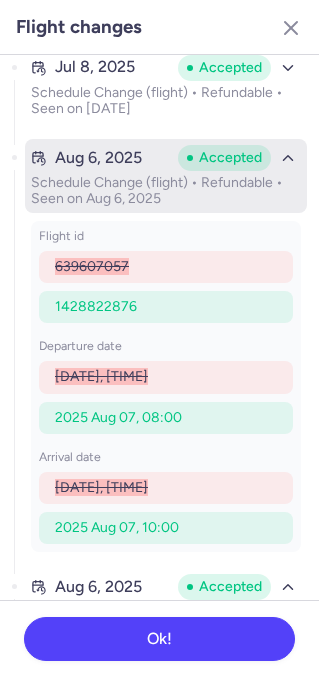 scroll, scrollTop: 0, scrollLeft: 0, axis: both 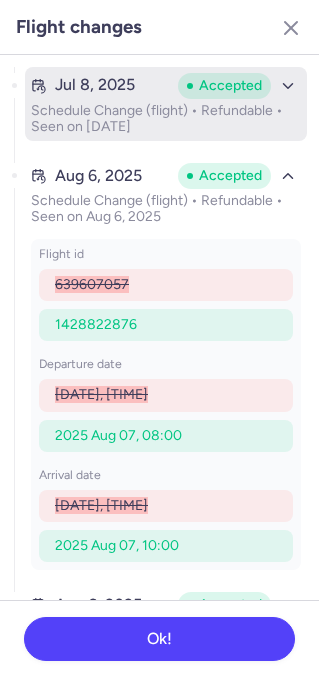 click on "Accepted" at bounding box center (224, 86) 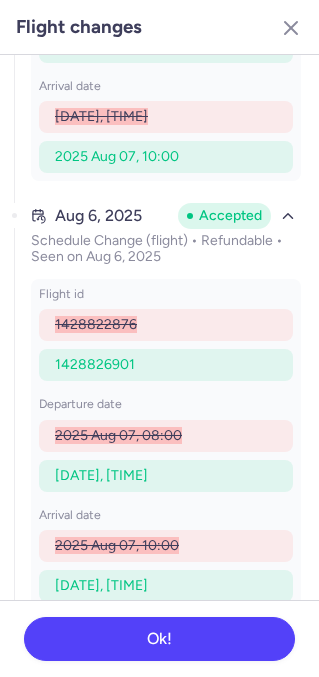 scroll, scrollTop: 848, scrollLeft: 0, axis: vertical 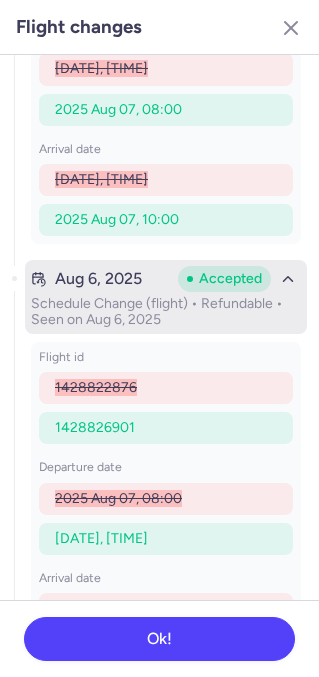 click on "Accepted" at bounding box center (224, 279) 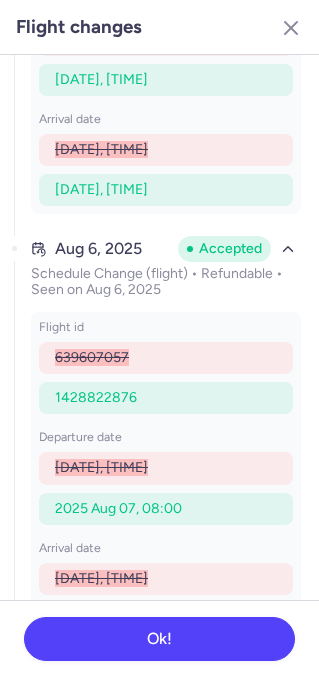 scroll, scrollTop: 378, scrollLeft: 0, axis: vertical 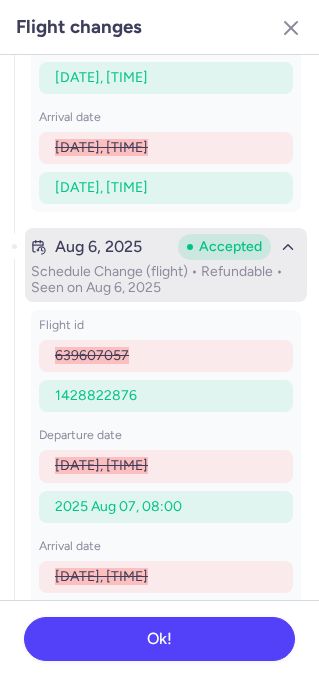click on "Schedule Change (flight) • Refundable • Seen on Aug 6, 2025" at bounding box center (166, 280) 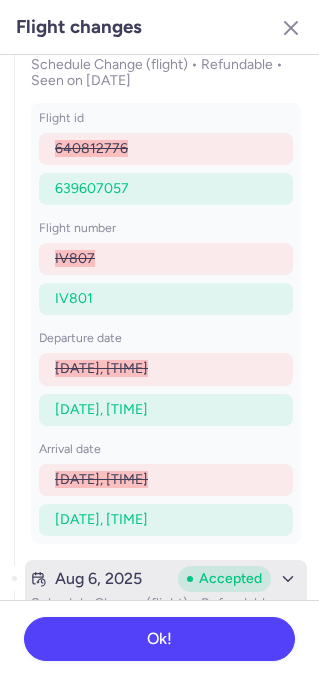 scroll, scrollTop: 0, scrollLeft: 0, axis: both 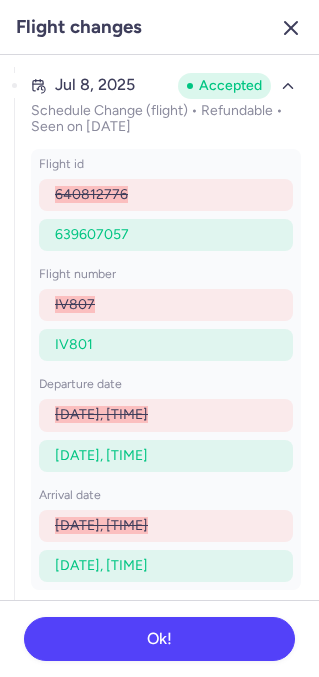 click 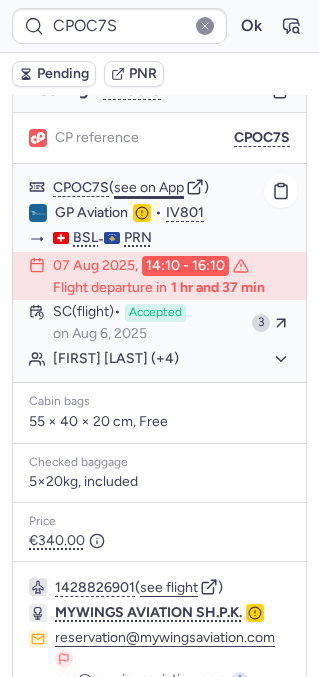 click on "see on App" 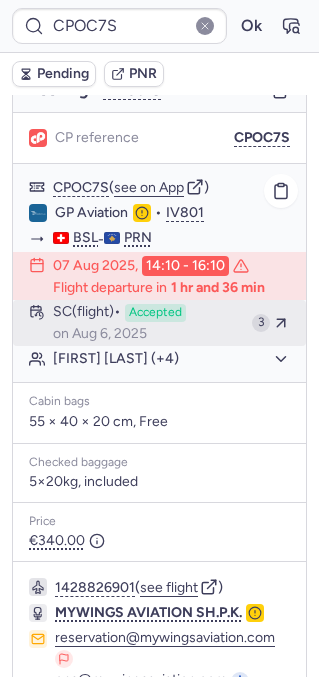 click on "SC (flight) Accepted on [DATE]" at bounding box center (148, 323) 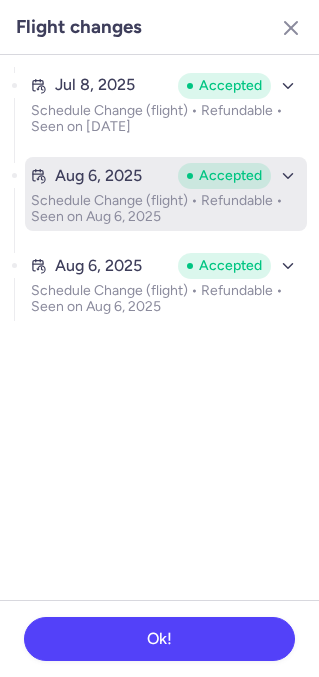 click on "[DATE] Accepted" at bounding box center (166, 176) 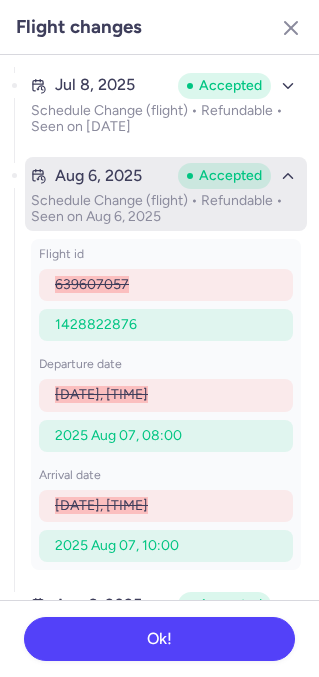 click on "[DATE] Accepted Schedule Change (flight) • Refundable • Seen on [DATE]" at bounding box center (166, 194) 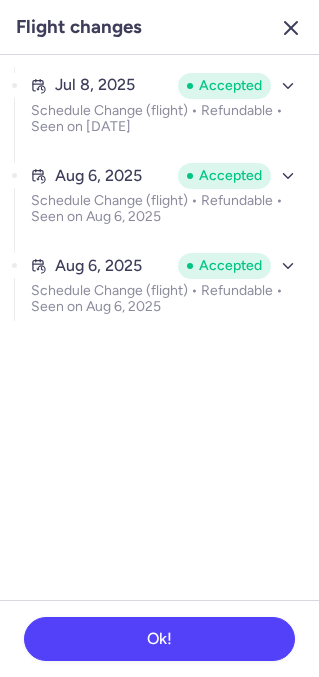 click 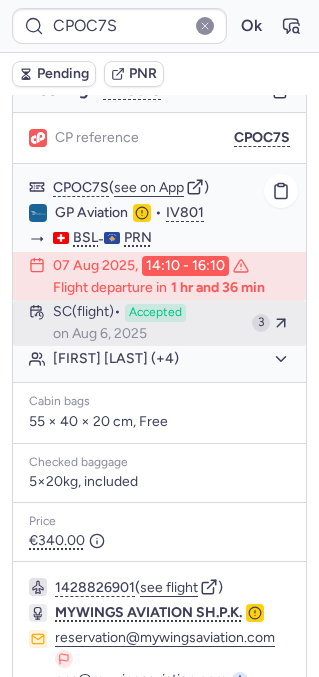 scroll, scrollTop: 374, scrollLeft: 0, axis: vertical 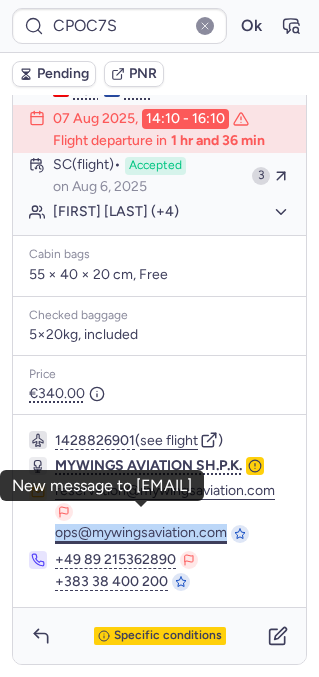drag, startPoint x: 41, startPoint y: 533, endPoint x: 218, endPoint y: 541, distance: 177.1807 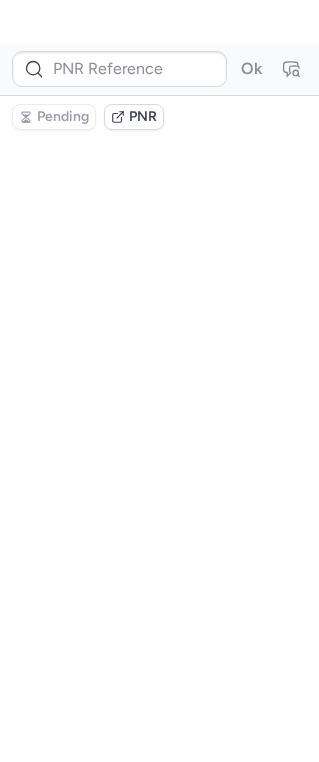 scroll, scrollTop: 0, scrollLeft: 0, axis: both 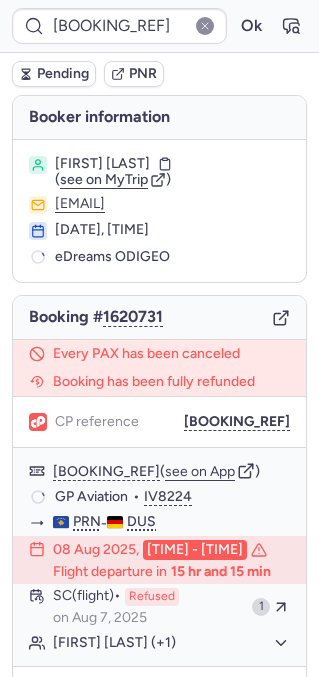 type on "CPZFW8" 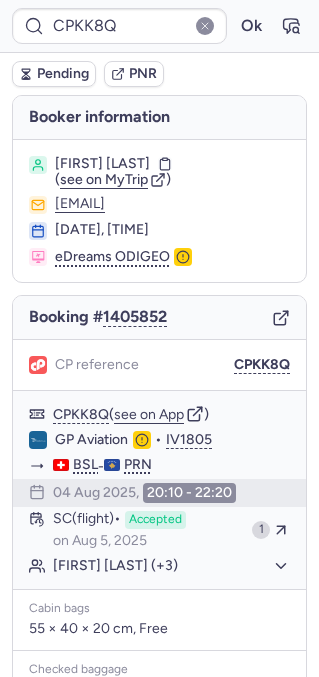 type on "CP9AH2" 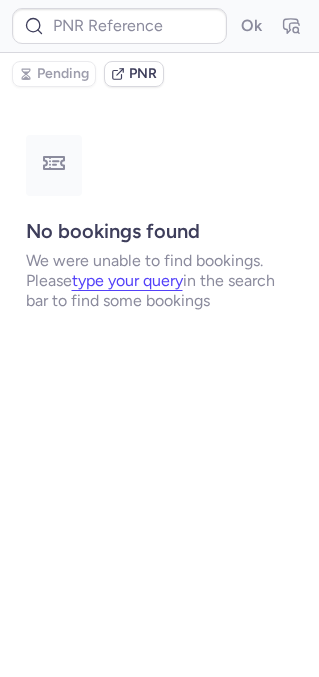 type on "CP5FC3" 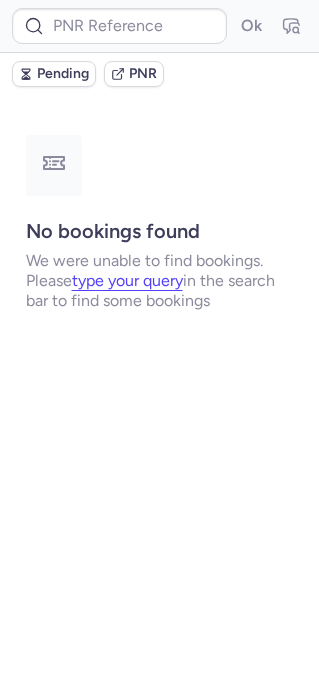 type on "CP5FC3" 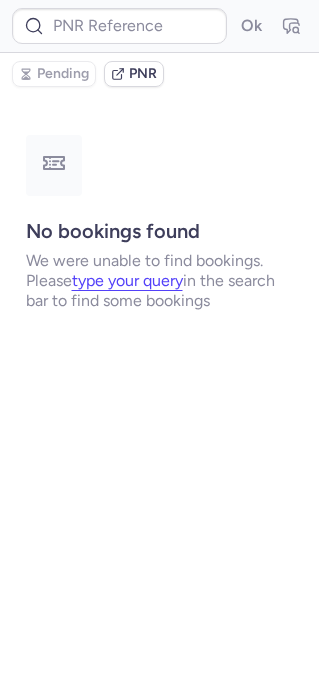 type on "IV1808" 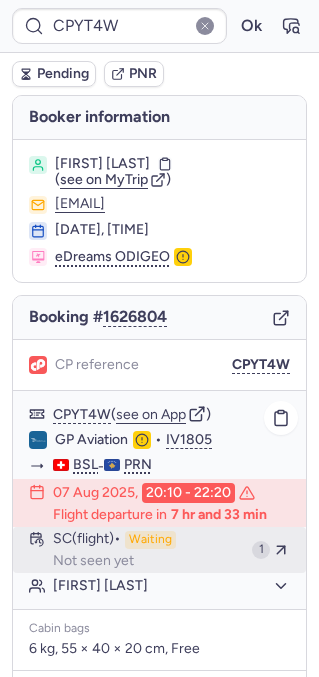 click on "SC   (flight)  Waiting Not seen yet" at bounding box center [148, 550] 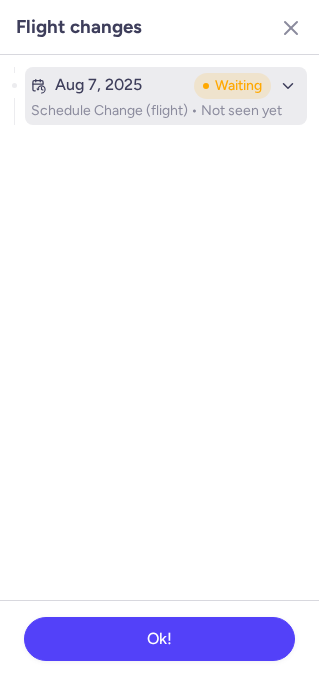 click on "[DATE] Waiting Schedule Change (flight) • Not seen yet" at bounding box center [166, 96] 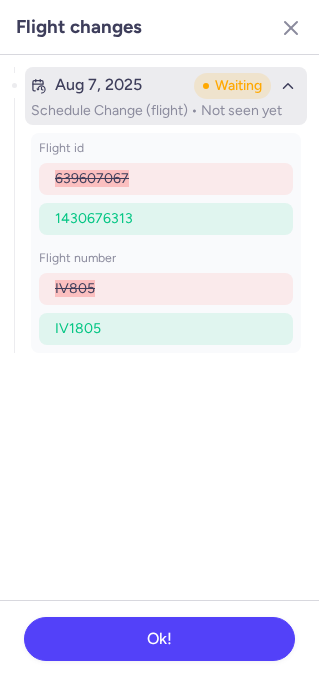 click on "[DATE] Waiting Schedule Change (flight) • Not seen yet" at bounding box center [166, 96] 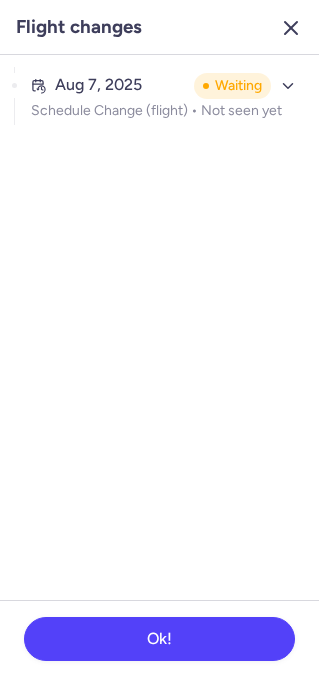 click 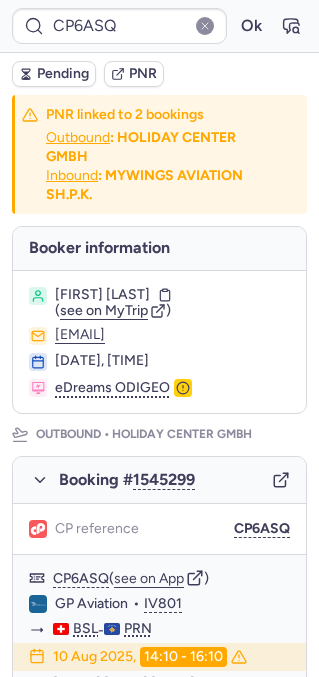 type on "CPKK8Q" 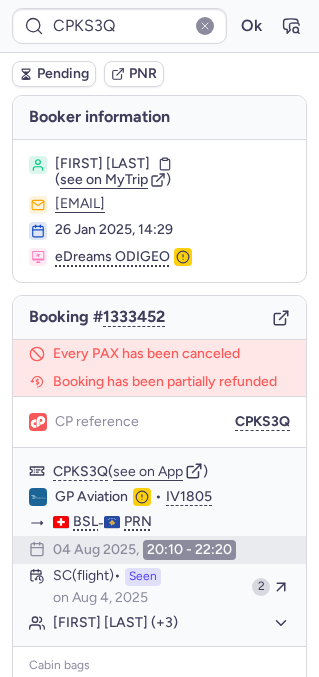 type on "CP585S" 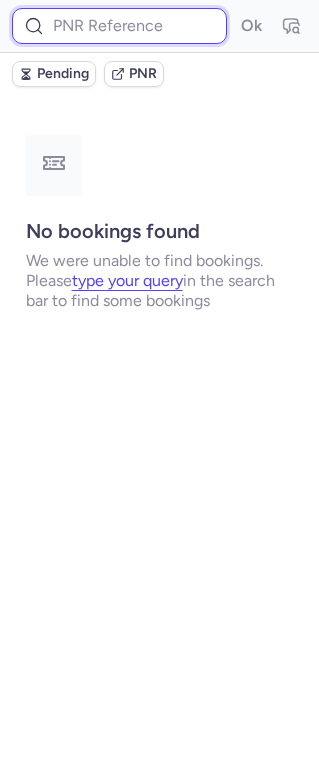 click at bounding box center [119, 26] 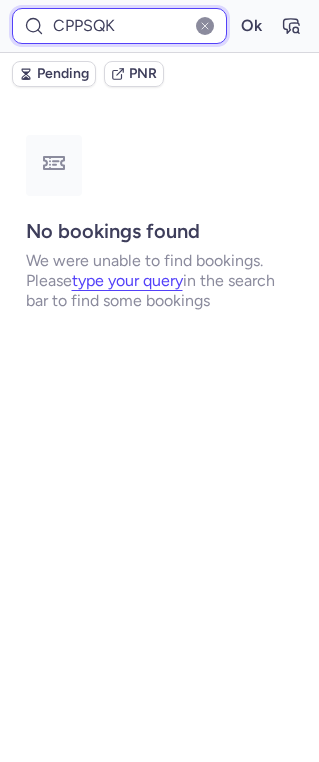 click on "Ok" at bounding box center (251, 26) 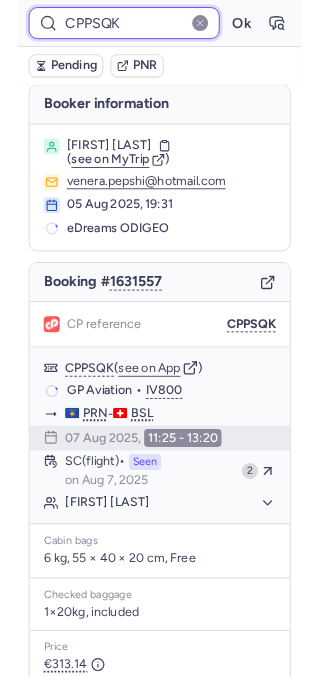 scroll, scrollTop: 269, scrollLeft: 0, axis: vertical 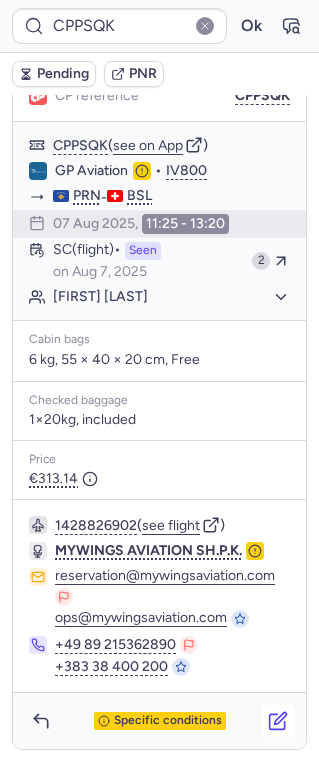 click 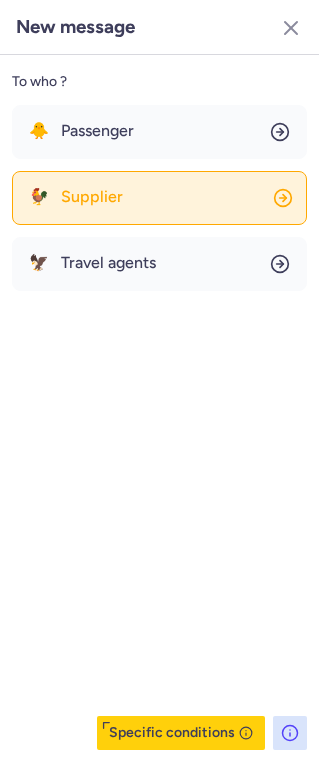 click on "🐓 Supplier" 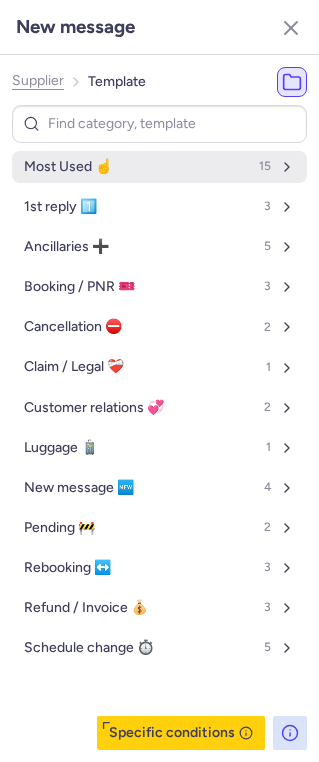 click on "Most Used ☝️" at bounding box center (68, 167) 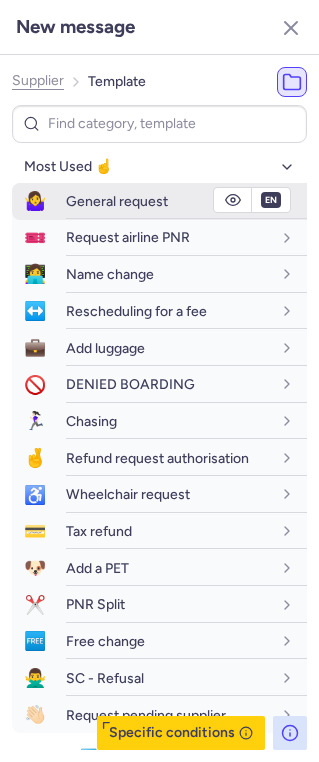 click on "General request" at bounding box center (168, 201) 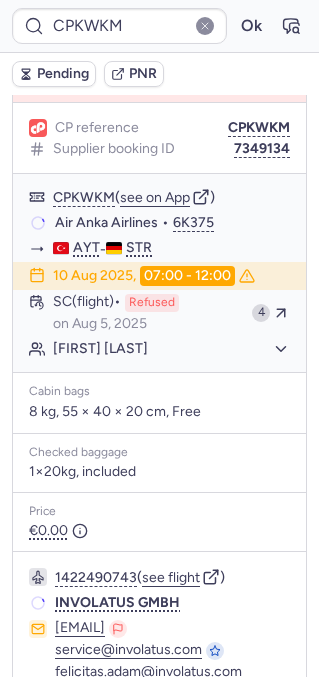 scroll, scrollTop: 269, scrollLeft: 0, axis: vertical 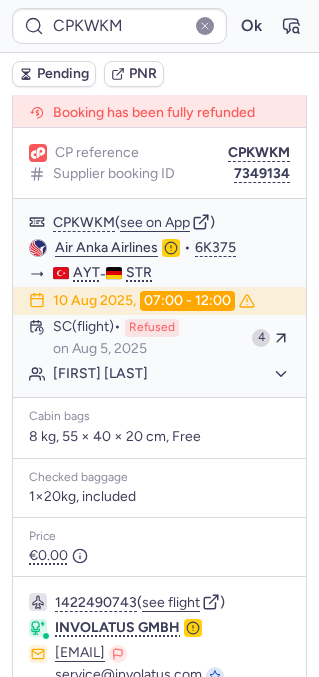 type on "CP585S" 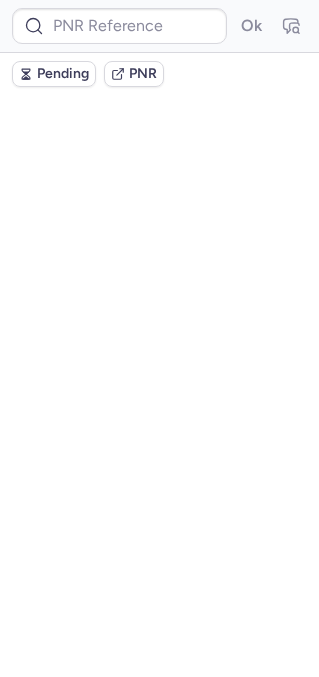scroll, scrollTop: 0, scrollLeft: 0, axis: both 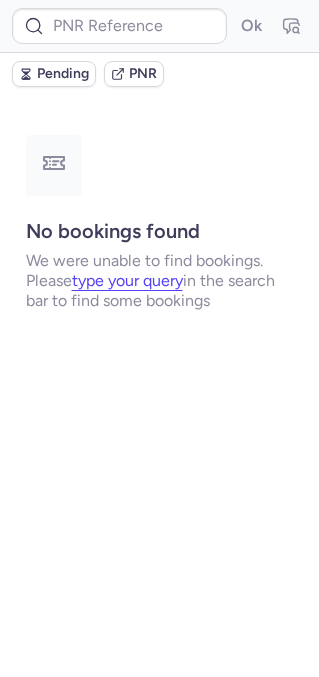 type on "CPKWKM" 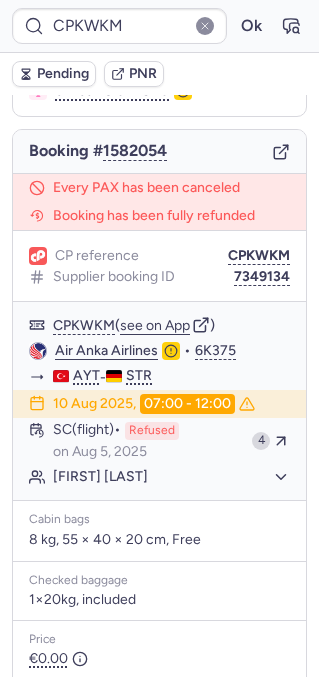 scroll, scrollTop: 197, scrollLeft: 0, axis: vertical 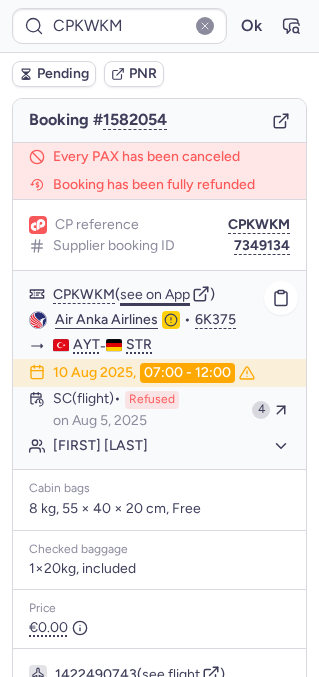 click on "see on App" 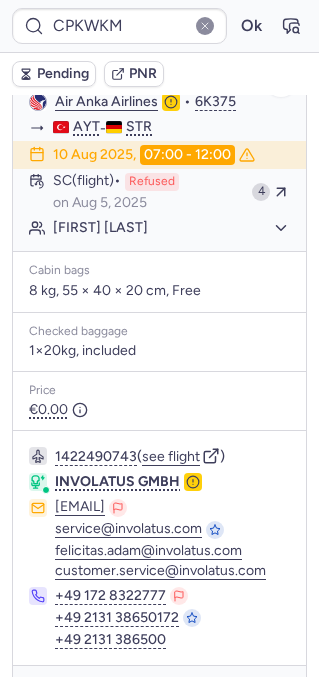 scroll, scrollTop: 473, scrollLeft: 0, axis: vertical 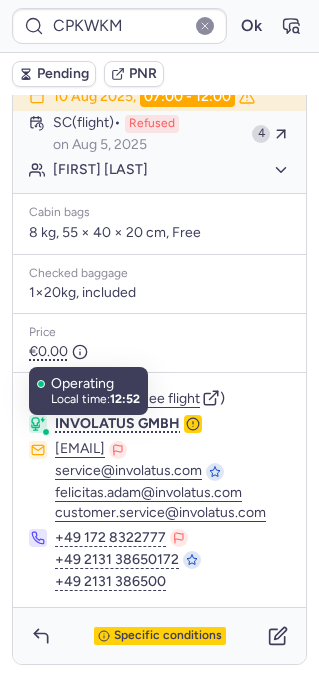 drag, startPoint x: 25, startPoint y: 418, endPoint x: 33, endPoint y: 431, distance: 15.264338 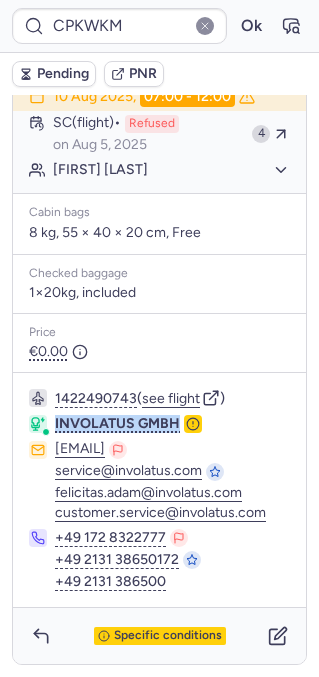 drag, startPoint x: 51, startPoint y: 425, endPoint x: 213, endPoint y: 419, distance: 162.11107 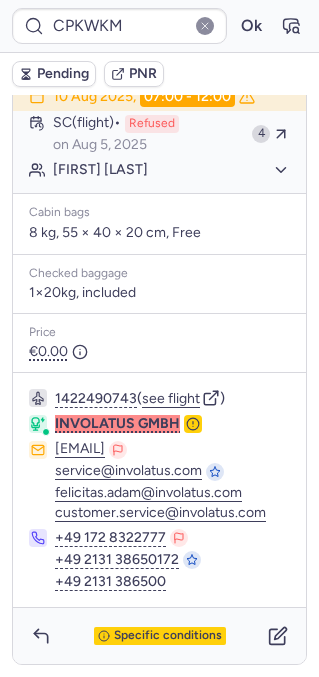scroll, scrollTop: 349, scrollLeft: 0, axis: vertical 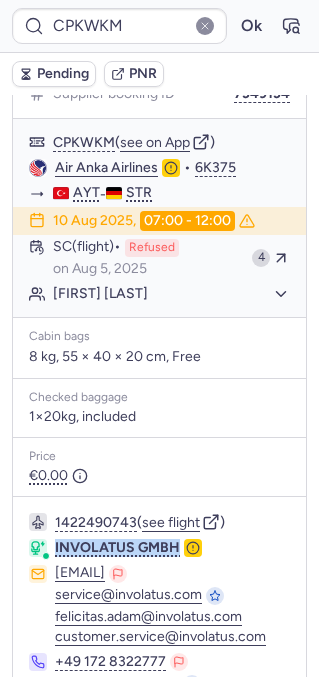 click on "SC (flight) Refused on [DATE]" at bounding box center (148, 258) 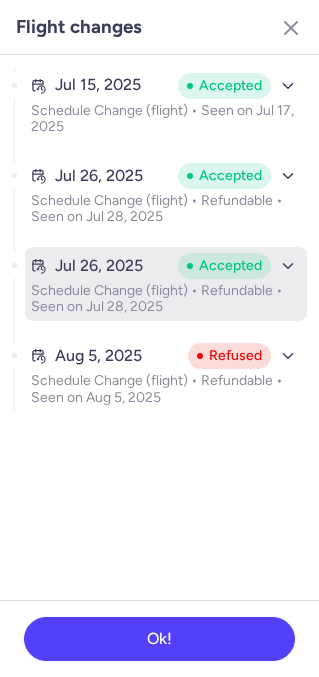 click on "[DATE] Accepted" at bounding box center [166, 266] 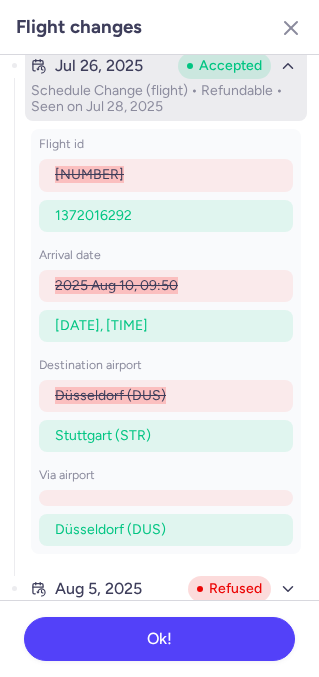 scroll, scrollTop: 244, scrollLeft: 0, axis: vertical 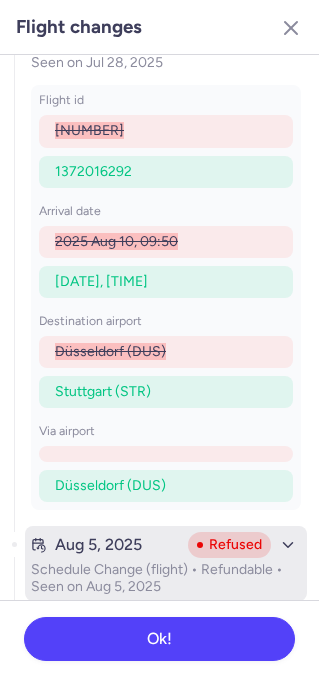 click on "Aug 5, 2025" at bounding box center (105, 545) 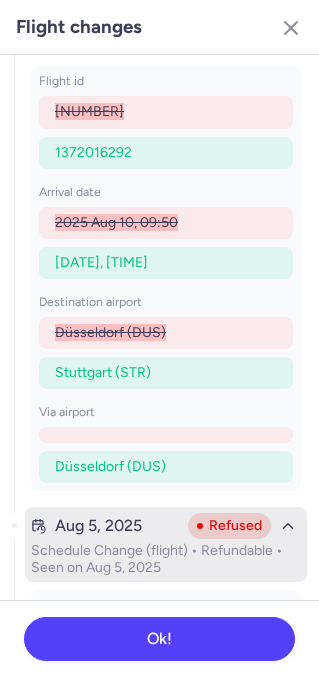 scroll, scrollTop: 0, scrollLeft: 0, axis: both 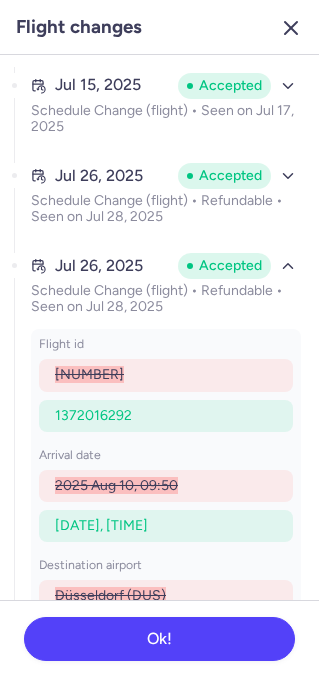 click 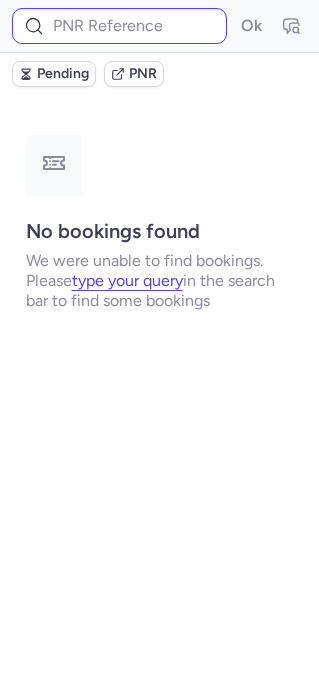 scroll, scrollTop: 0, scrollLeft: 0, axis: both 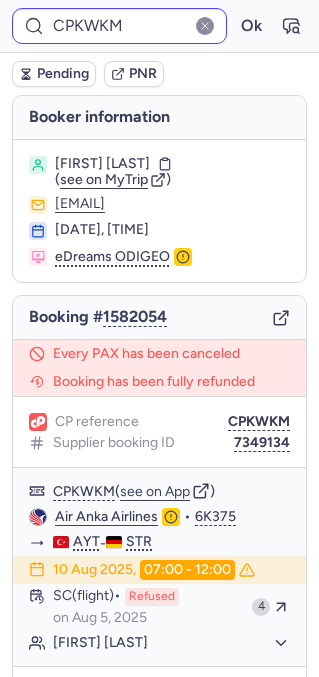 type on "CPSGDQ" 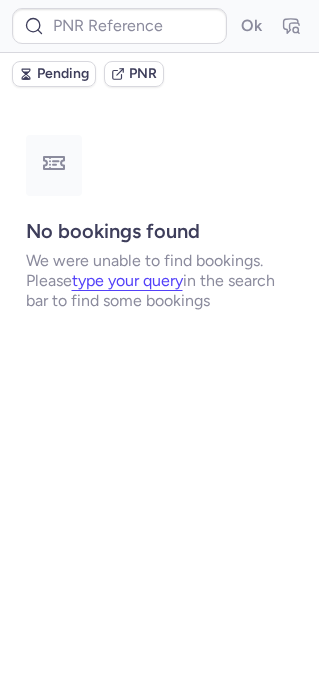 type on "CPNWCT" 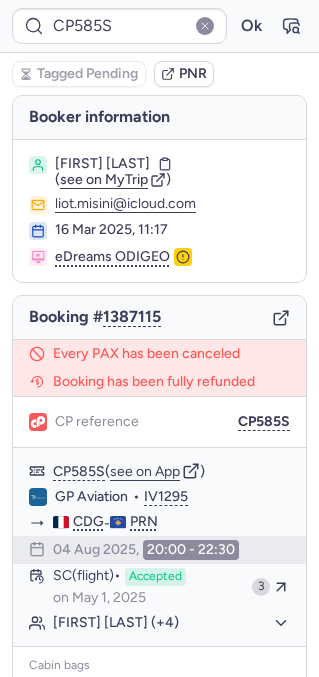 type on "CPKWKM" 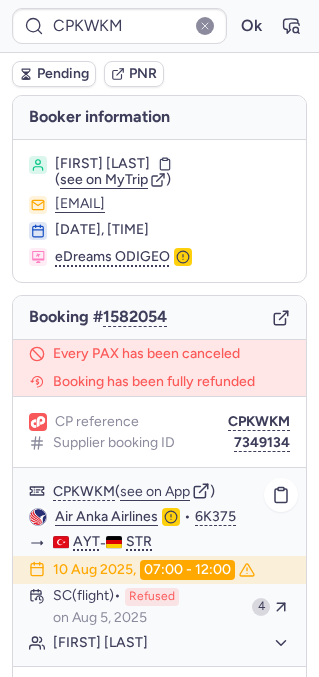 scroll, scrollTop: 58, scrollLeft: 0, axis: vertical 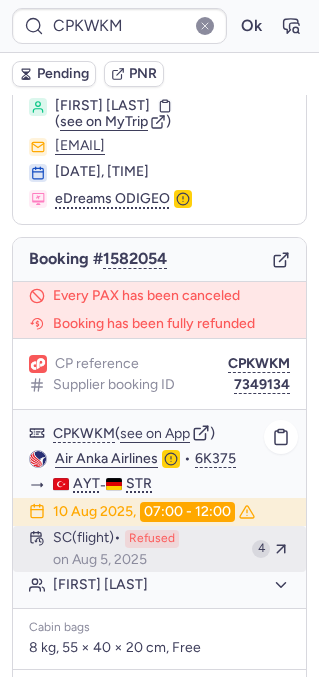 click on "SC (flight) Refused on [DATE]" at bounding box center (148, 549) 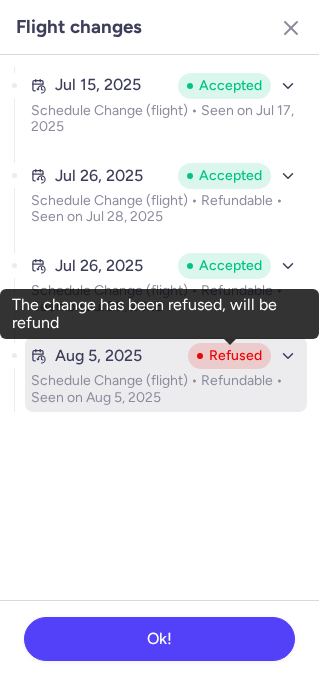 click on "Refused" at bounding box center (229, 356) 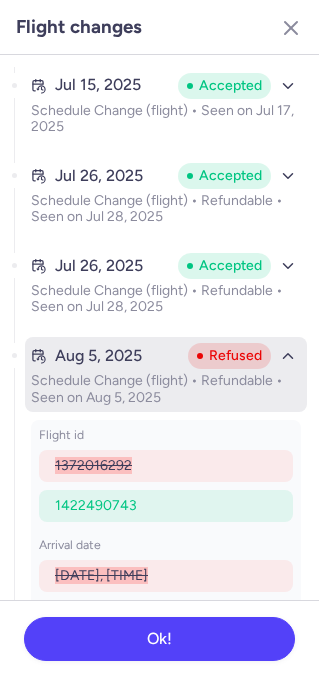 click on "Refused" at bounding box center [229, 356] 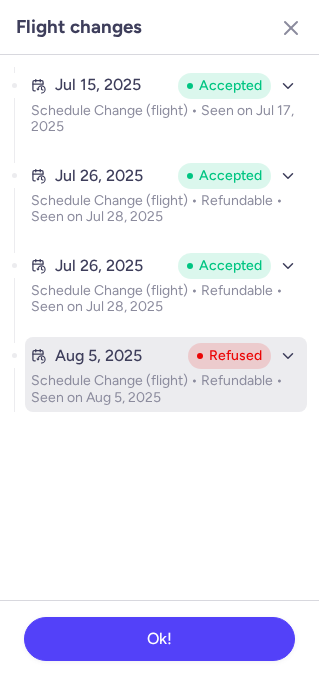 click on "Refused" at bounding box center [229, 356] 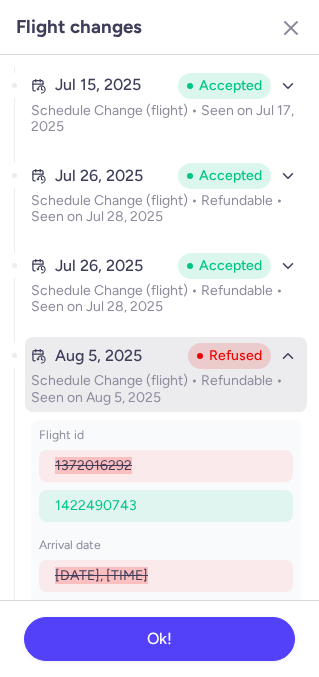 click on "Refused" at bounding box center [229, 356] 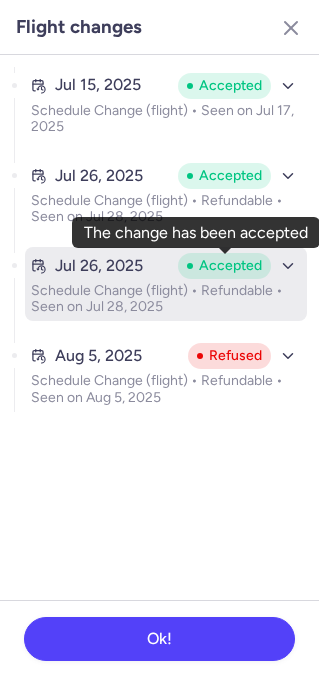 click on "Accepted" at bounding box center [224, 266] 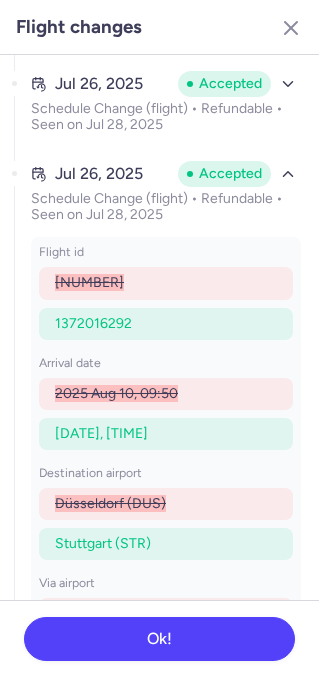 scroll, scrollTop: 102, scrollLeft: 0, axis: vertical 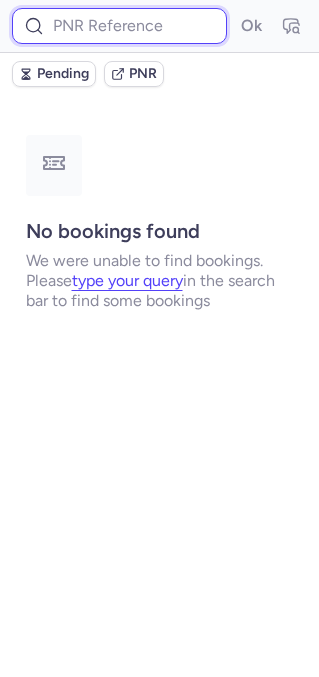 click at bounding box center [119, 26] 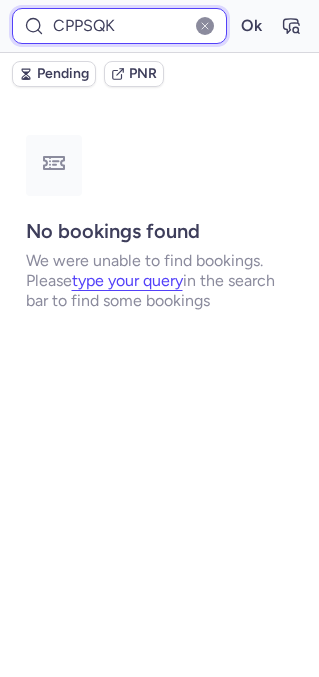 click on "Ok" at bounding box center (251, 26) 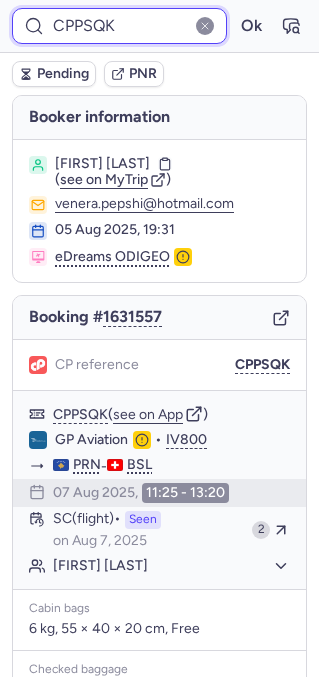 click on "CPPSQK" at bounding box center (119, 26) 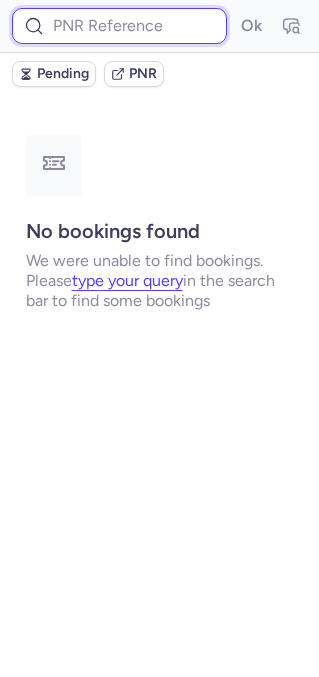 click at bounding box center (119, 26) 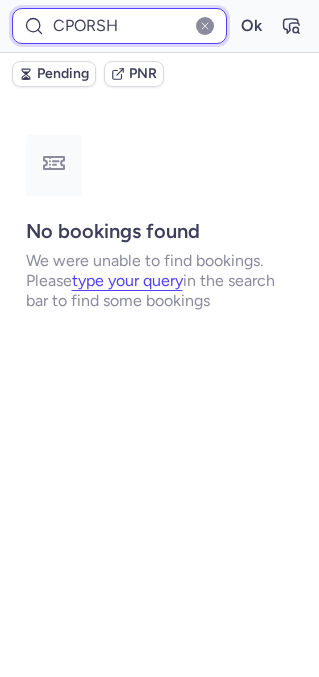 type on "CPORSH" 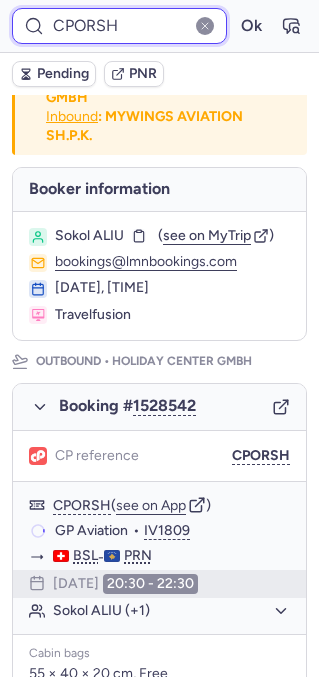 scroll, scrollTop: 63, scrollLeft: 0, axis: vertical 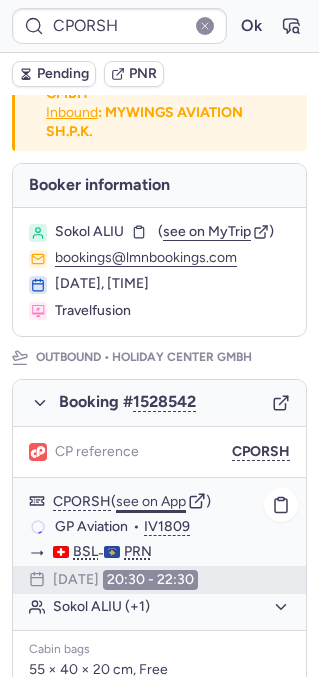 click on "see on App" 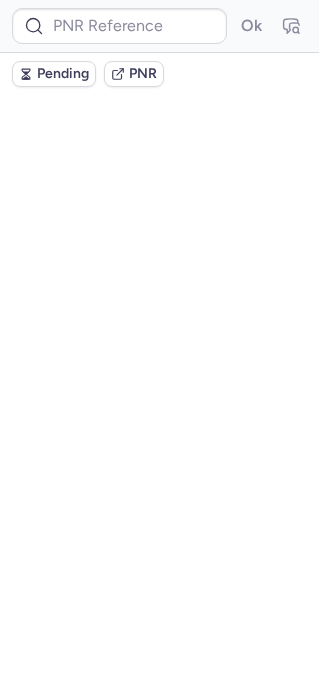 scroll, scrollTop: 0, scrollLeft: 0, axis: both 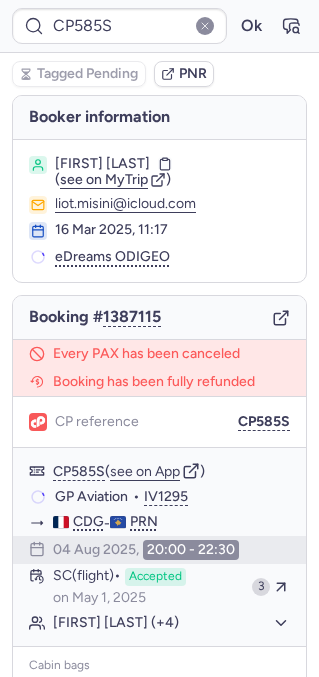 type on "CPKWKM" 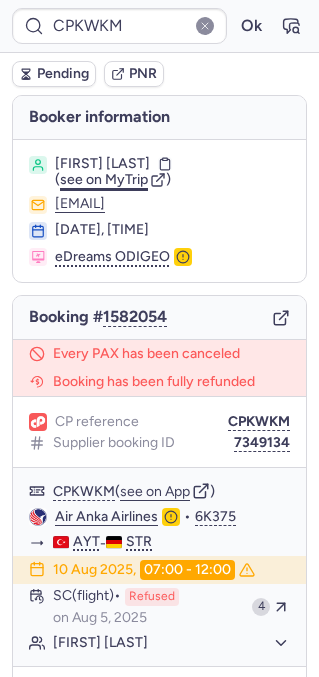 click on "see on MyTrip" at bounding box center (104, 179) 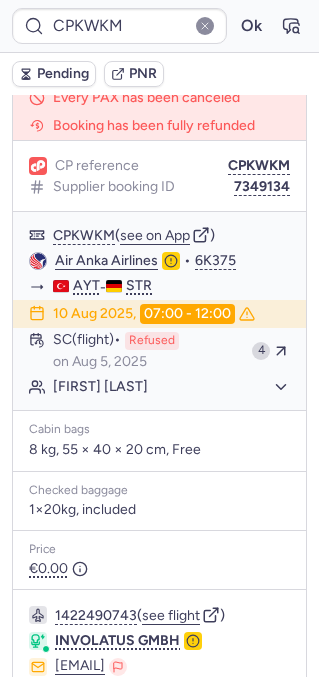 scroll, scrollTop: 259, scrollLeft: 0, axis: vertical 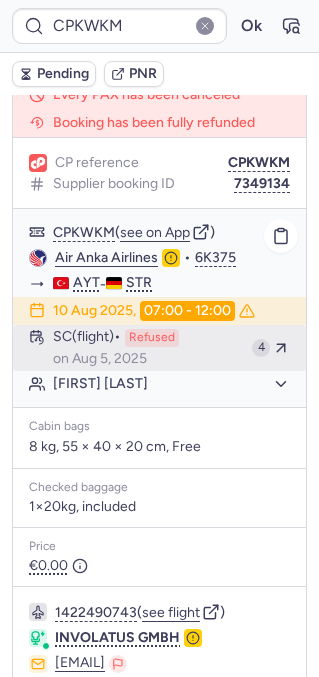 click on "SC (flight) Refused on [DATE]" at bounding box center [148, 348] 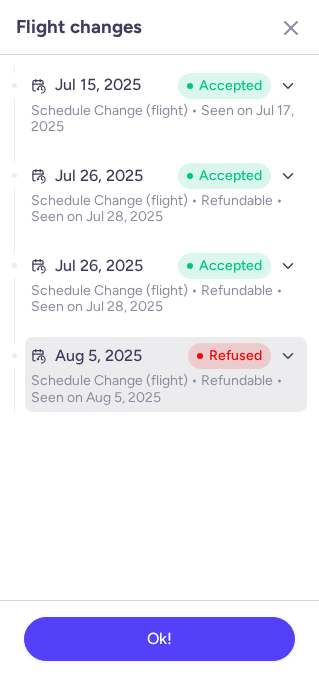 click on "Aug 5, 2025" at bounding box center [105, 356] 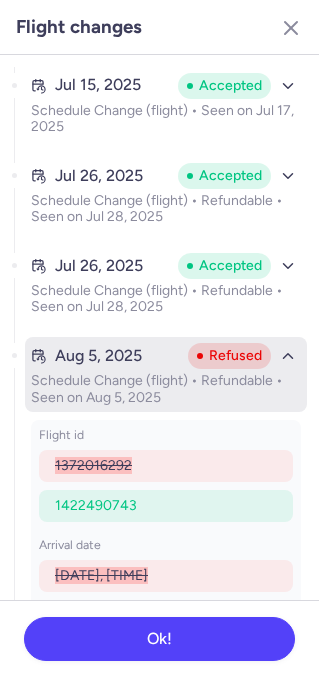 scroll, scrollTop: 40, scrollLeft: 0, axis: vertical 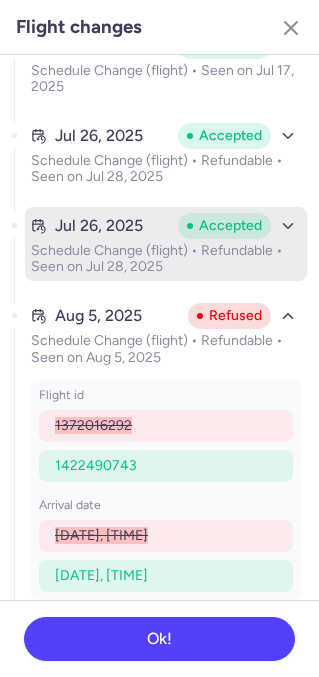 click on "[DATE] Accepted Schedule Change (flight) • Refundable • Seen on [DATE]" at bounding box center (166, 244) 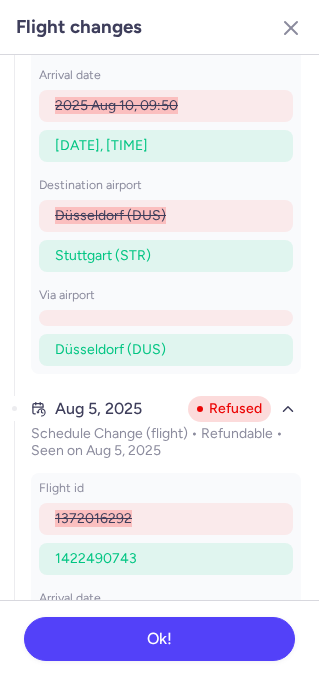 scroll, scrollTop: 473, scrollLeft: 0, axis: vertical 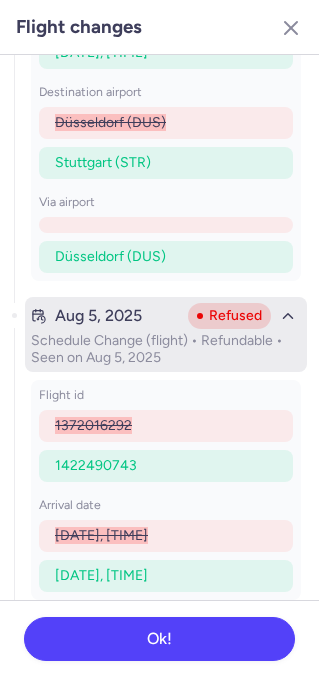 click on "Schedule Change (flight) • Refundable • Seen on Aug 5, 2025" at bounding box center [166, 349] 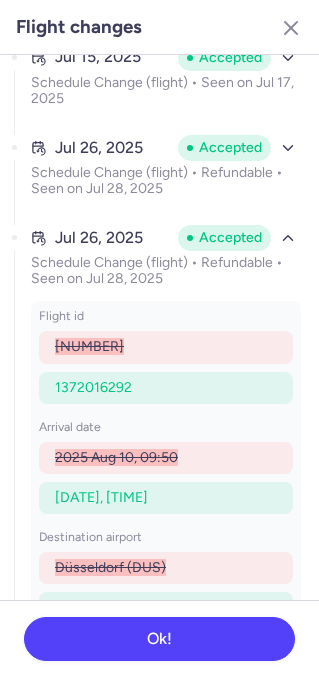 scroll, scrollTop: 22, scrollLeft: 0, axis: vertical 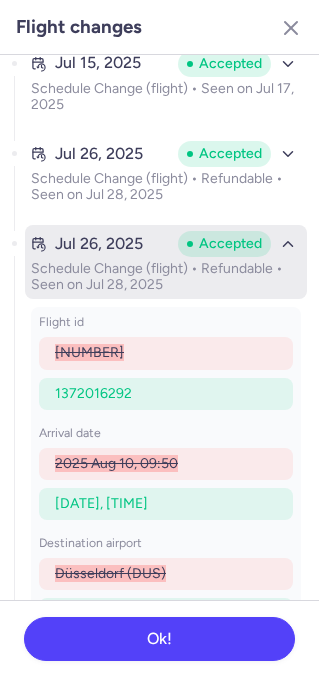 click on "Accepted" at bounding box center [239, 244] 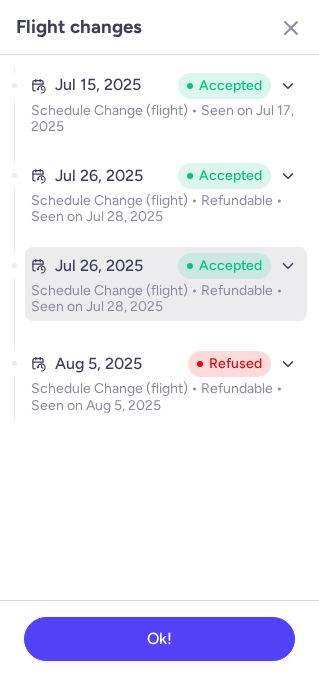 scroll, scrollTop: 0, scrollLeft: 0, axis: both 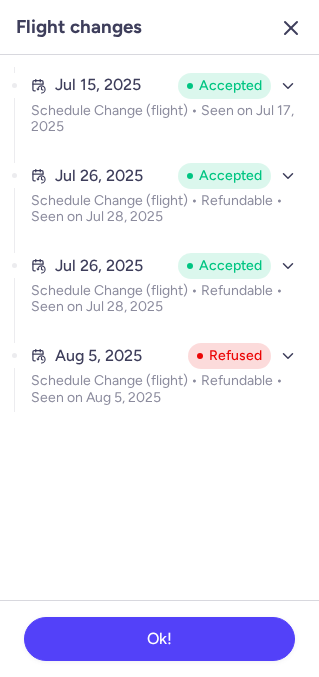 click 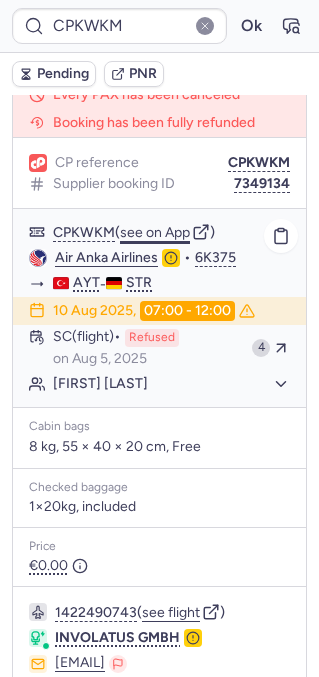click on "see on App" 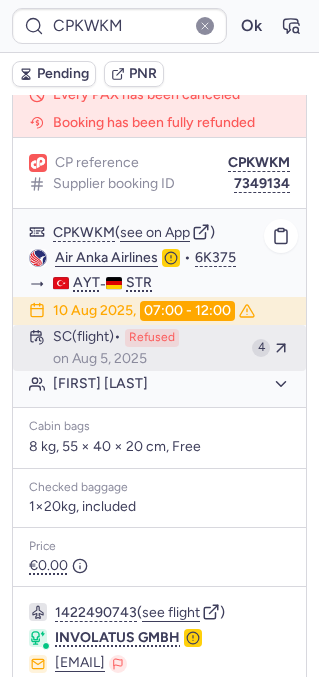 click on "SC (flight) Refused on [DATE]" at bounding box center (148, 348) 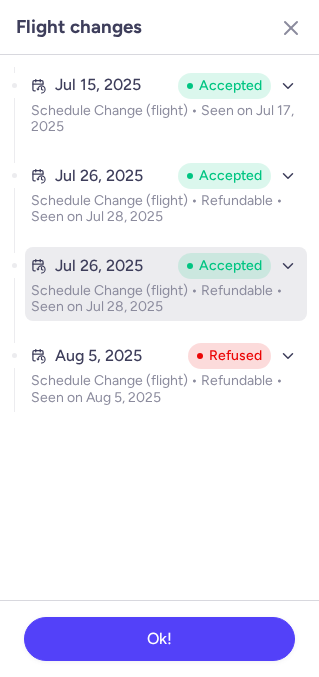 click on "Schedule Change (flight) • Refundable • Seen on Jul 28, 2025" at bounding box center (166, 299) 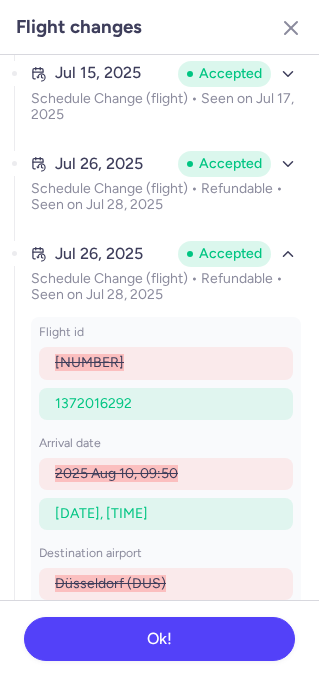 scroll, scrollTop: 8, scrollLeft: 0, axis: vertical 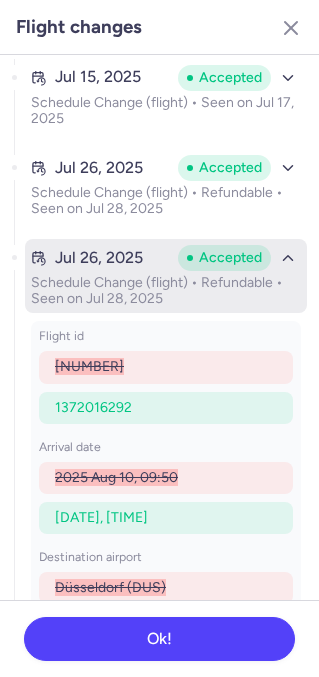 click at bounding box center (288, 258) 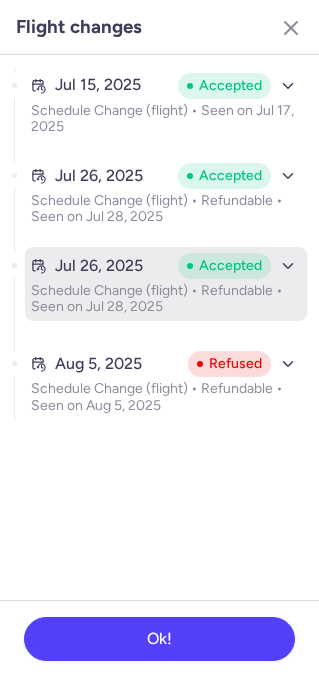 scroll, scrollTop: 0, scrollLeft: 0, axis: both 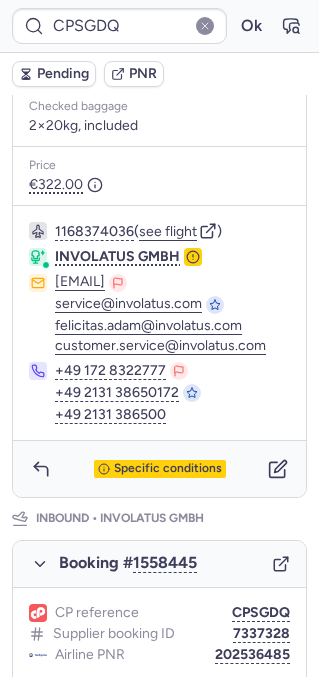 type on "CPKWKM" 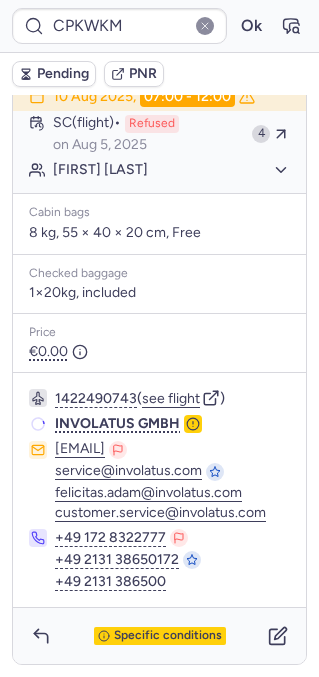scroll, scrollTop: 414, scrollLeft: 0, axis: vertical 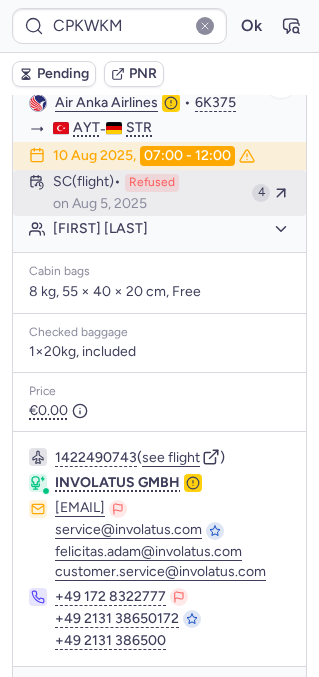 click on "Refused" at bounding box center (152, 183) 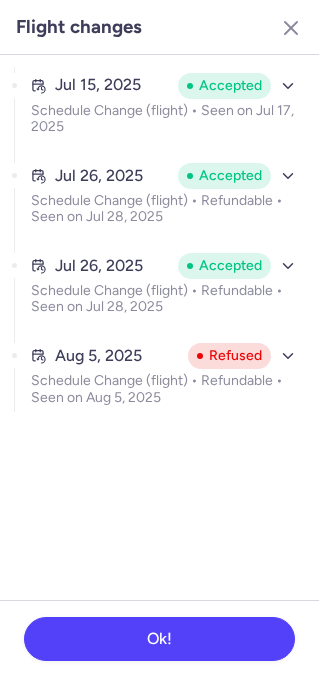 click on "Flight changes" at bounding box center [159, 27] 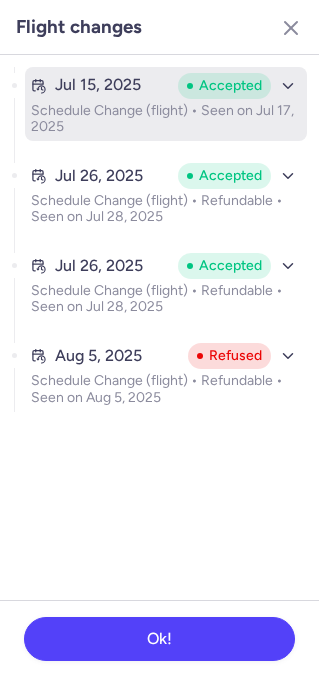 click on "Accepted" at bounding box center [224, 86] 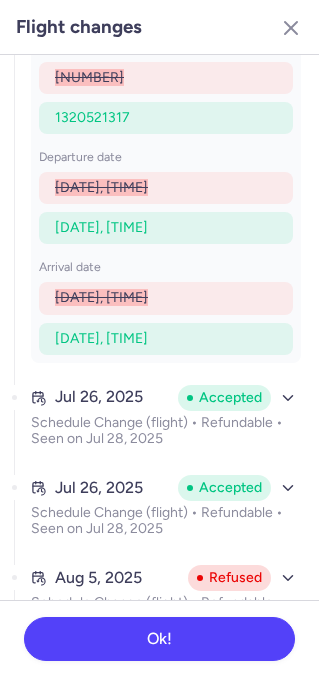 scroll, scrollTop: 0, scrollLeft: 0, axis: both 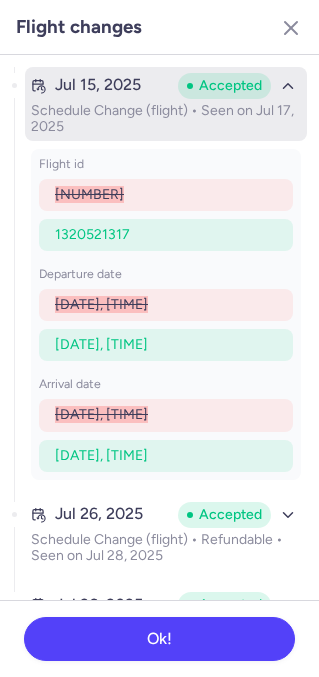 click at bounding box center (288, 86) 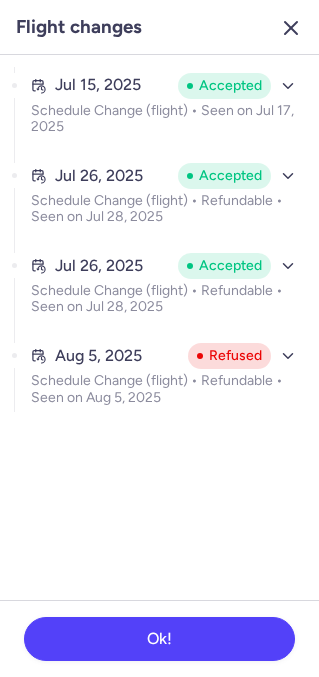 click 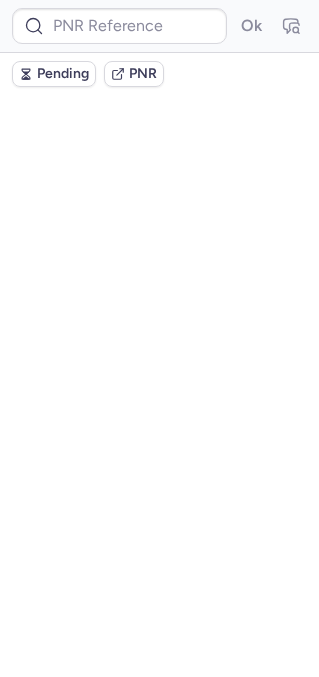 scroll, scrollTop: 0, scrollLeft: 0, axis: both 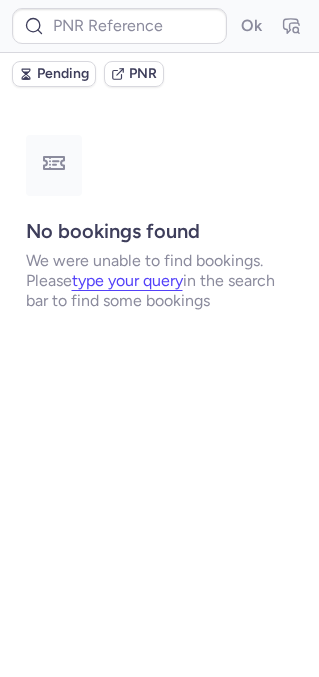 type on "CPKWKM" 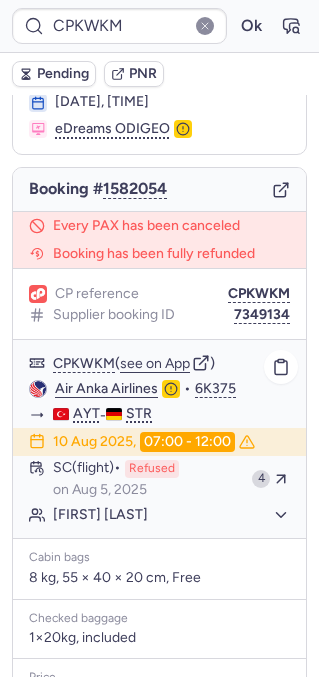 scroll, scrollTop: 130, scrollLeft: 0, axis: vertical 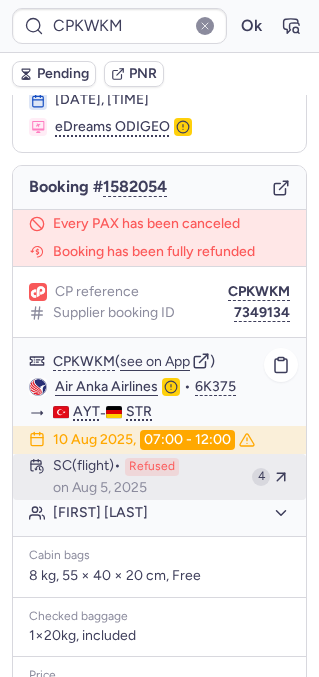 click on "SC (flight) Refused on [DATE]" at bounding box center [148, 477] 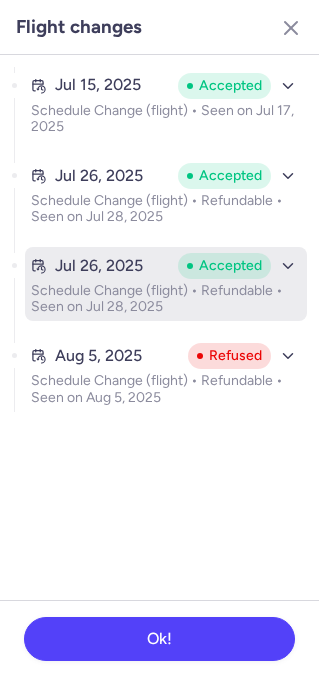click on "Schedule Change (flight) • Refundable • Seen on Jul 28, 2025" at bounding box center [166, 299] 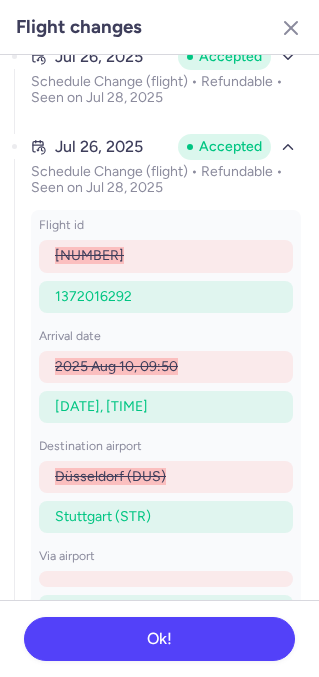 scroll, scrollTop: 0, scrollLeft: 0, axis: both 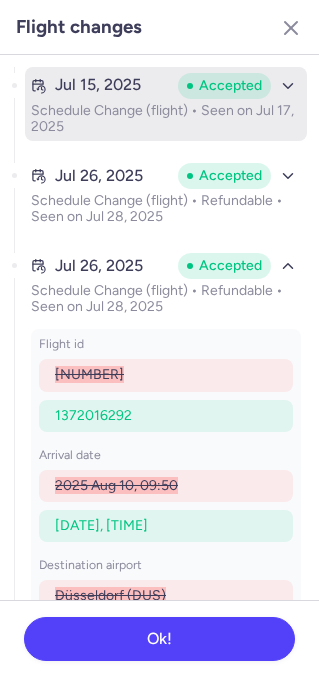 click on "Schedule Change (flight) •  Seen on Jul 17, 2025" at bounding box center [166, 119] 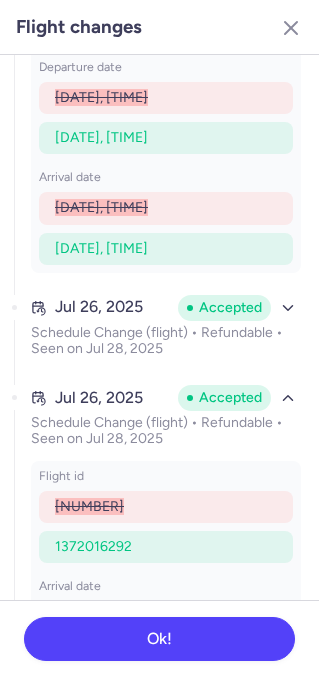 scroll, scrollTop: 220, scrollLeft: 0, axis: vertical 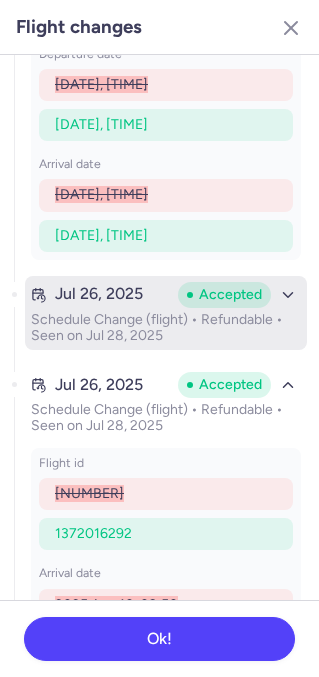 click on "Accepted" at bounding box center (239, 295) 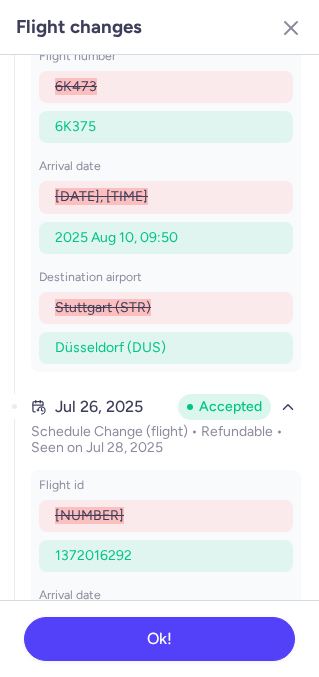 scroll, scrollTop: 653, scrollLeft: 0, axis: vertical 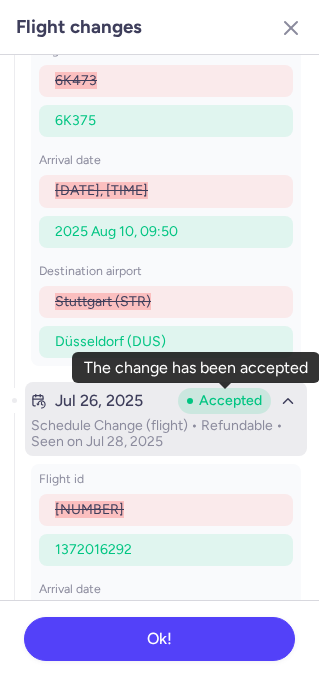 click on "Accepted" at bounding box center (224, 401) 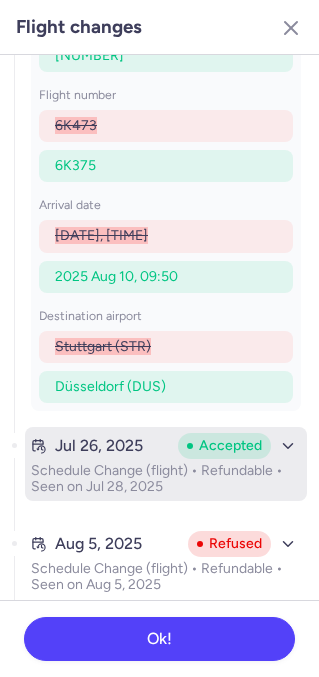 scroll, scrollTop: 599, scrollLeft: 0, axis: vertical 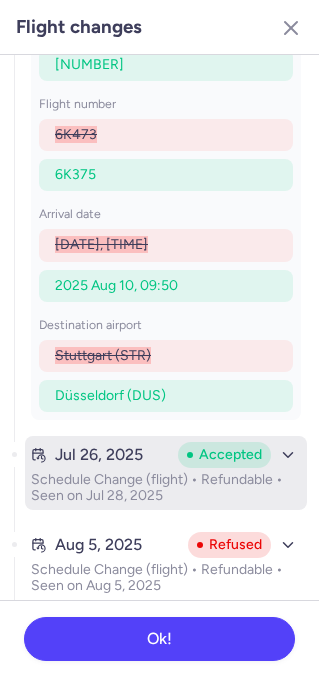 click on "Accepted" at bounding box center [230, 455] 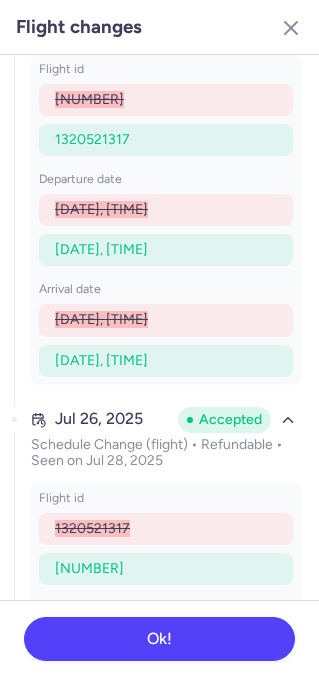 scroll, scrollTop: 52, scrollLeft: 0, axis: vertical 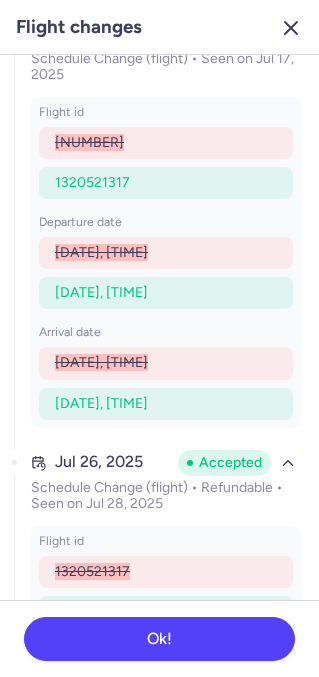 click 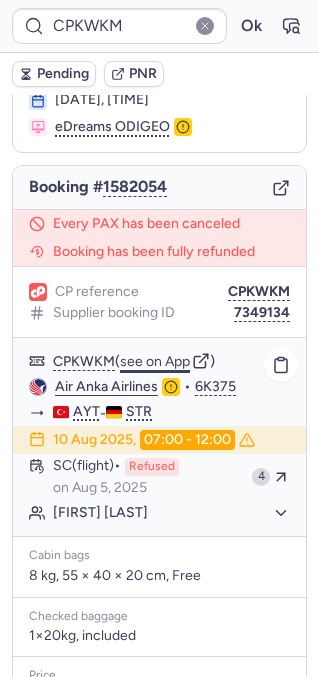 click on "see on App" 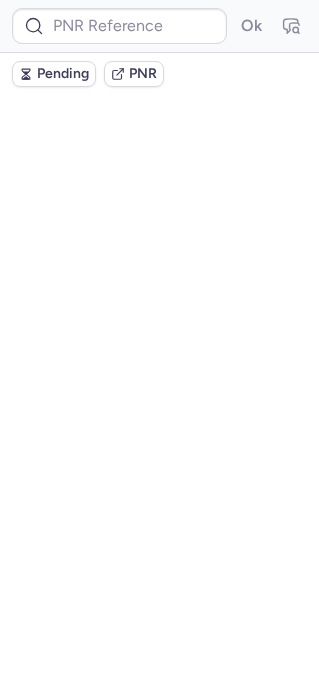 scroll, scrollTop: 0, scrollLeft: 0, axis: both 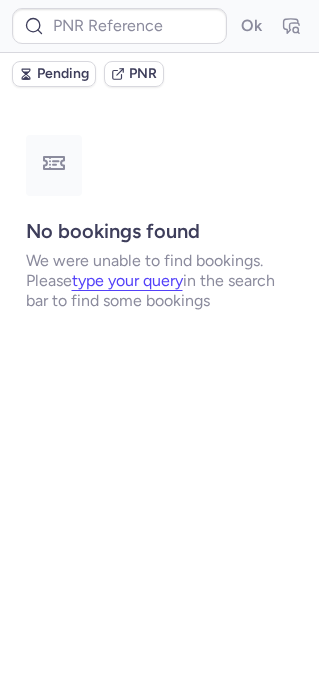 type on "CPKWKM" 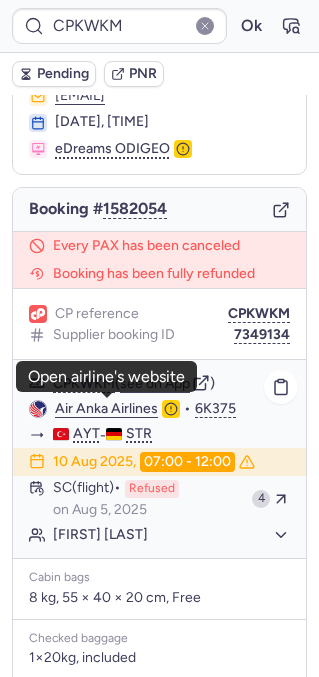 scroll, scrollTop: 111, scrollLeft: 0, axis: vertical 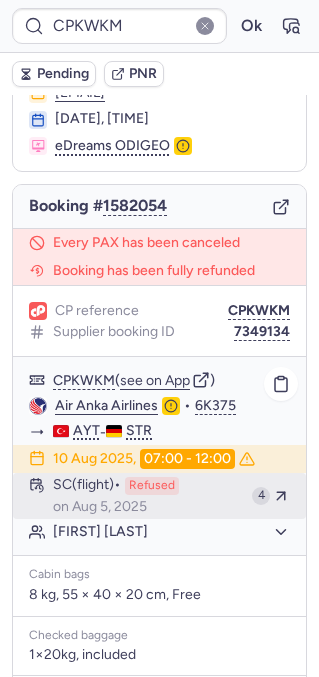 click on "SC (flight) Refused on [DATE]" at bounding box center [148, 496] 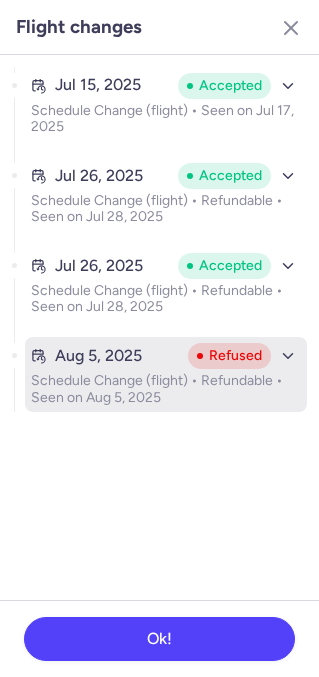 click on "Schedule Change (flight) • Refundable • Seen on Aug 5, 2025" at bounding box center (166, 389) 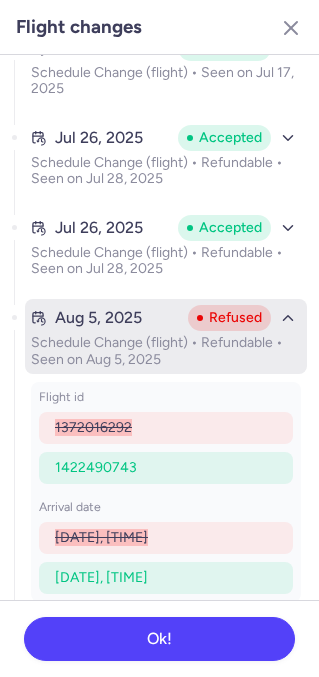 scroll, scrollTop: 40, scrollLeft: 0, axis: vertical 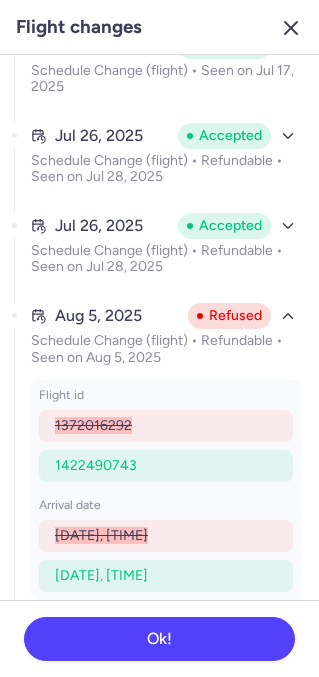 click 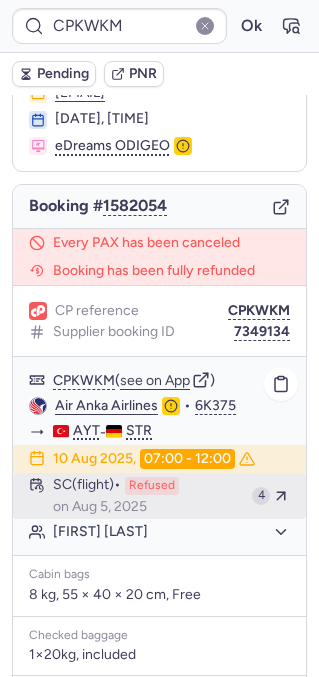 click on "SC (flight) Refused on [DATE]" at bounding box center [148, 496] 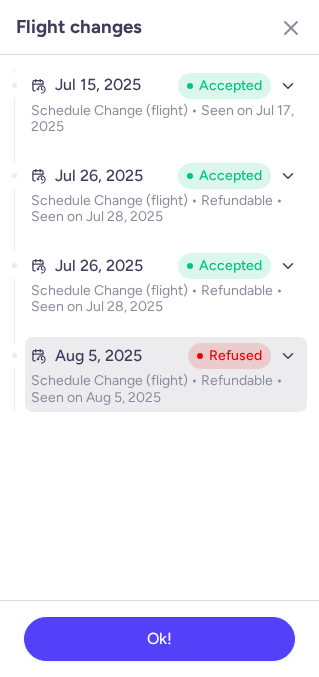 click on "Schedule Change (flight) • Refundable • Seen on Aug 5, 2025" at bounding box center (166, 389) 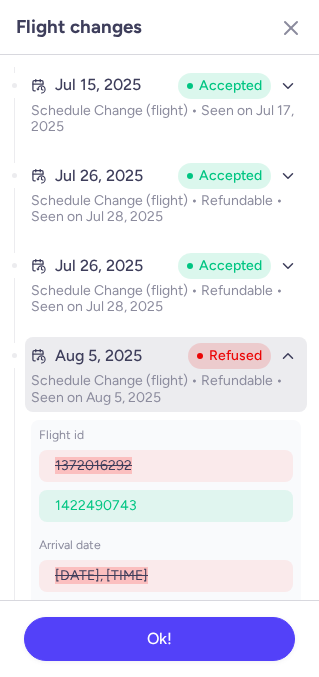 scroll, scrollTop: 40, scrollLeft: 0, axis: vertical 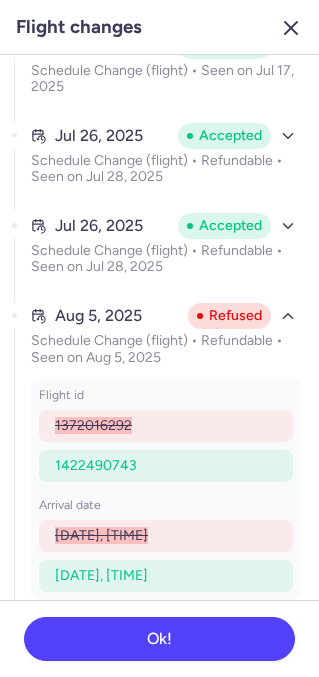 click 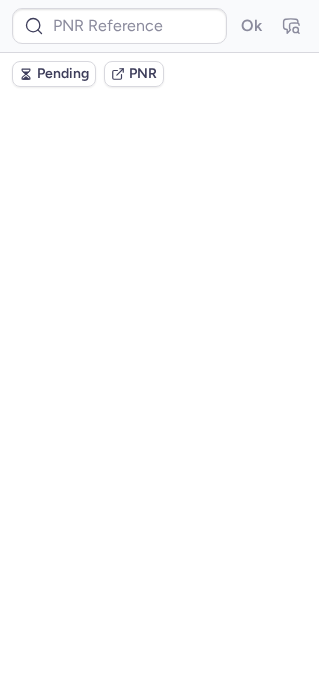 scroll, scrollTop: 0, scrollLeft: 0, axis: both 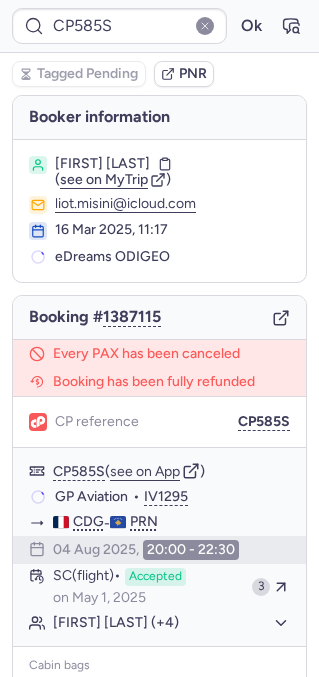 type on "CPNWCT" 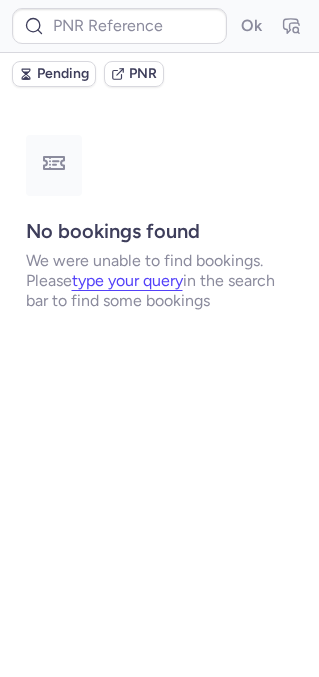 type on "CPSGDQ" 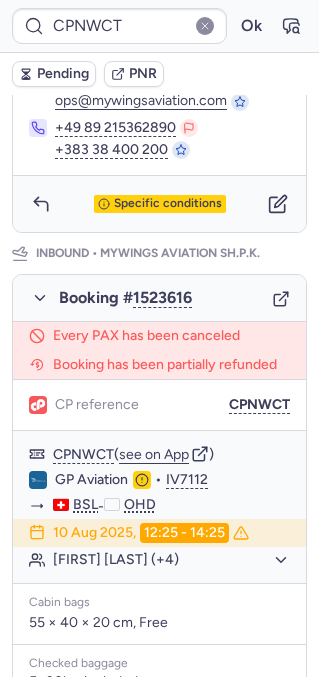 scroll, scrollTop: 973, scrollLeft: 0, axis: vertical 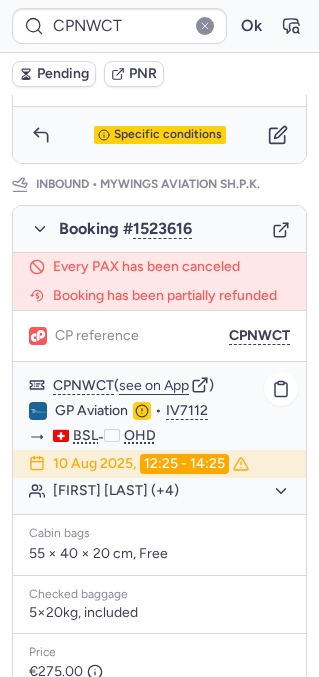 click on "[FIRST] [LAST] (+4)" 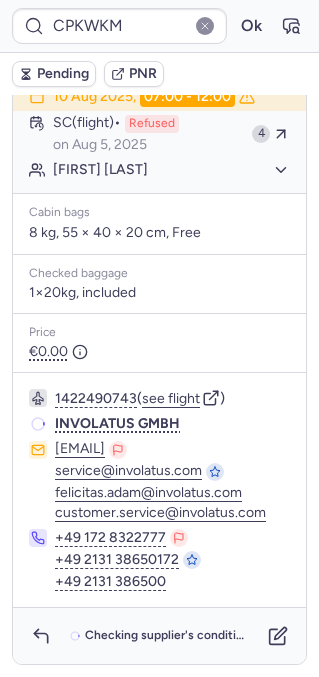 scroll, scrollTop: 473, scrollLeft: 0, axis: vertical 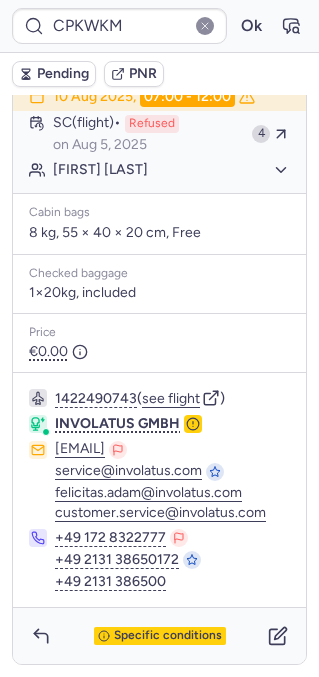 type on "CP585S" 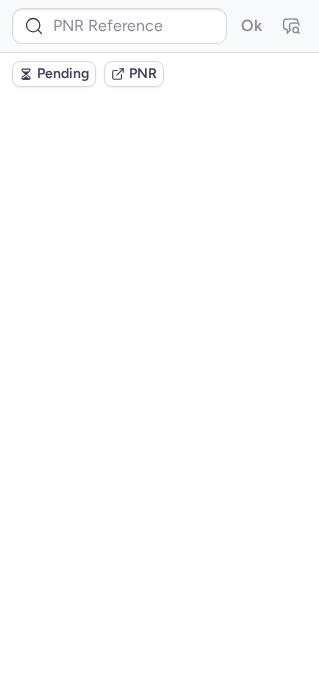 scroll, scrollTop: 0, scrollLeft: 0, axis: both 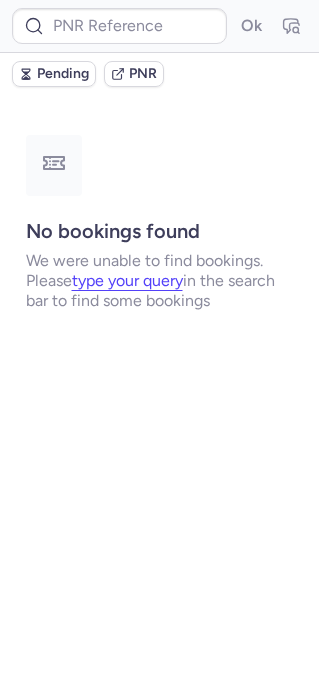 type on "CP3ZLJ" 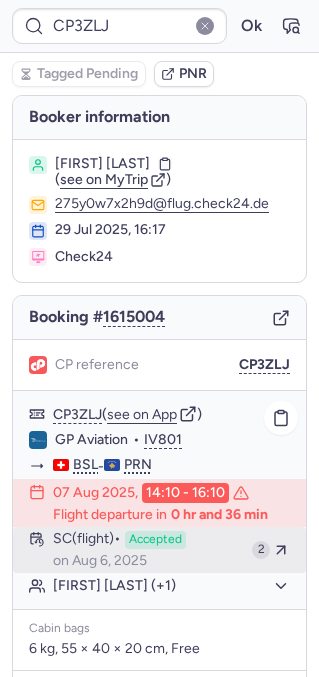 click on "SC (flight) Accepted on [DATE]" at bounding box center [148, 550] 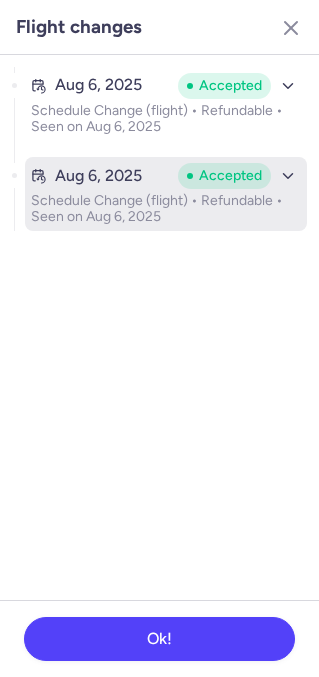 click on "[DATE] Accepted Schedule Change (flight) • Refundable • Seen on [DATE]" at bounding box center [166, 194] 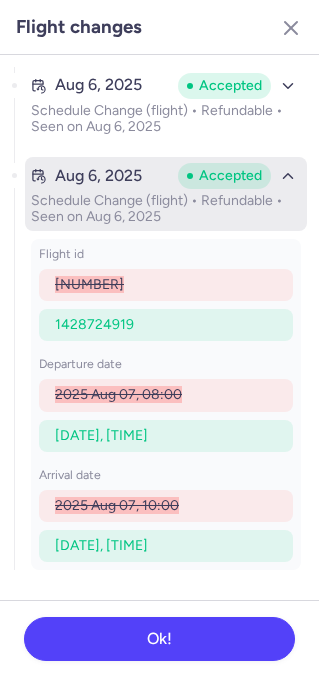 click on "[DATE] Accepted Schedule Change (flight) • Refundable • Seen on [DATE]" at bounding box center (166, 194) 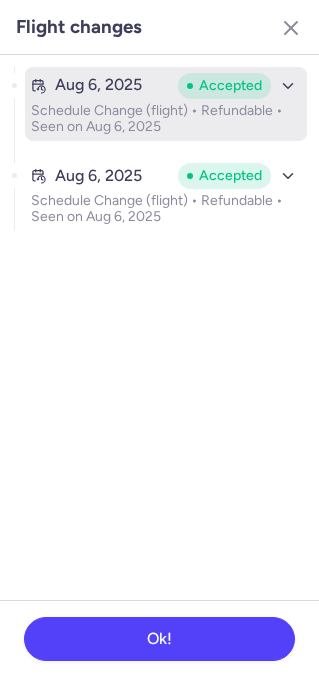 click on "Schedule Change (flight) • Refundable • Seen on Aug 6, 2025" at bounding box center [166, 119] 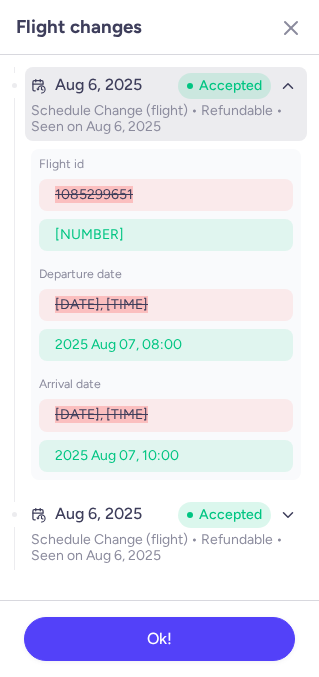 click on "Schedule Change (flight) • Refundable • Seen on Aug 6, 2025" at bounding box center [166, 119] 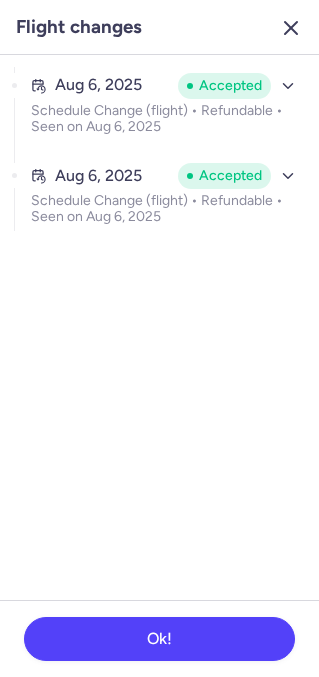 click 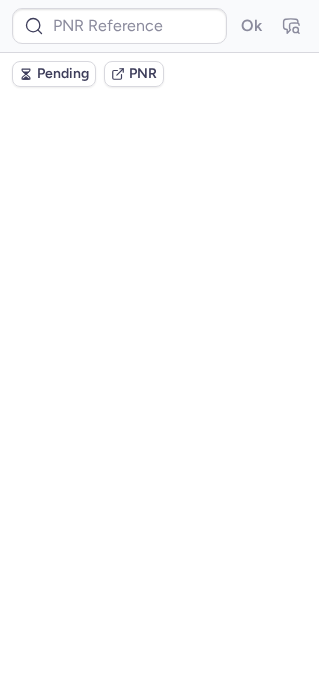 scroll, scrollTop: 0, scrollLeft: 0, axis: both 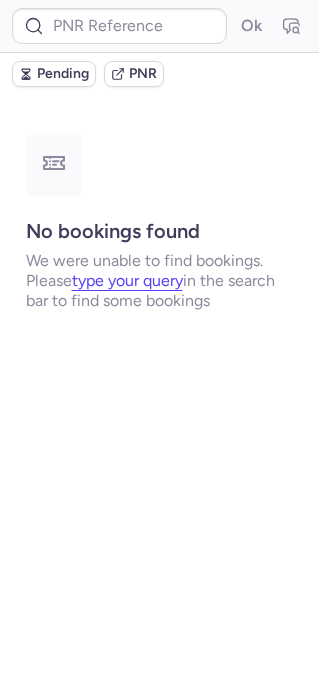 type on "CP585S" 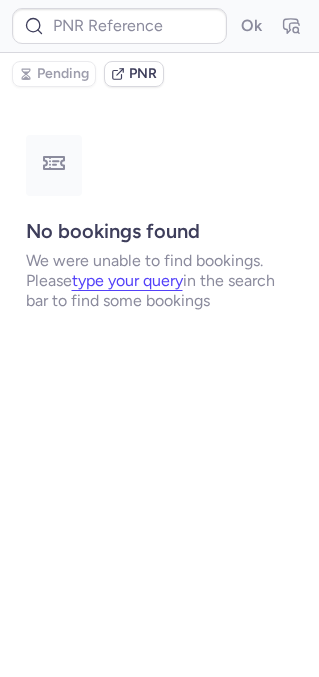 type on "CP3ZLJ" 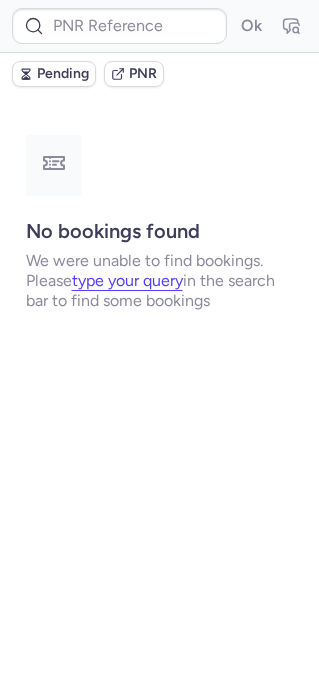 type on "CP3ZLJ" 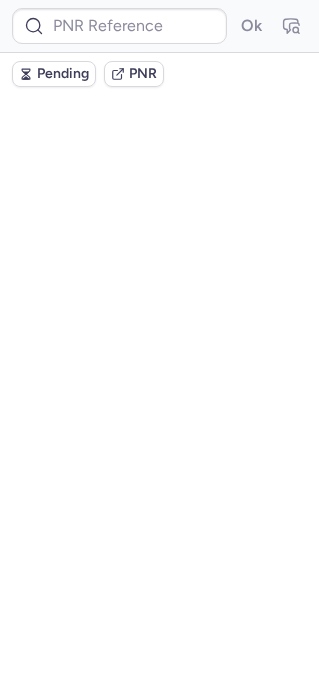 scroll, scrollTop: 0, scrollLeft: 0, axis: both 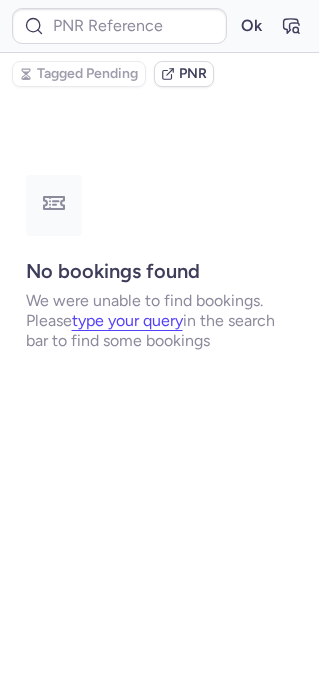 type on "CP3ZLJ" 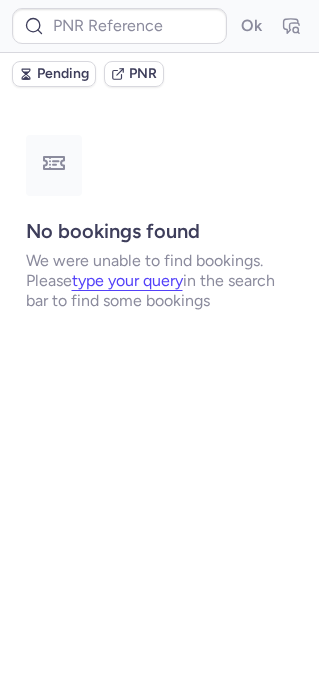 type on "CPXEIU" 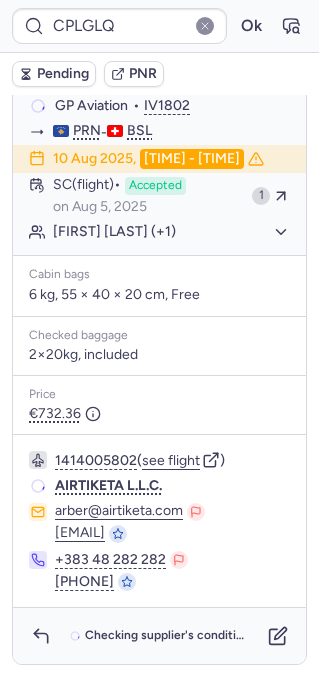 scroll, scrollTop: 334, scrollLeft: 0, axis: vertical 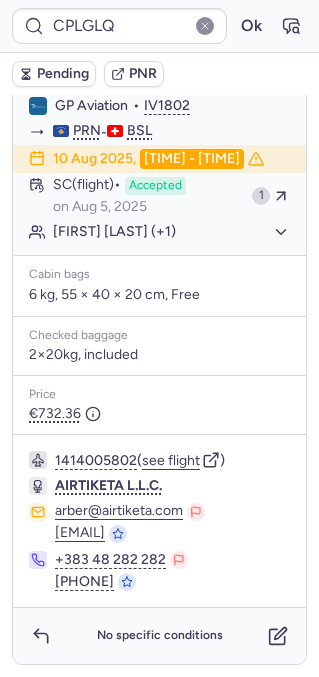 type on "CP3ZLJ" 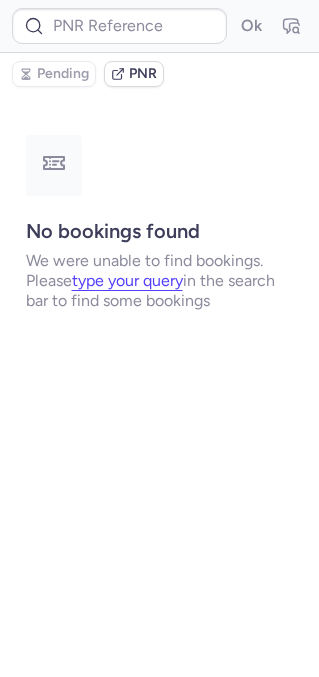 scroll, scrollTop: 0, scrollLeft: 0, axis: both 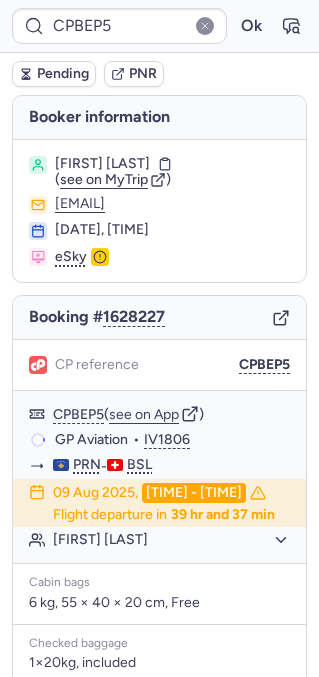 type on "CP4KJG" 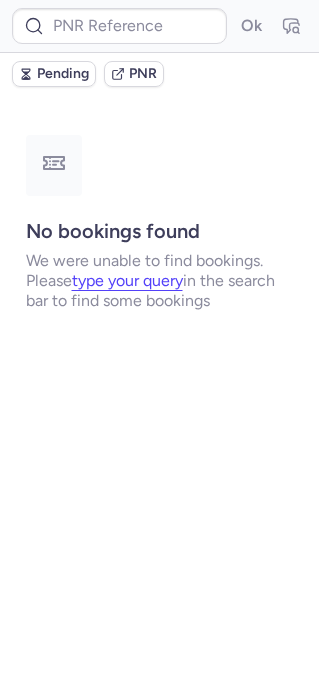 type on "CP3ZLJ" 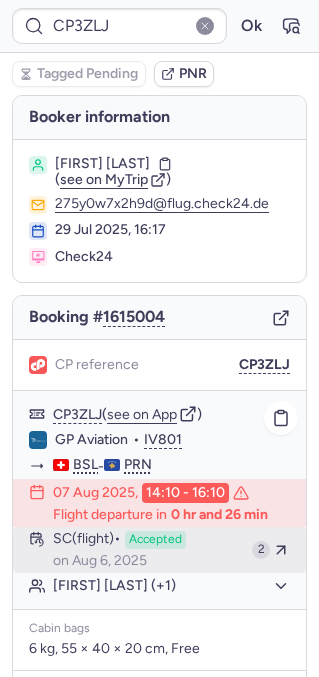 click on "SC (flight) Accepted on [DATE]" at bounding box center (148, 550) 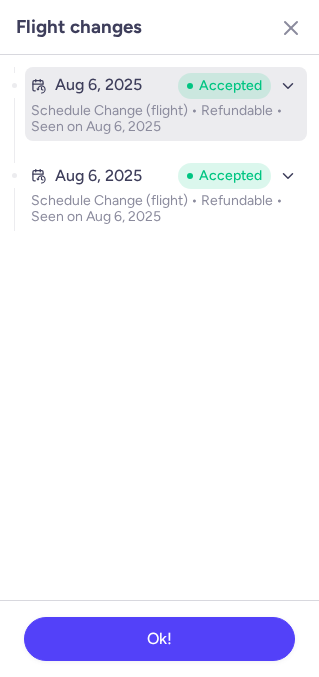 click on "Schedule Change (flight) • Refundable • Seen on Aug 6, 2025" at bounding box center [166, 119] 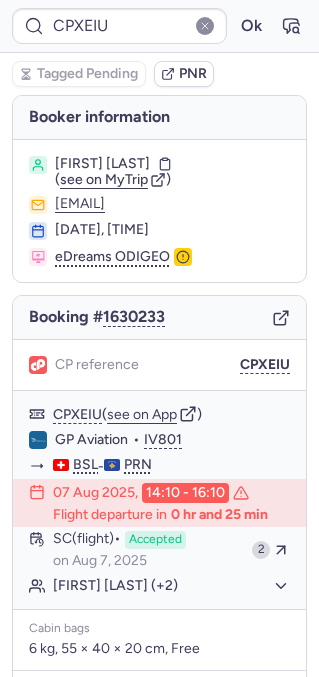type on "CP3ZLJ" 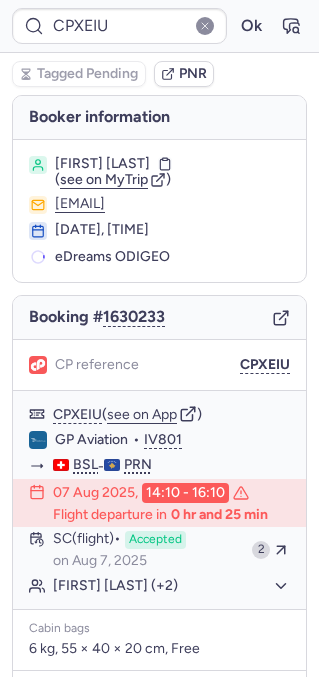 type on "CP585S" 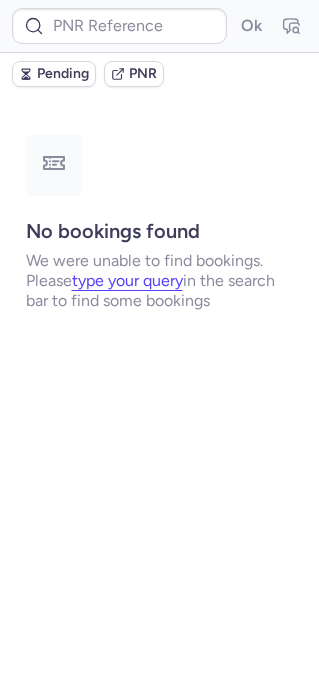 type on "CPLP4F" 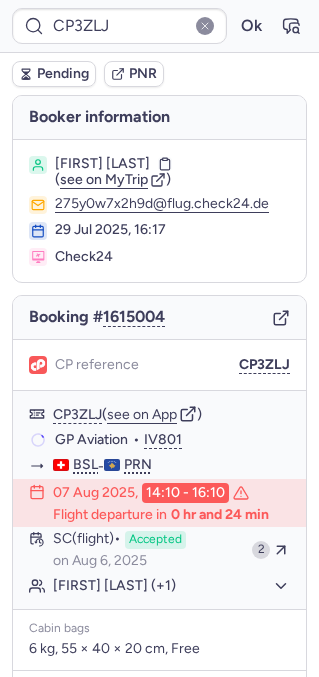 type on "CPLP4F" 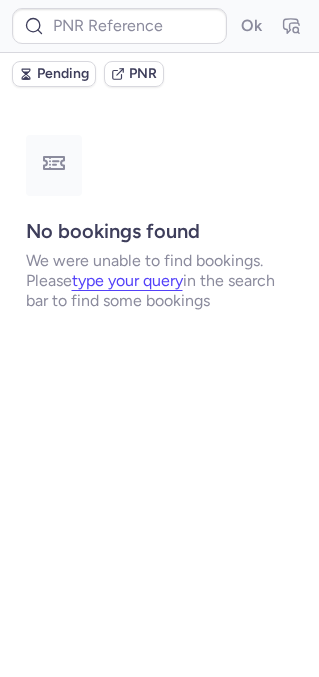 type on "CP585S" 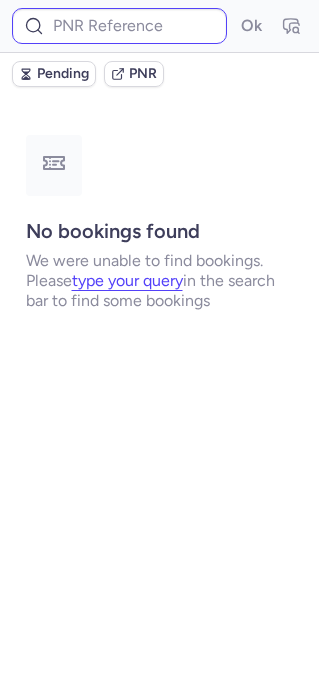 scroll, scrollTop: 0, scrollLeft: 0, axis: both 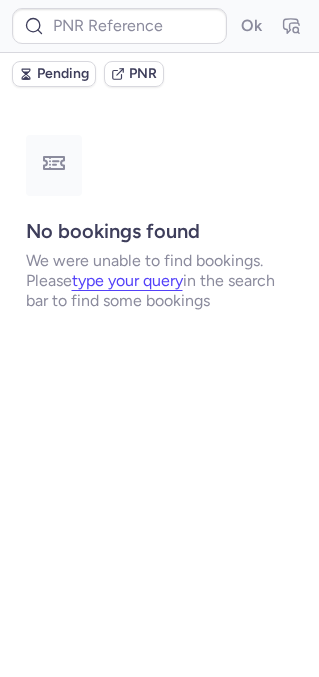 type on "CP3ZLJ" 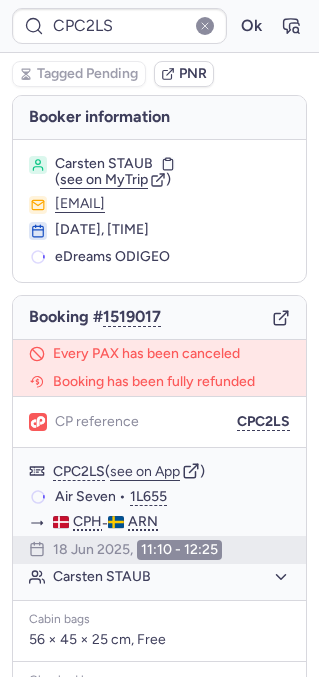 type on "CPXEIU" 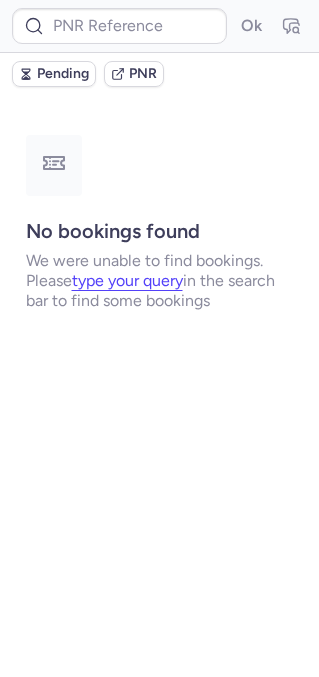 type on "CP585S" 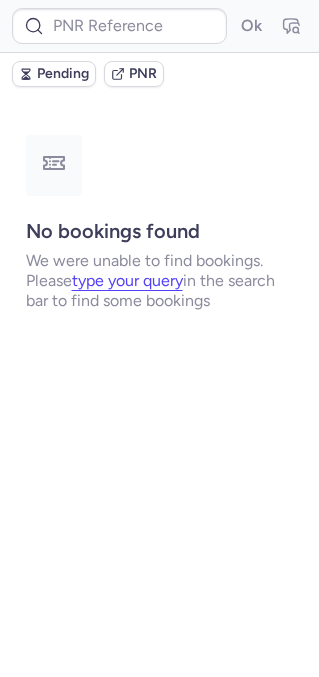 type on "CPXEIU" 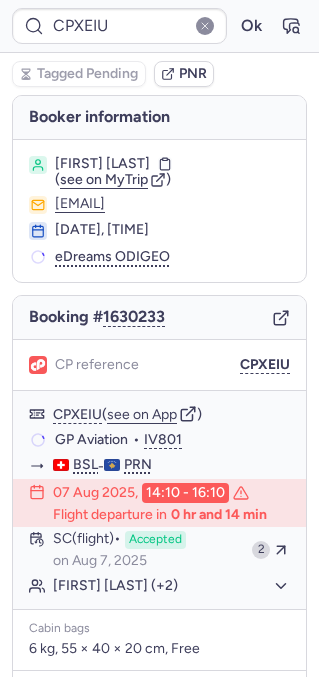 type on "CP3ZLJ" 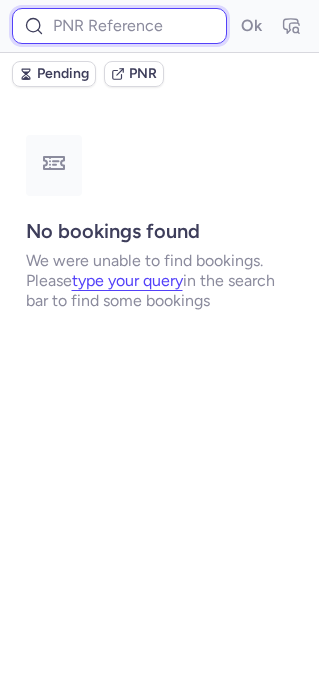 click at bounding box center [119, 26] 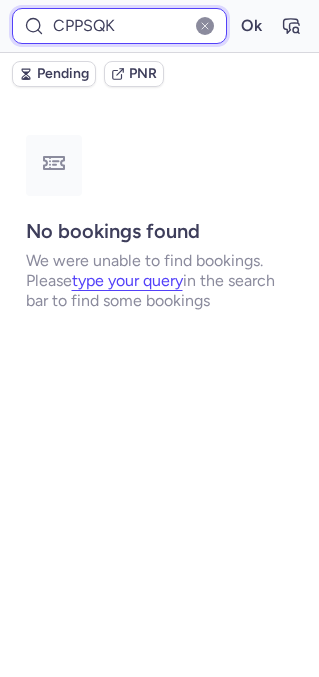 type on "CPPSQK" 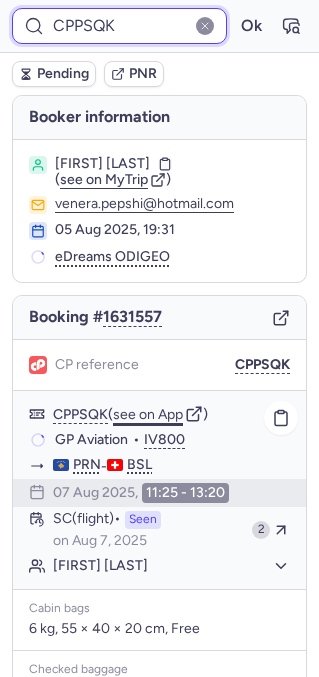 scroll, scrollTop: 148, scrollLeft: 0, axis: vertical 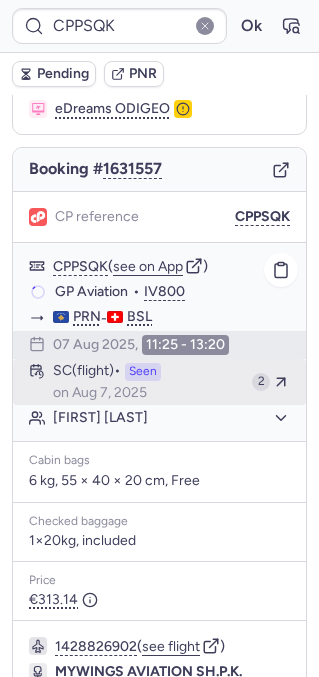 click on "SC (flight) Seen on [DATE]" at bounding box center [148, 382] 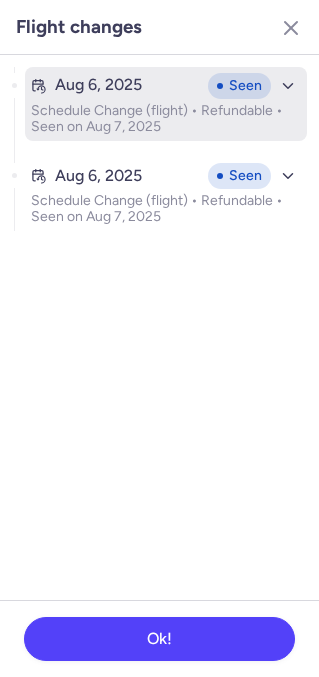 click on "Schedule Change (flight) • Refundable • Seen on Aug 7, 2025" at bounding box center (166, 119) 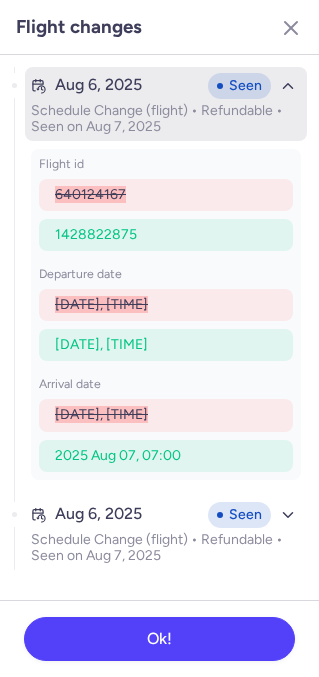 click on "Schedule Change (flight) • Refundable • Seen on Aug 7, 2025" at bounding box center [166, 119] 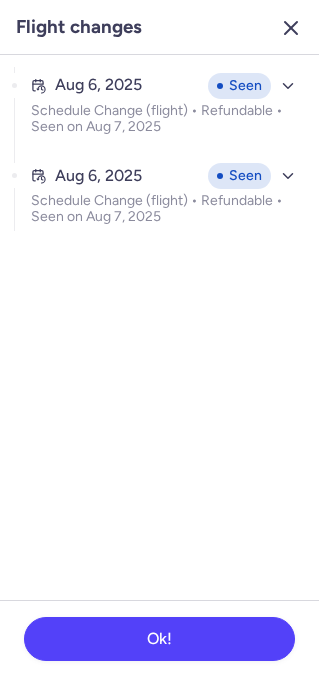 click 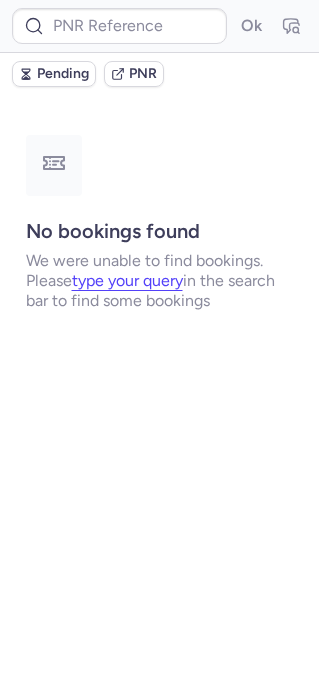 scroll, scrollTop: 0, scrollLeft: 0, axis: both 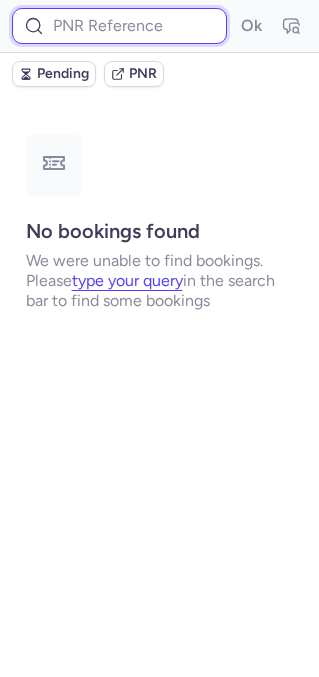 click at bounding box center (119, 26) 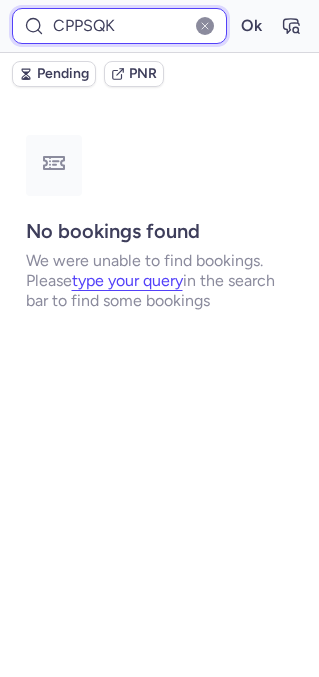 type on "CPPSQK" 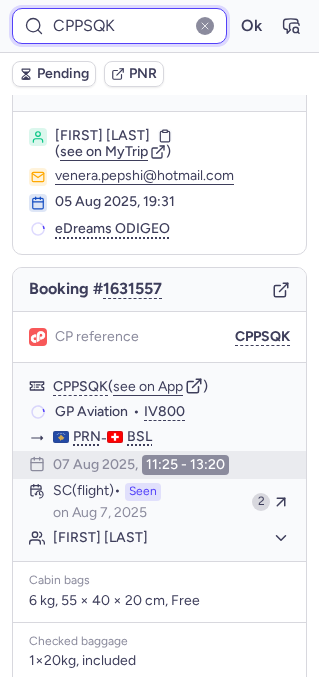 scroll, scrollTop: 37, scrollLeft: 0, axis: vertical 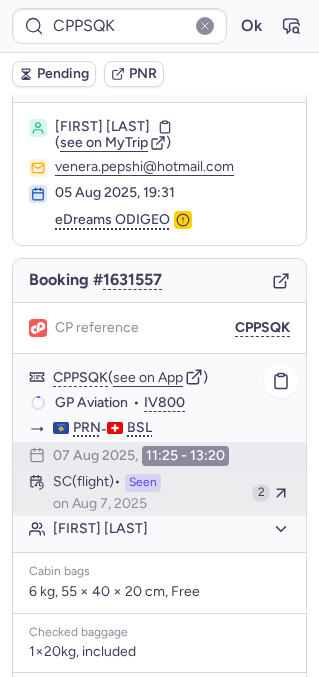 click on "SC (flight) Seen on [DATE]" at bounding box center (148, 493) 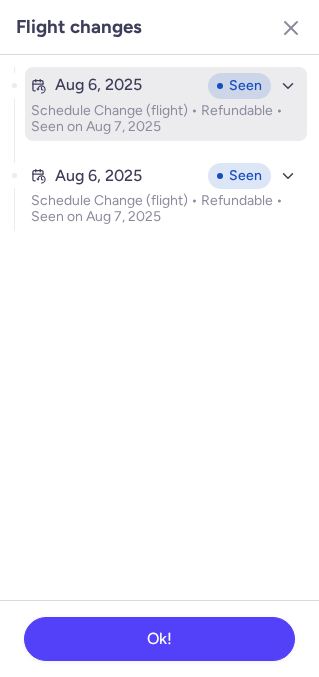 click on "Schedule Change (flight) • Refundable • Seen on Aug 7, 2025" at bounding box center (166, 119) 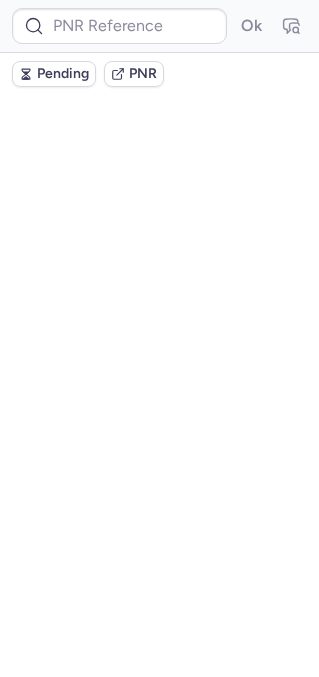 scroll, scrollTop: 0, scrollLeft: 0, axis: both 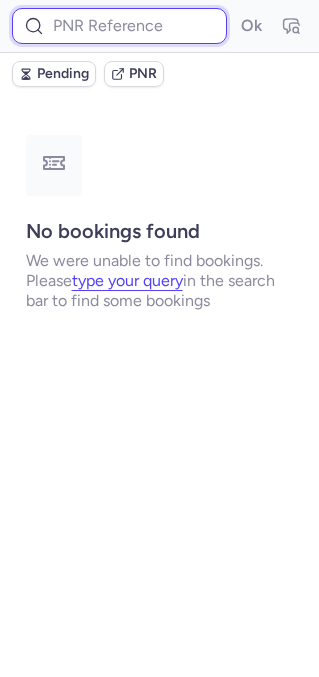click at bounding box center (119, 26) 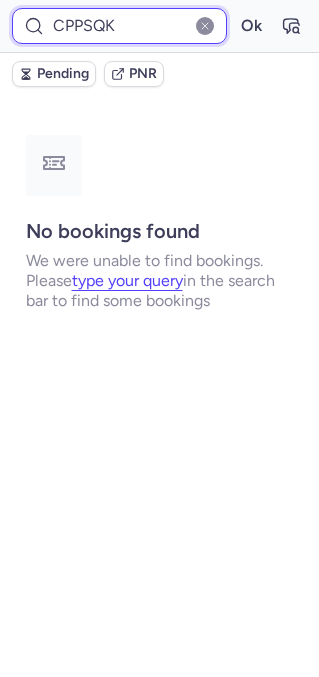 type on "CPPSQK" 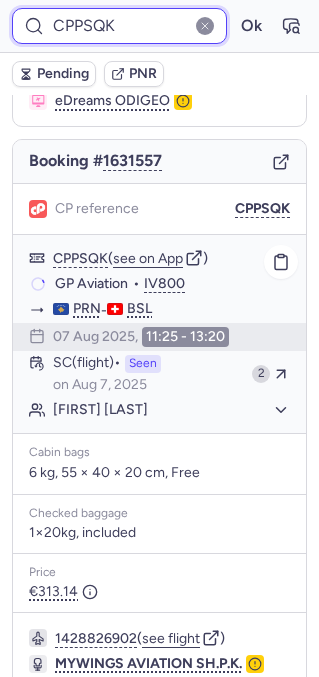 scroll, scrollTop: 180, scrollLeft: 0, axis: vertical 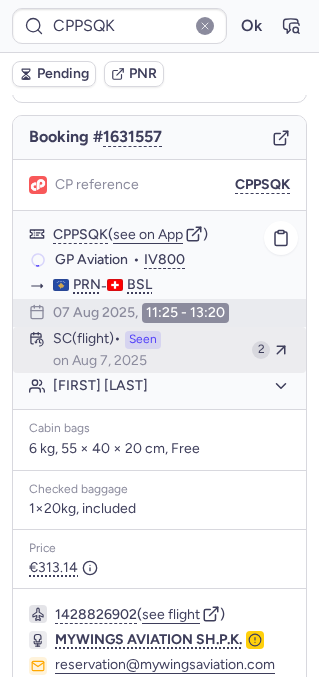 click on "SC (flight) Seen on [DATE]" at bounding box center (148, 350) 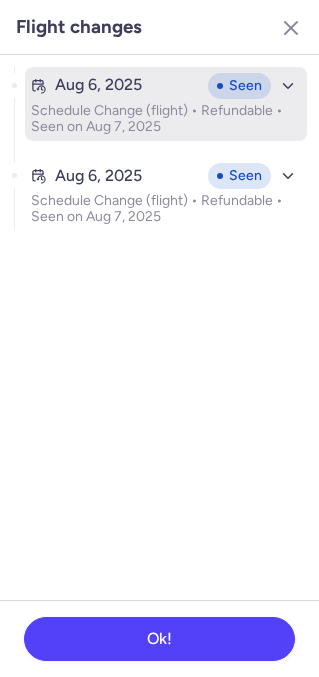 click on "Schedule Change (flight) • Refundable • Seen on Aug 7, 2025" at bounding box center [166, 119] 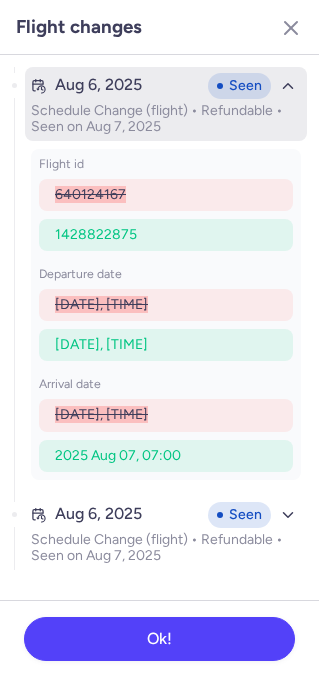 click on "Schedule Change (flight) • Refundable • Seen on Aug 7, 2025" at bounding box center (166, 119) 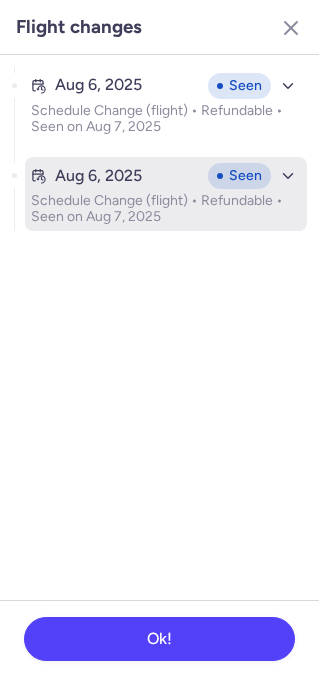 click on "Schedule Change (flight) • Refundable • Seen on Aug 7, 2025" at bounding box center [166, 209] 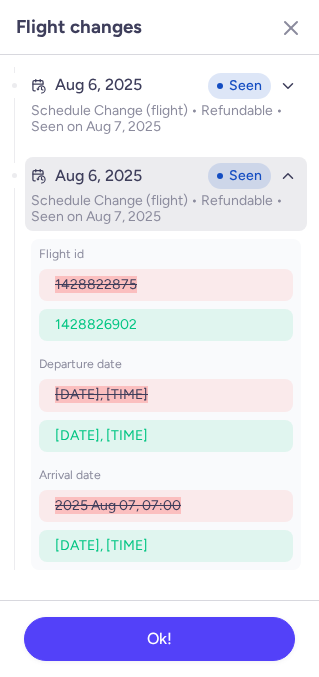 click on "Schedule Change (flight) • Refundable • Seen on Aug 7, 2025" at bounding box center [166, 209] 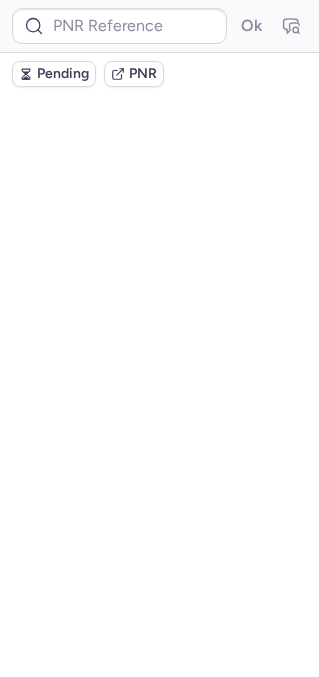 scroll, scrollTop: 0, scrollLeft: 0, axis: both 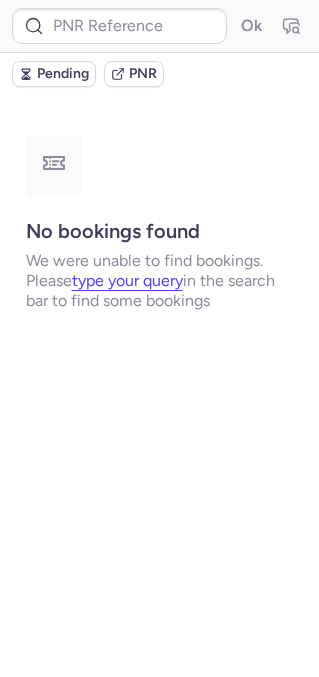 type on "CP3ZLJ" 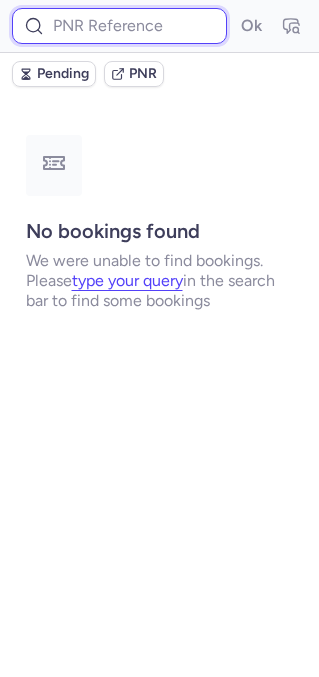 click at bounding box center [119, 26] 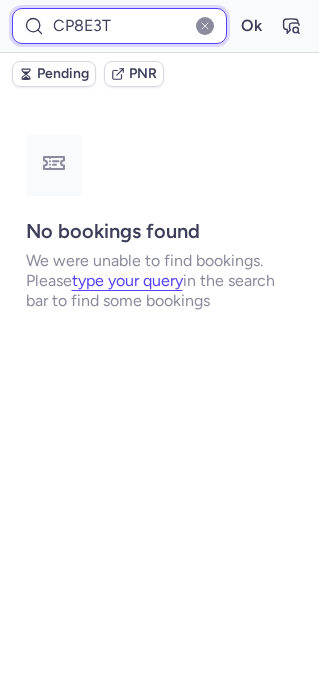 click on "Ok" at bounding box center (251, 26) 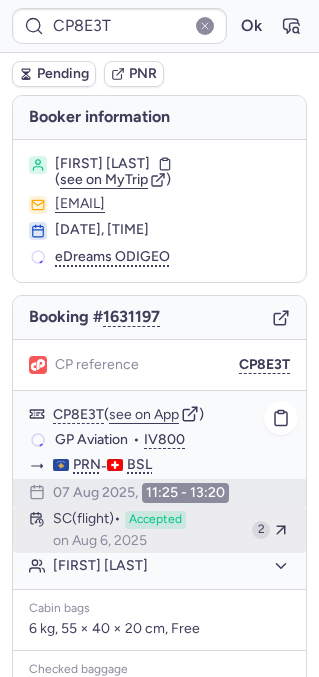 click on "Accepted" at bounding box center (155, 520) 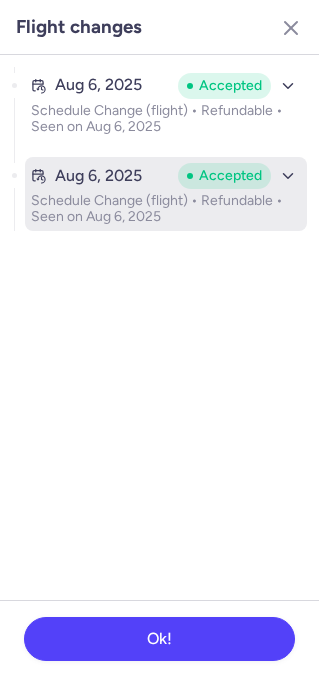 click on "Schedule Change (flight) • Refundable • Seen on Aug 6, 2025" at bounding box center [166, 209] 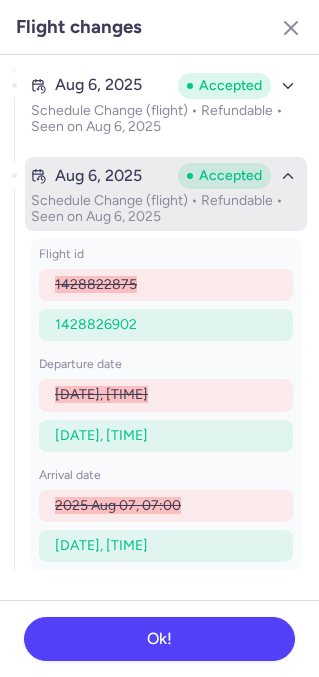 click on "Schedule Change (flight) • Refundable • Seen on Aug 6, 2025" at bounding box center (166, 209) 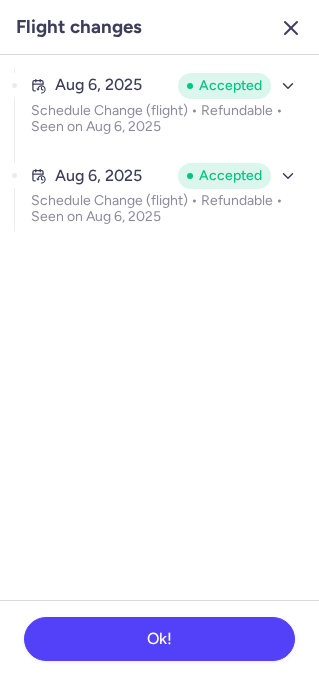 click 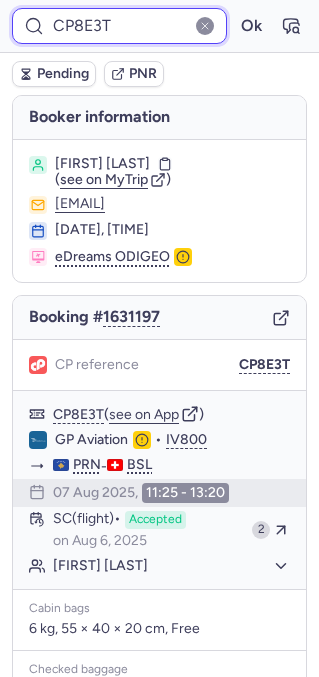 click on "CP8E3T" at bounding box center [119, 26] 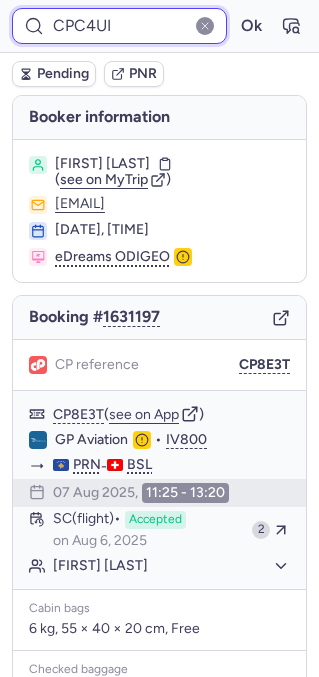 type on "CPC4UI" 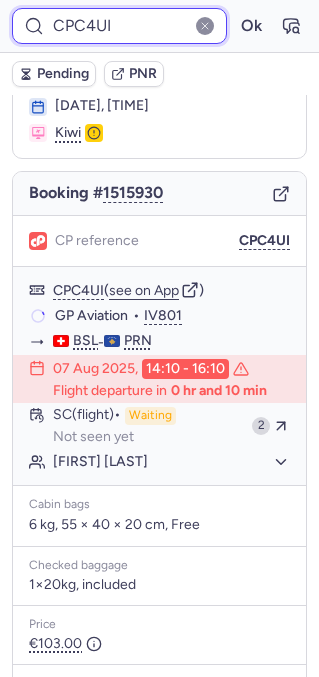 scroll, scrollTop: 125, scrollLeft: 0, axis: vertical 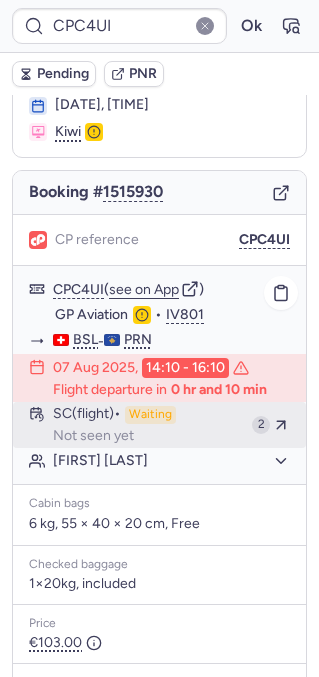 click on "SC   (flight)  Waiting Not seen yet" at bounding box center [148, 425] 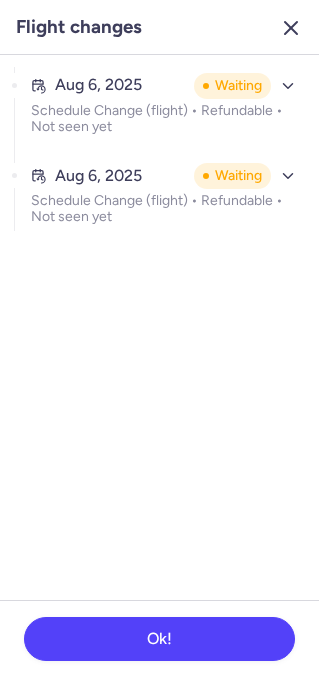 click 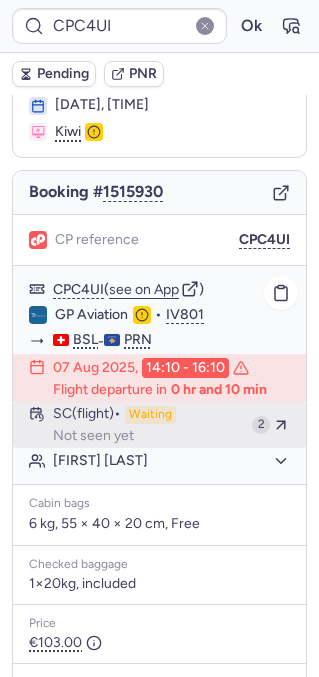 click on "SC   (flight)  Waiting Not seen yet" at bounding box center [148, 425] 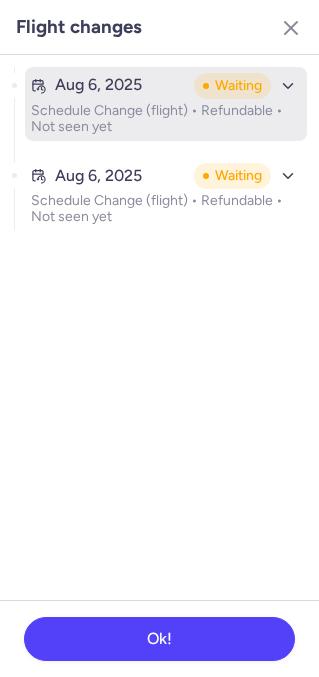 click on "Waiting" at bounding box center [232, 86] 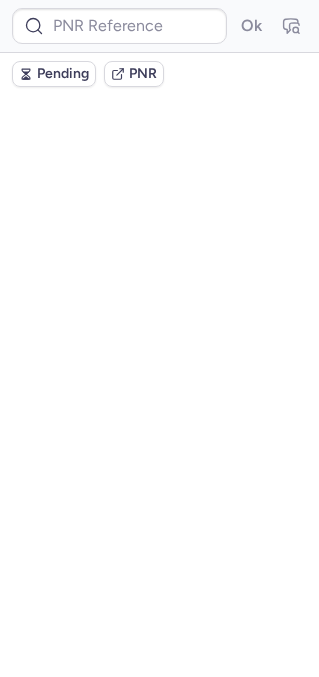 scroll, scrollTop: 0, scrollLeft: 0, axis: both 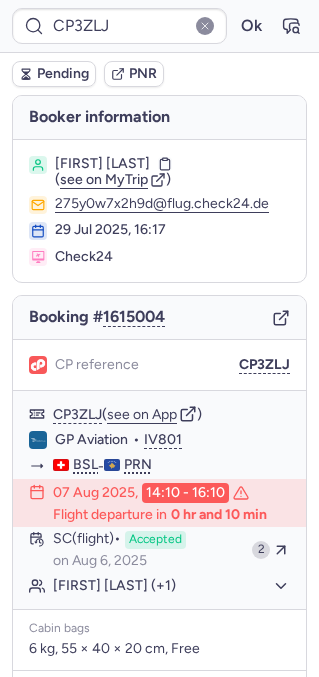 type on "CPXEIU" 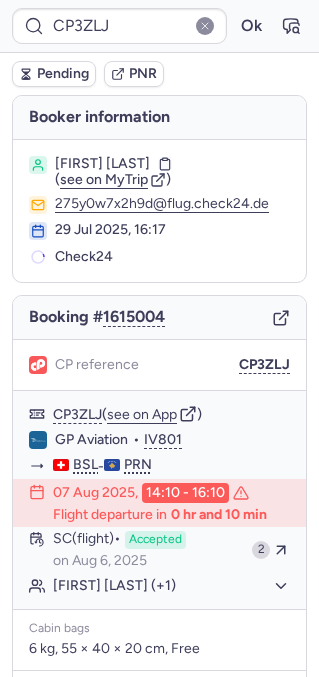 type on "CPC2LS" 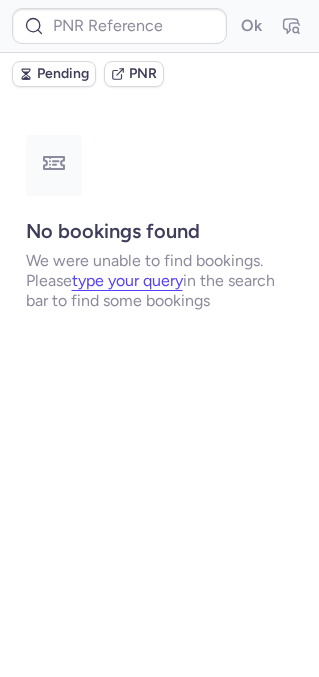 type on "CPXEIU" 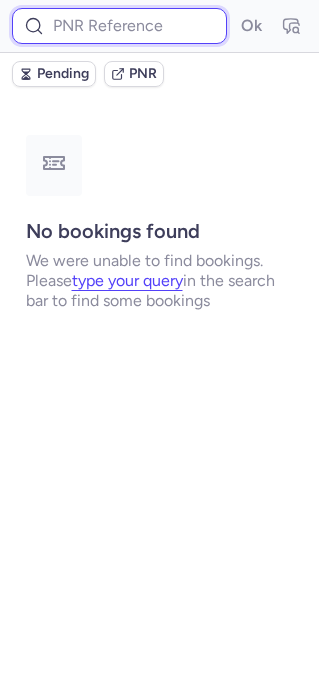 click at bounding box center (119, 26) 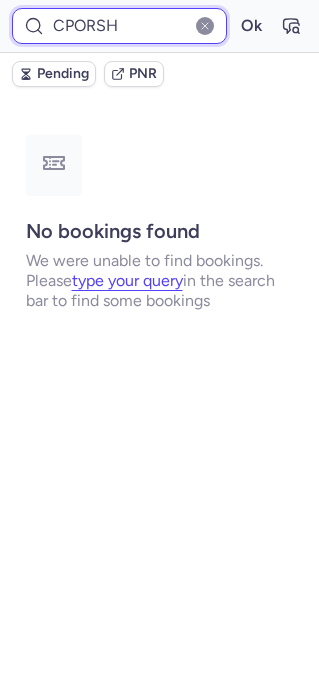 type on "CPORSH" 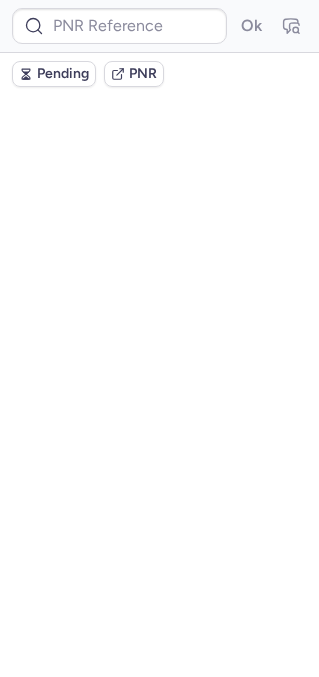 scroll, scrollTop: 0, scrollLeft: 0, axis: both 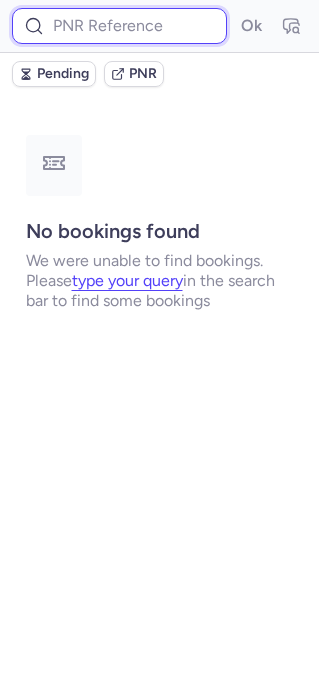 click at bounding box center [119, 26] 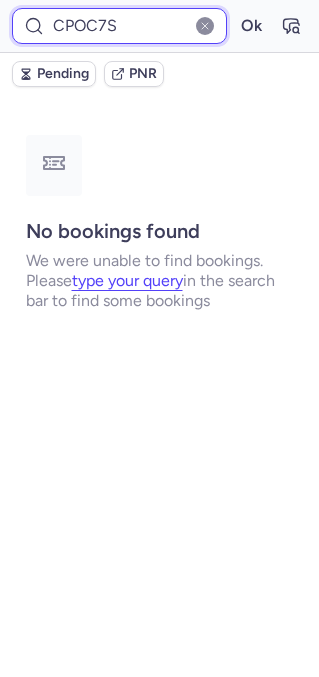 type on "CPOC7S" 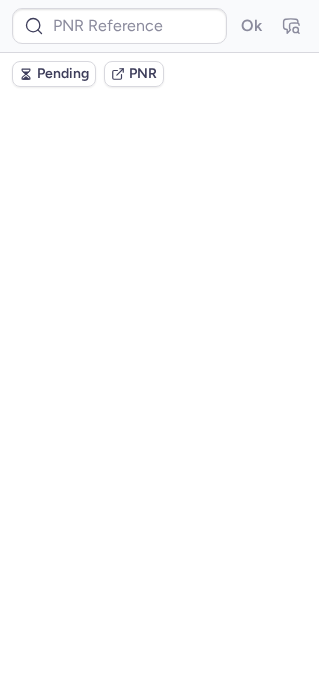 scroll, scrollTop: 0, scrollLeft: 0, axis: both 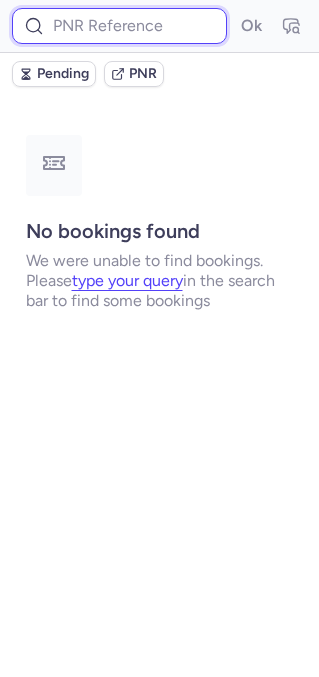 click at bounding box center (119, 26) 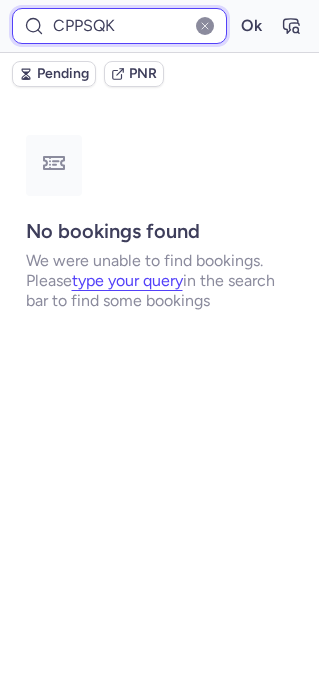 type on "CPPSQK" 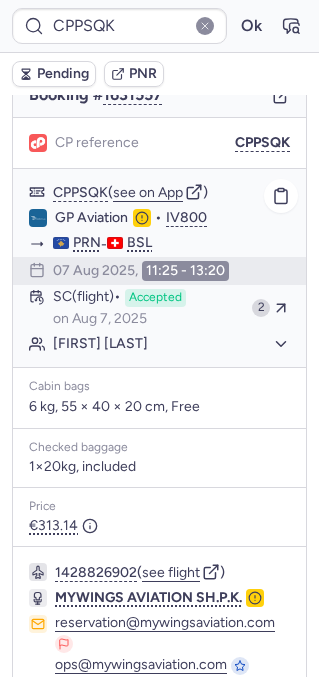 scroll, scrollTop: 354, scrollLeft: 0, axis: vertical 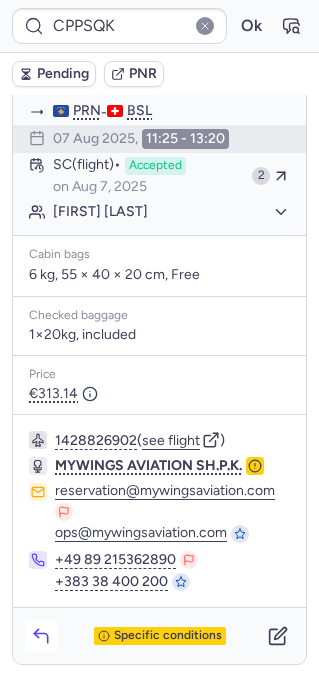 click 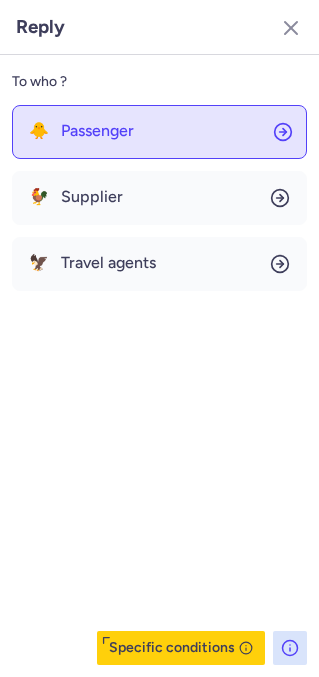 click on "Passenger" at bounding box center [97, 131] 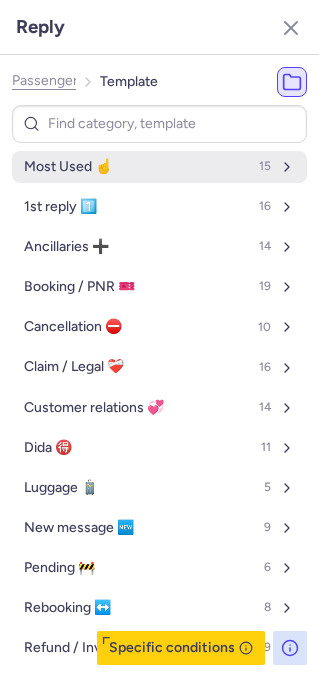 click on "Most Used ☝️" at bounding box center [68, 167] 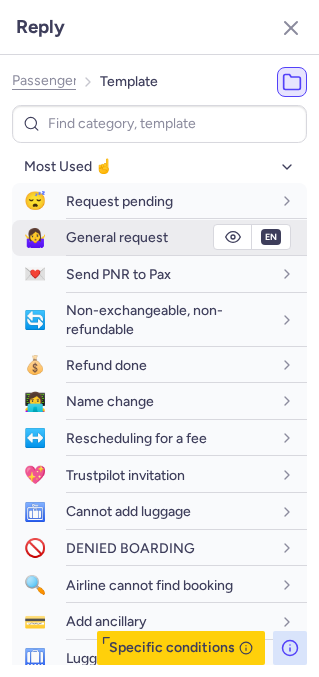 click on "General request" at bounding box center [117, 237] 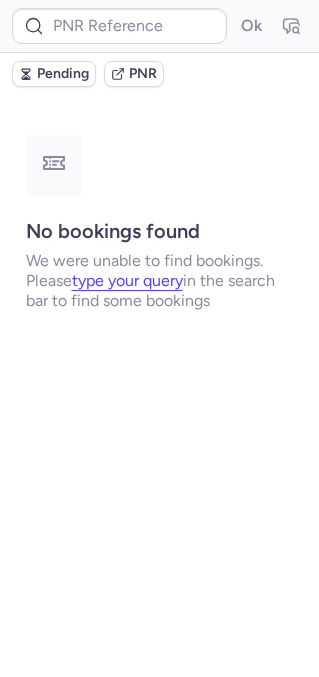 scroll, scrollTop: 0, scrollLeft: 0, axis: both 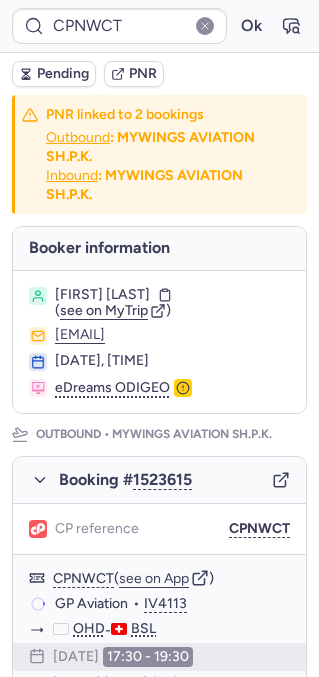 type on "CP3ZLJ" 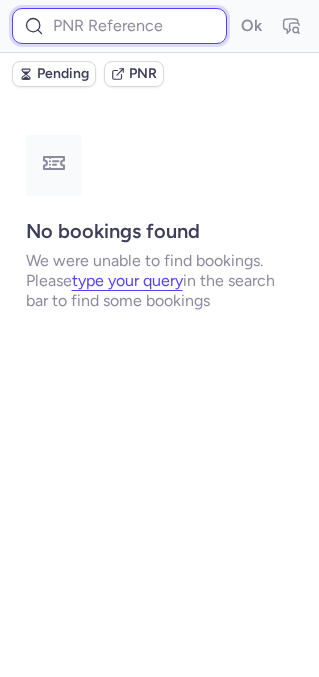 click at bounding box center [119, 26] 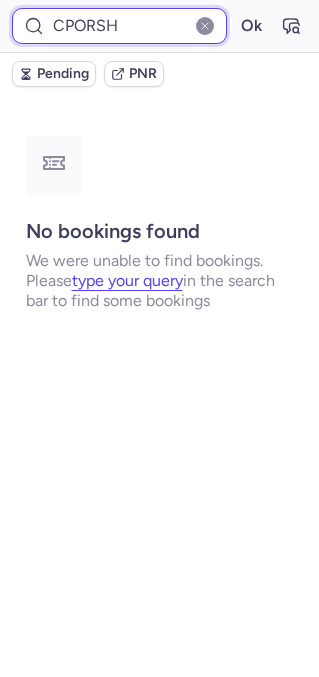 type on "CPORSH" 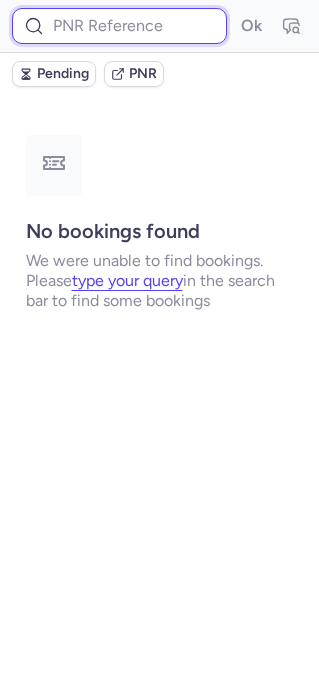 click at bounding box center (119, 26) 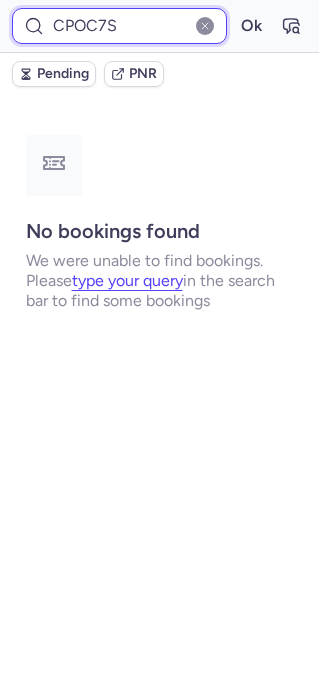 type on "CPOC7S" 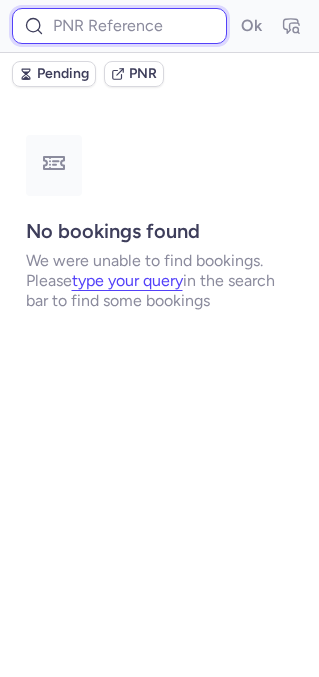 click at bounding box center [119, 26] 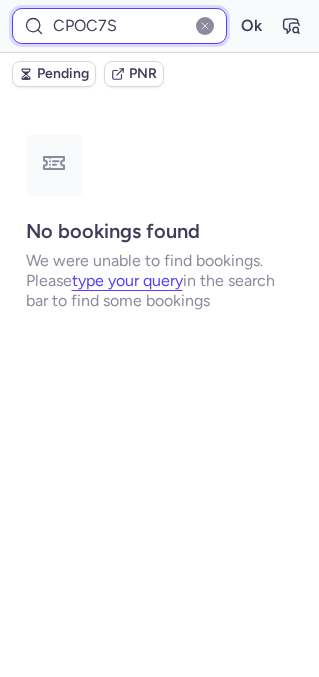 type on "CPOC7S" 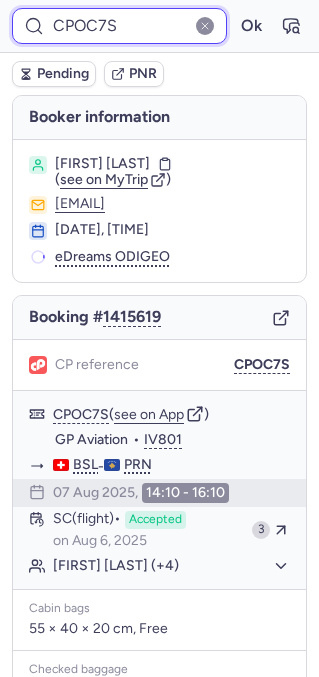 scroll, scrollTop: 354, scrollLeft: 0, axis: vertical 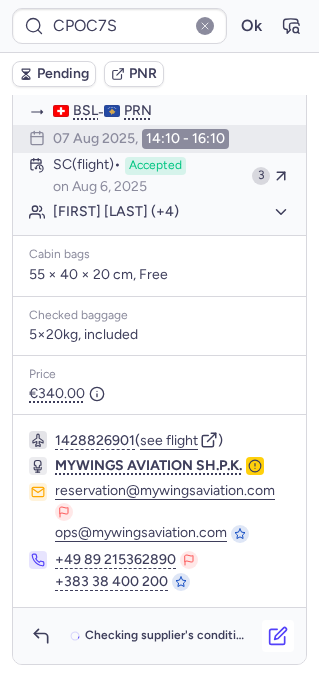 click 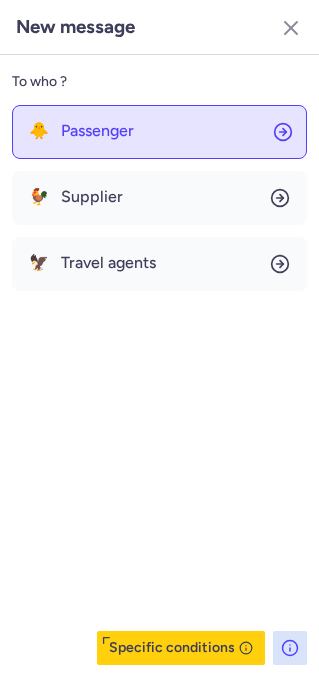 click on "Passenger" at bounding box center [97, 131] 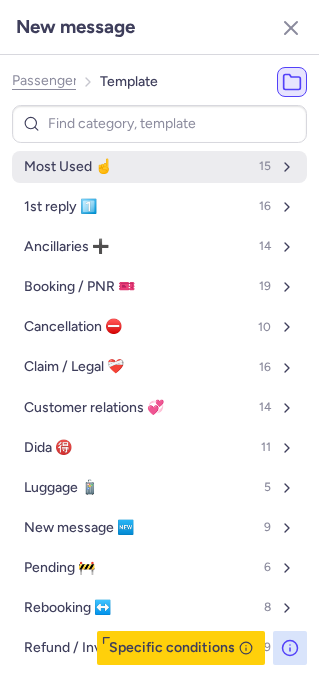 click on "Most Used ☝️ 15" at bounding box center (159, 167) 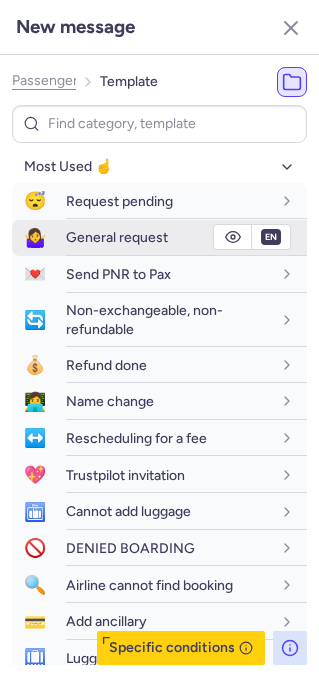 click on "General request" at bounding box center (117, 237) 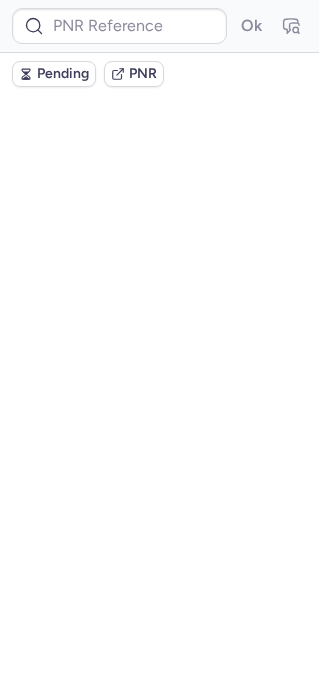 scroll, scrollTop: 0, scrollLeft: 0, axis: both 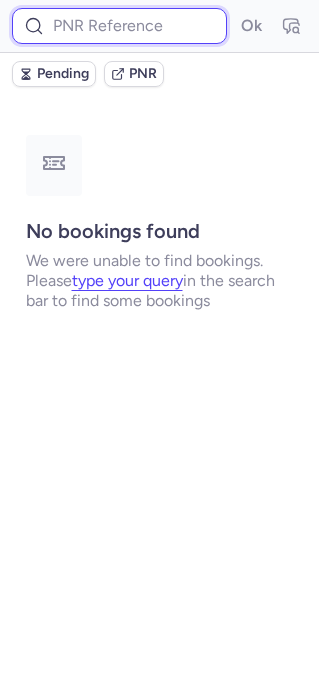 click at bounding box center [119, 26] 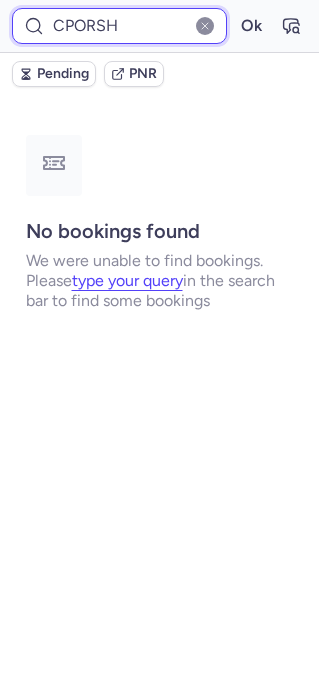 type on "CPORSH" 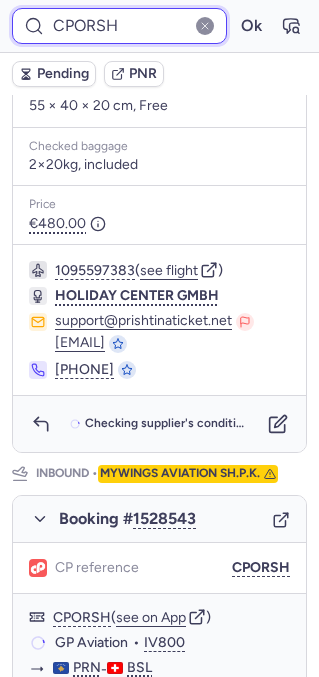 scroll, scrollTop: 1184, scrollLeft: 0, axis: vertical 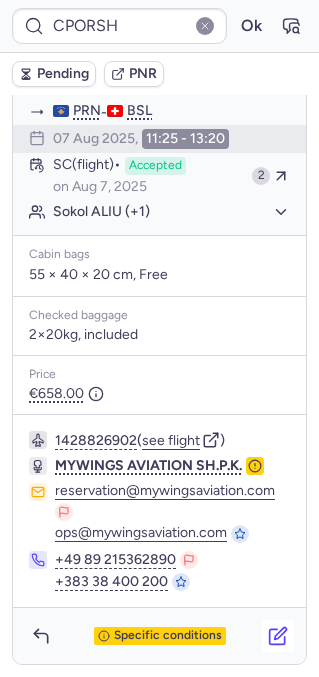 click 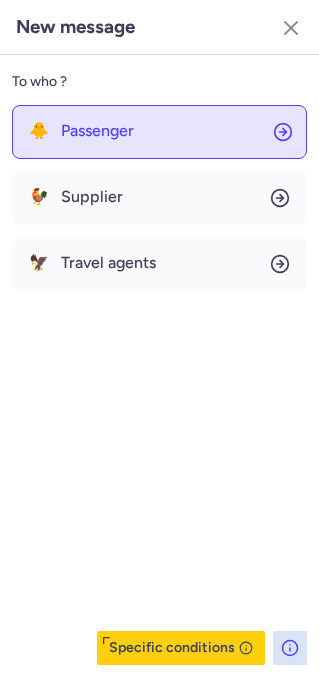 click on "🐥 Passenger" 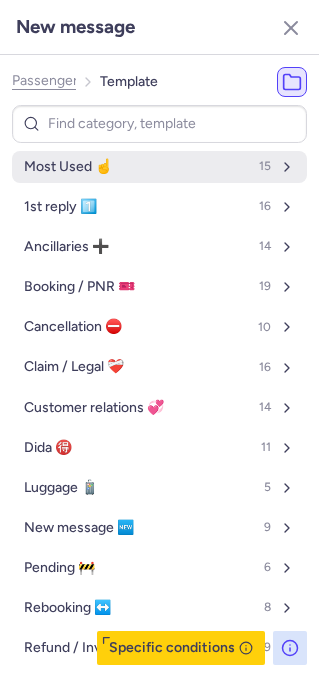 click on "Most Used ☝️ 15" at bounding box center (159, 167) 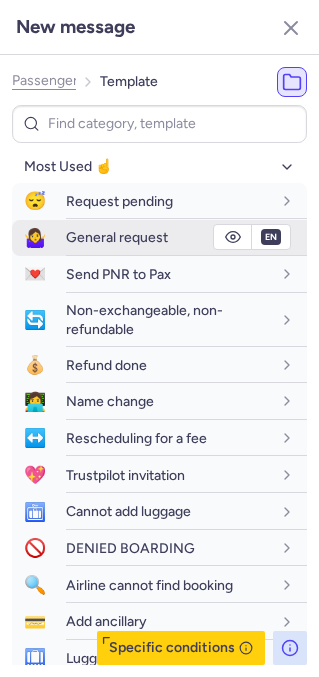 click on "General request" at bounding box center (186, 237) 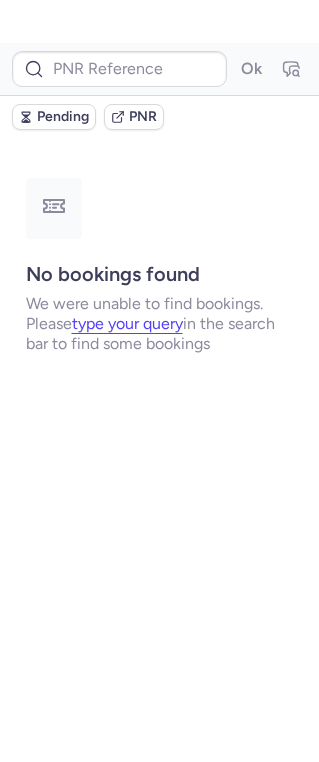 scroll, scrollTop: 0, scrollLeft: 0, axis: both 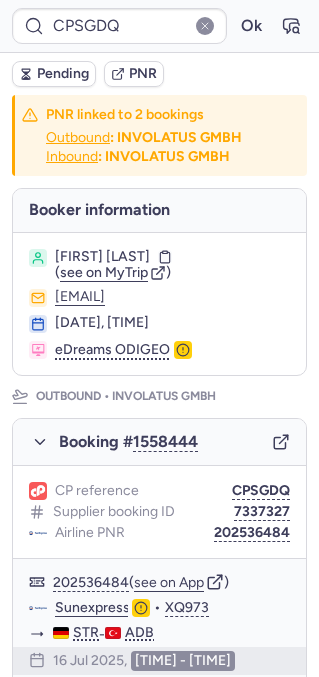 type on "CPNWCT" 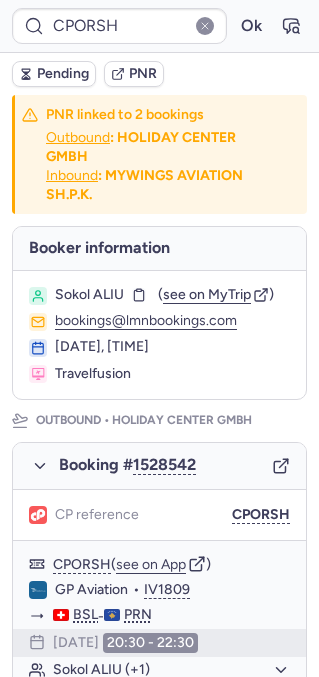 type on "CPNWCT" 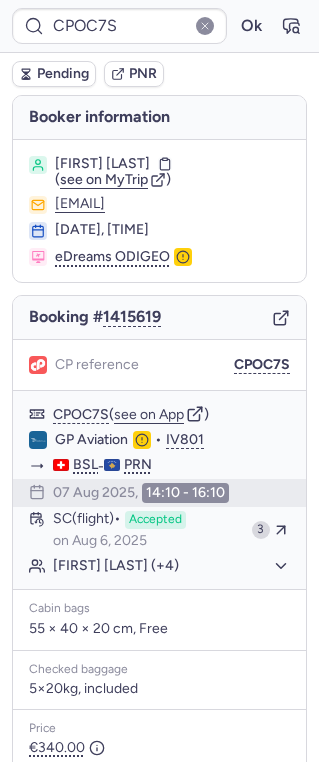 type on "CPNWCT" 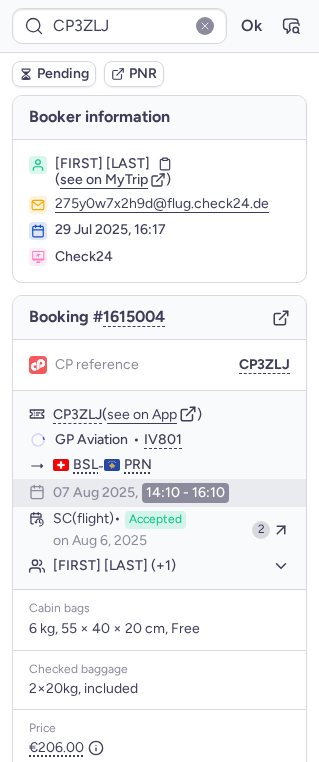 type on "CPC2LS" 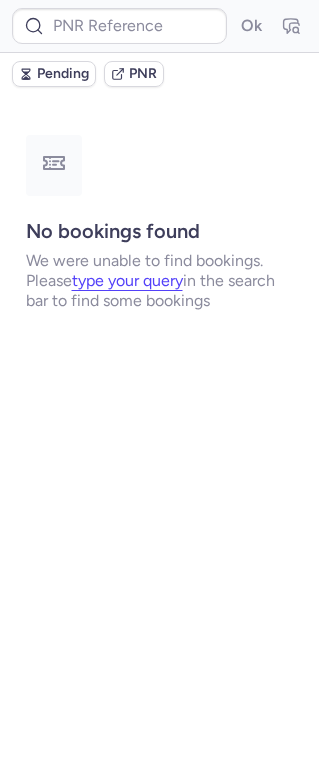 type on "CPNWCT" 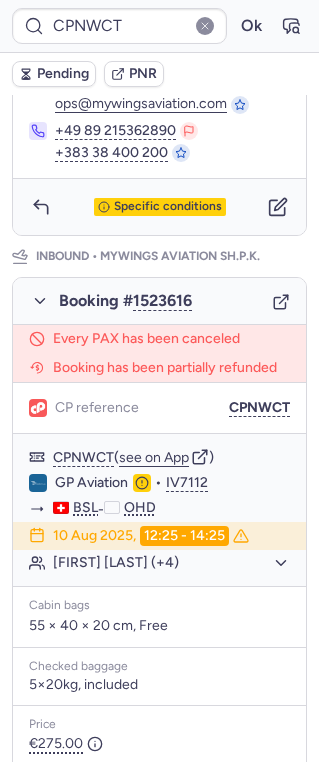 scroll, scrollTop: 906, scrollLeft: 0, axis: vertical 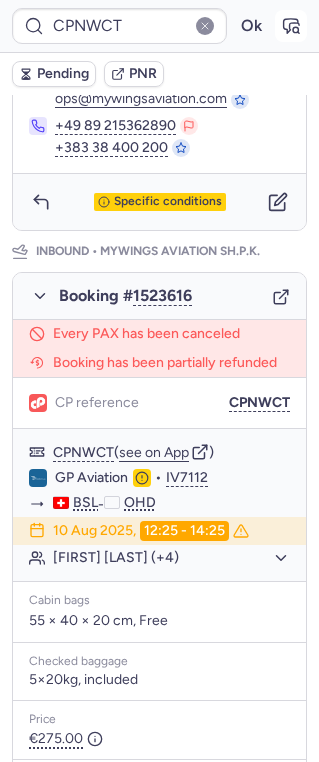 click 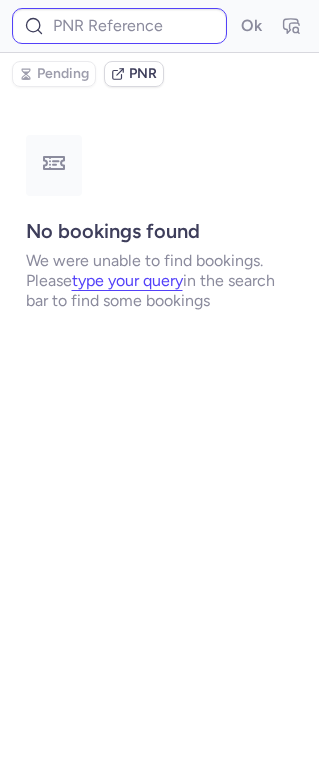 scroll, scrollTop: 0, scrollLeft: 0, axis: both 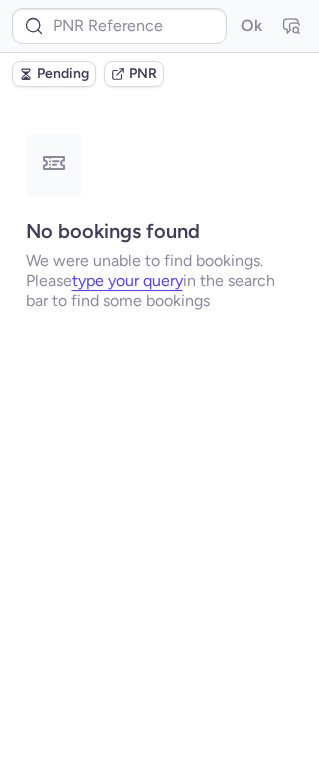 type on "CPNWCT" 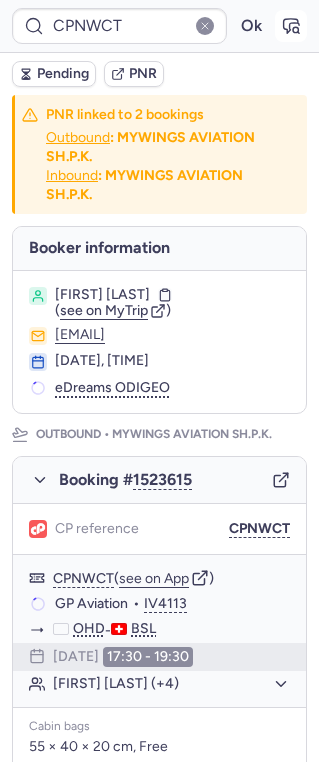 click 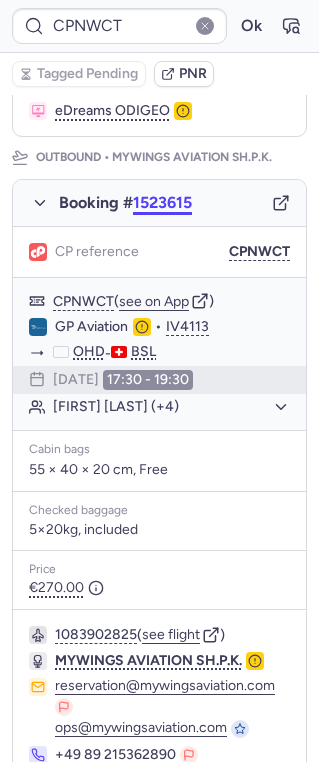 scroll, scrollTop: 265, scrollLeft: 0, axis: vertical 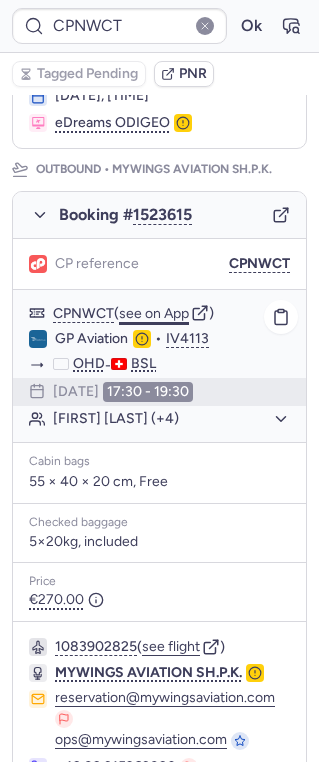 click on "see on App" 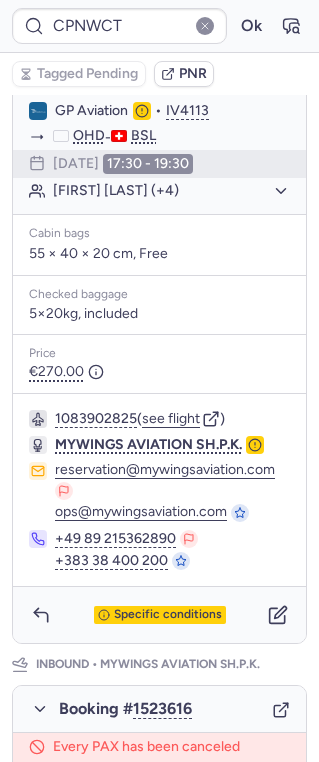 scroll, scrollTop: 695, scrollLeft: 0, axis: vertical 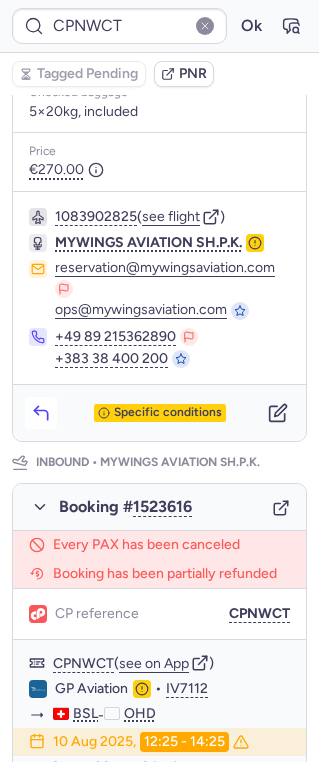 click 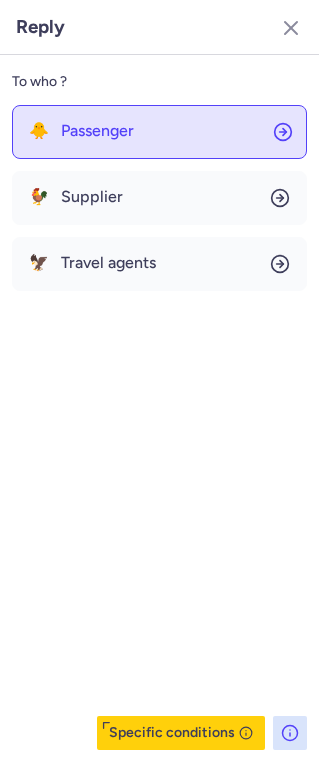 click on "Passenger" at bounding box center (97, 131) 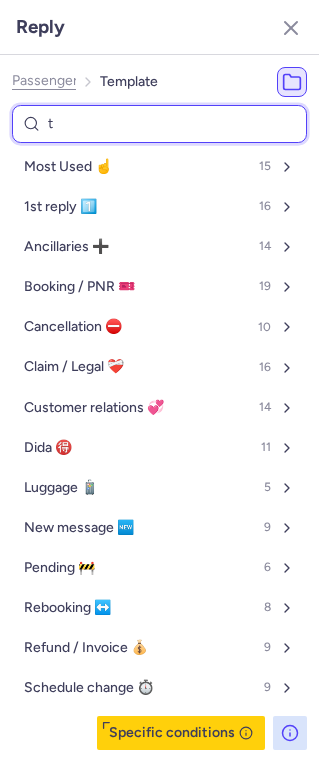 type on "ta" 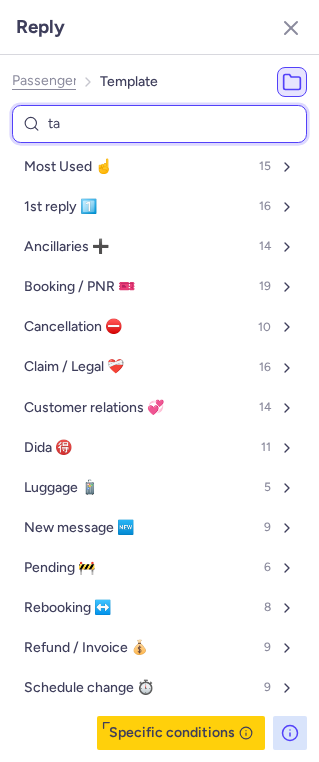select on "en" 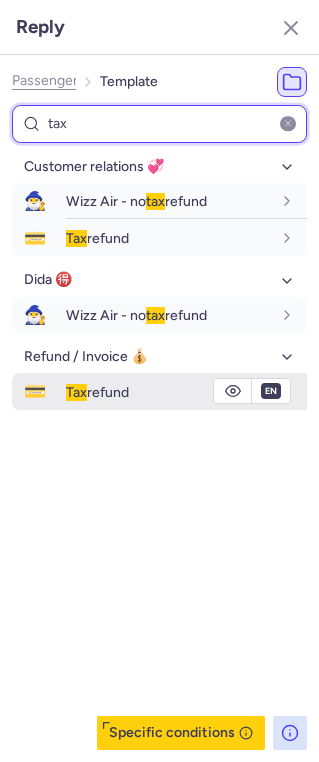 type on "tax" 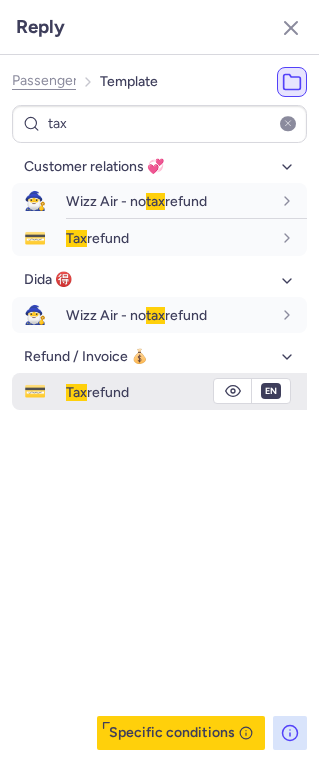 click on "Tax refund" at bounding box center (97, 392) 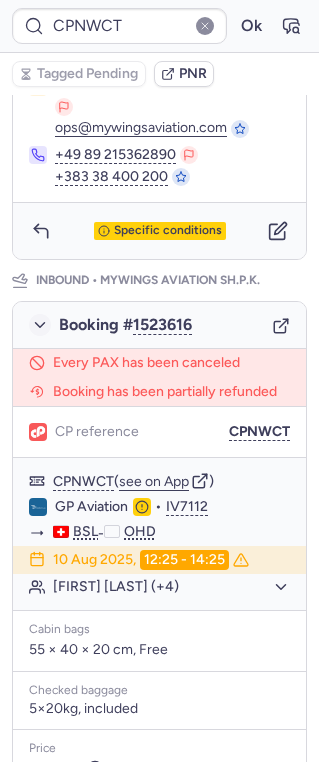scroll, scrollTop: 873, scrollLeft: 0, axis: vertical 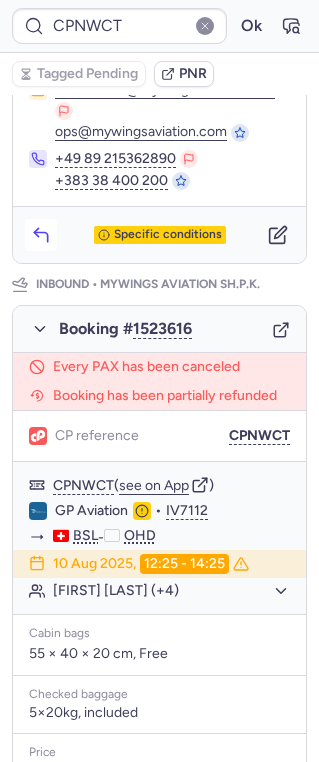 click 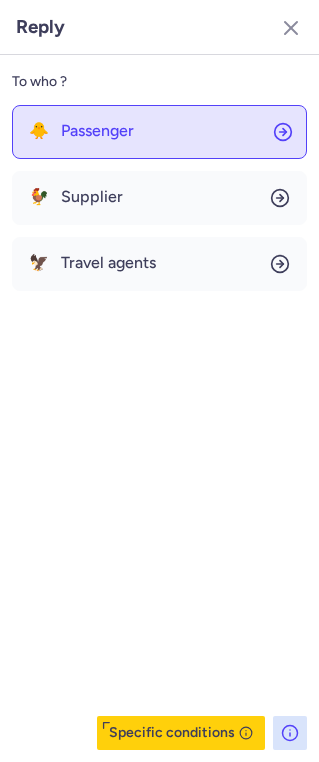 click on "🐥 Passenger" 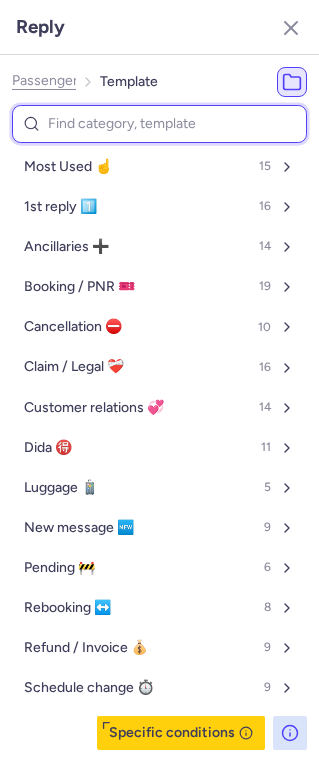 click at bounding box center (159, 124) 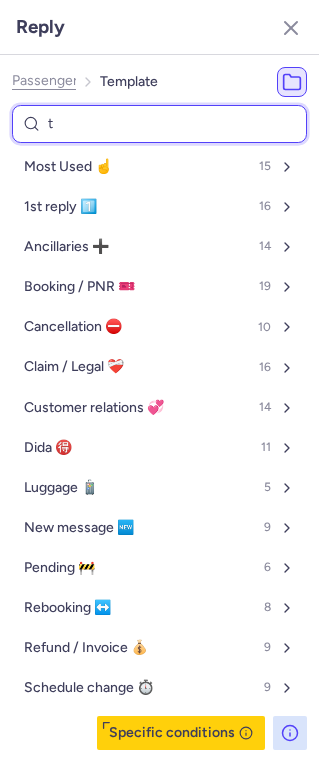 type on "ta" 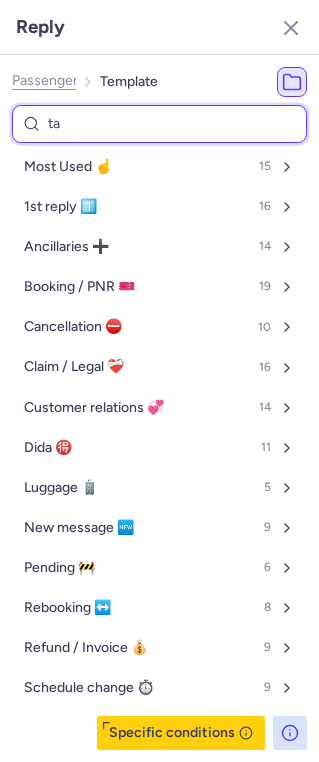 select on "en" 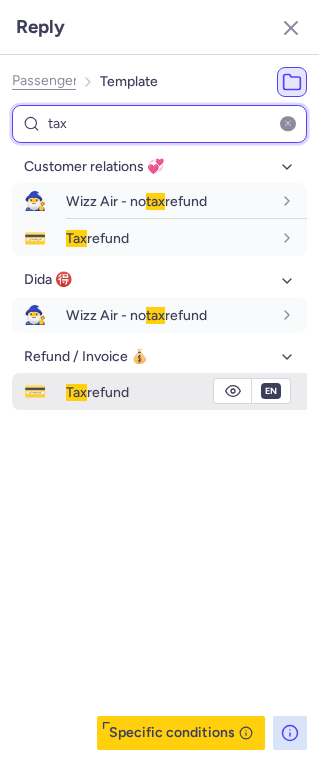 type on "tax" 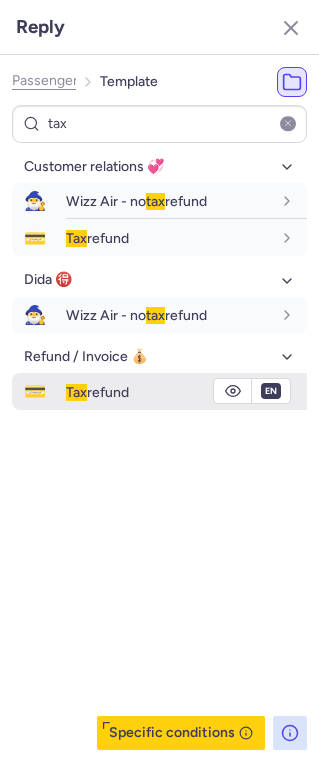 click on "Tax" at bounding box center (76, 392) 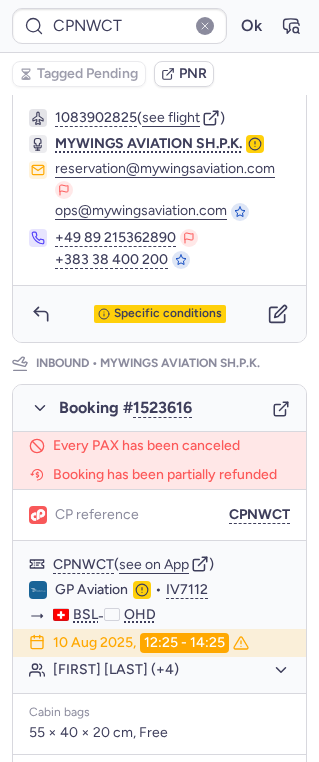 scroll, scrollTop: 675, scrollLeft: 0, axis: vertical 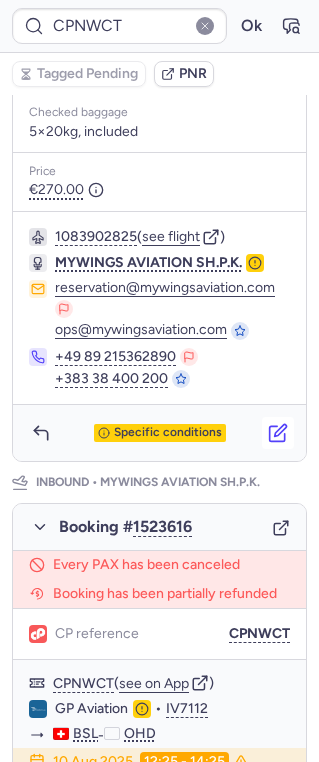 click 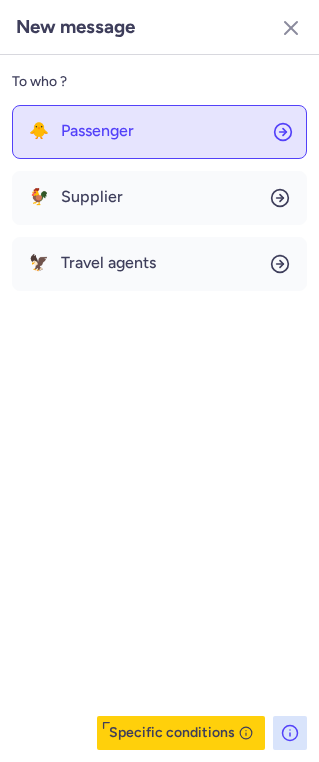 click on "🐥 Passenger" 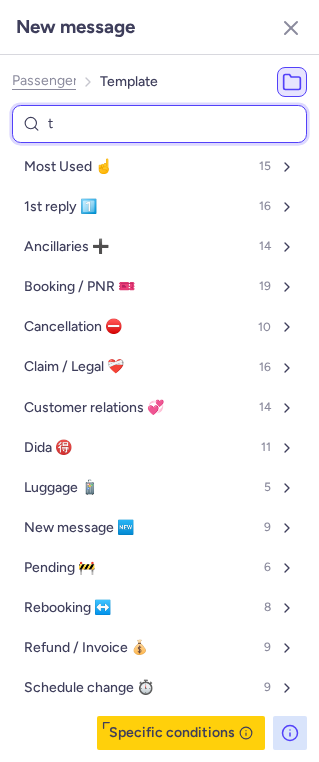 type on "ta" 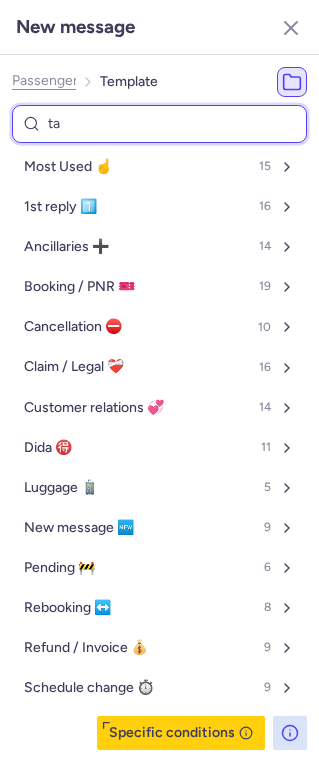 select on "en" 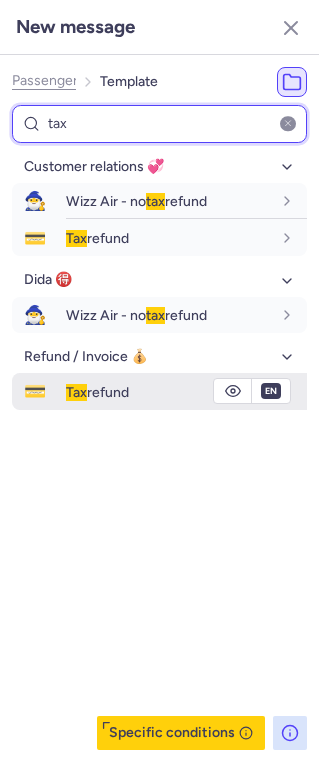 type on "tax" 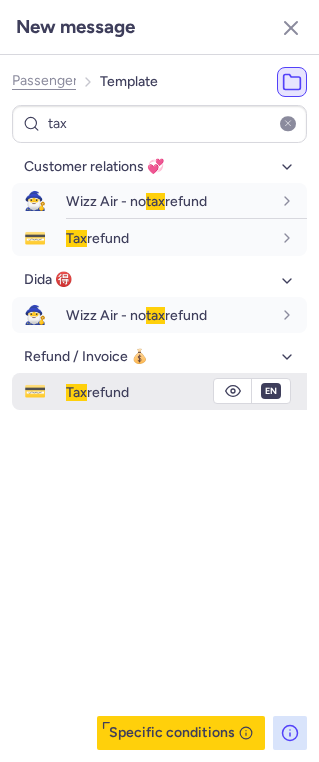 click on "Tax refund" at bounding box center (186, 392) 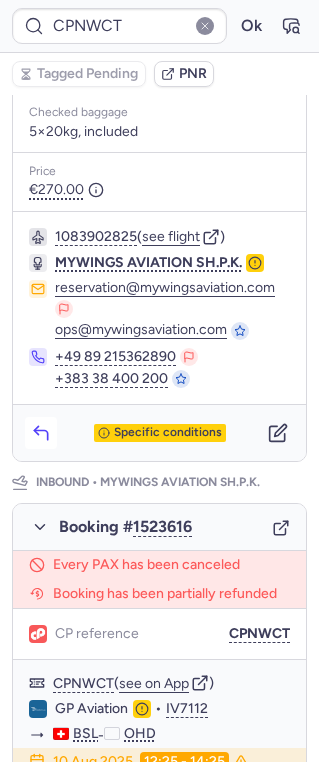 click 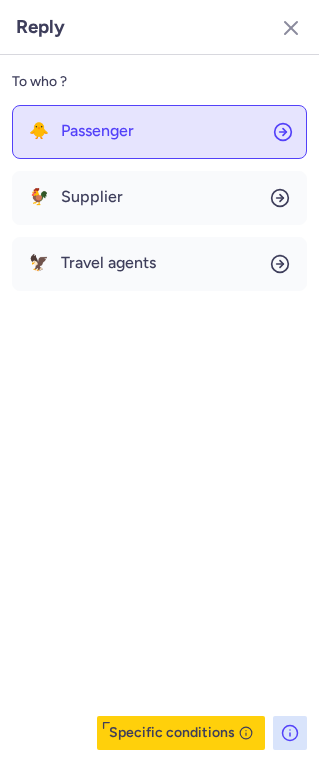 click on "🐥 Passenger" 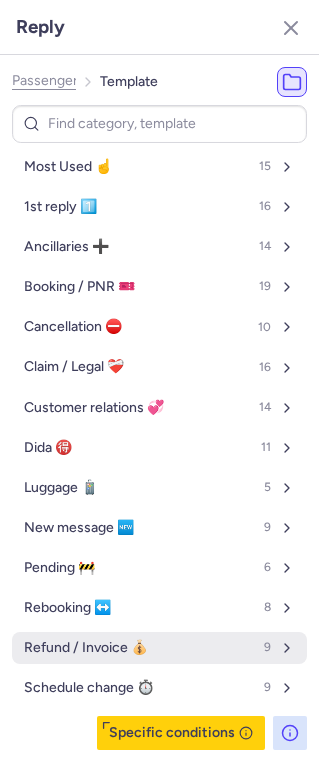 click on "Refund / Invoice 💰" at bounding box center [86, 648] 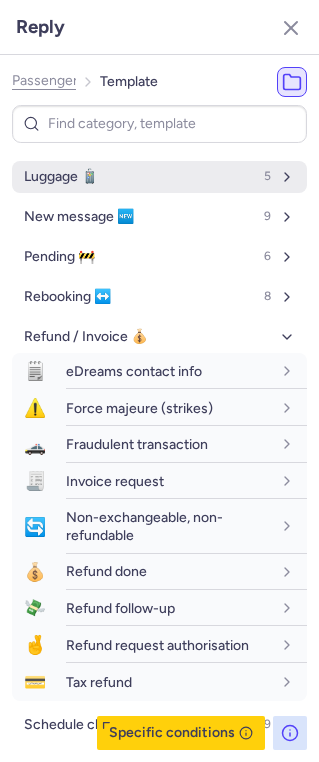 scroll, scrollTop: 343, scrollLeft: 0, axis: vertical 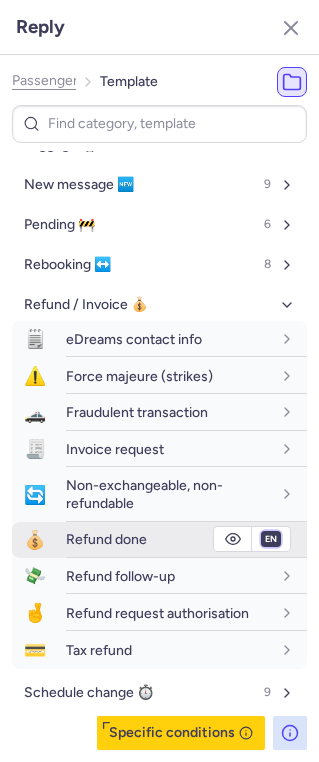 click on "fr en de nl pt es it ru" at bounding box center (271, 539) 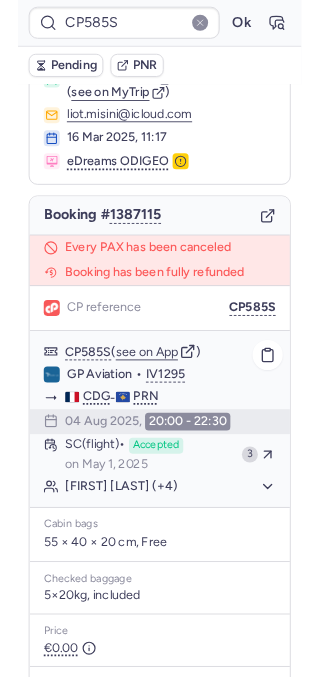 scroll, scrollTop: 76, scrollLeft: 0, axis: vertical 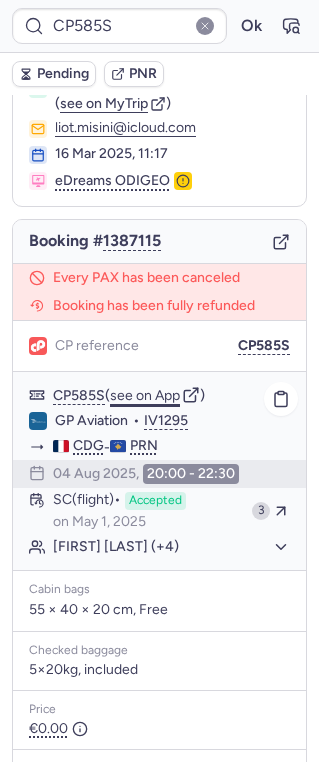 click on "see on App" 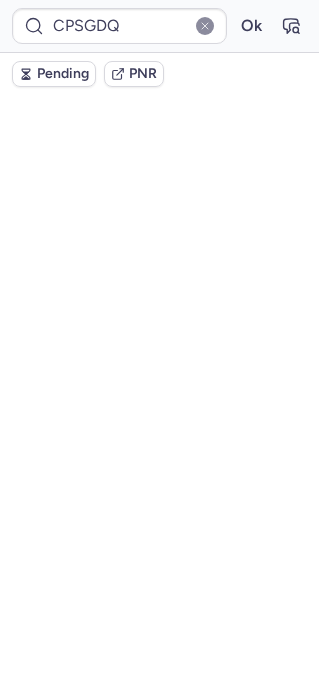 scroll, scrollTop: 114, scrollLeft: 0, axis: vertical 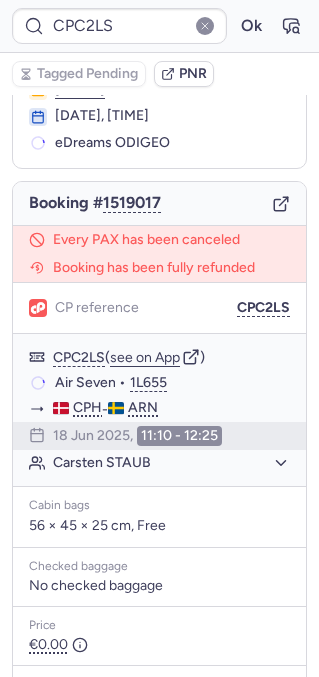 type on "CP3ZLJ" 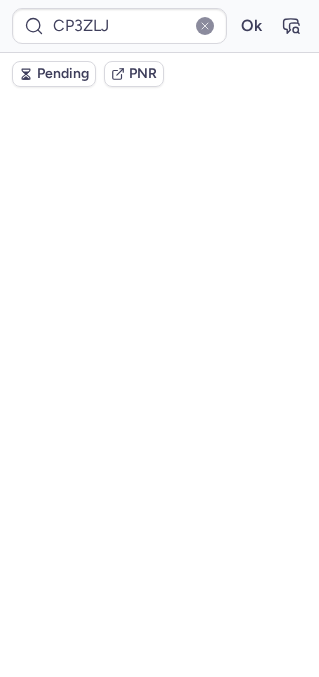 scroll, scrollTop: 114, scrollLeft: 0, axis: vertical 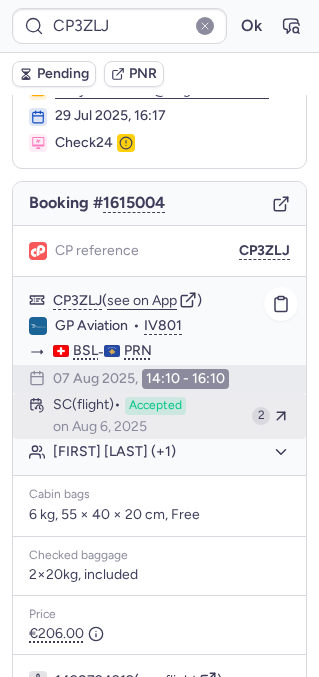 click on "Accepted" at bounding box center [155, 406] 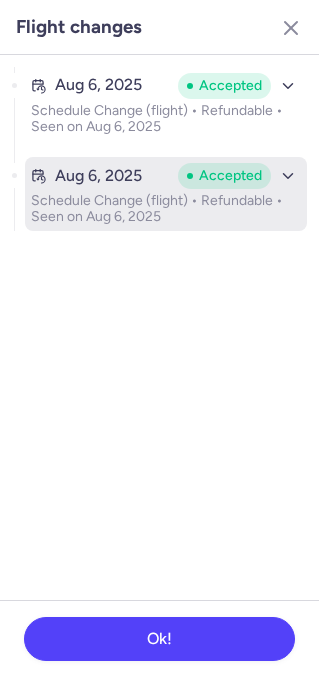 click on "[DATE] Accepted" at bounding box center (166, 176) 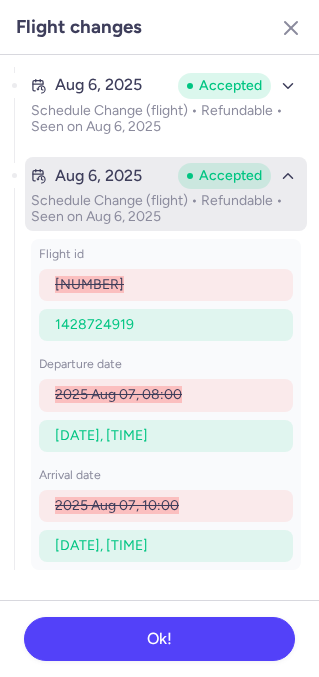 click on "[DATE] Accepted" at bounding box center (166, 176) 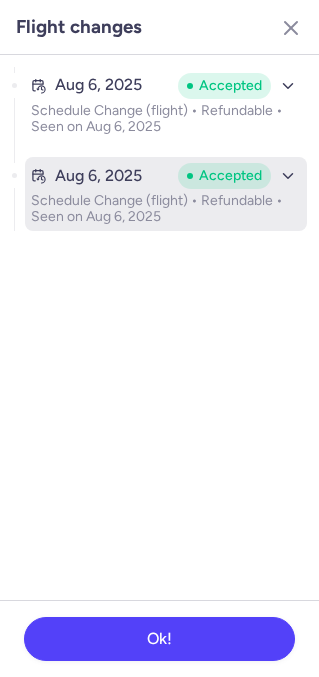 click on "Schedule Change (flight) • Refundable • Seen on Aug 6, 2025" at bounding box center [166, 209] 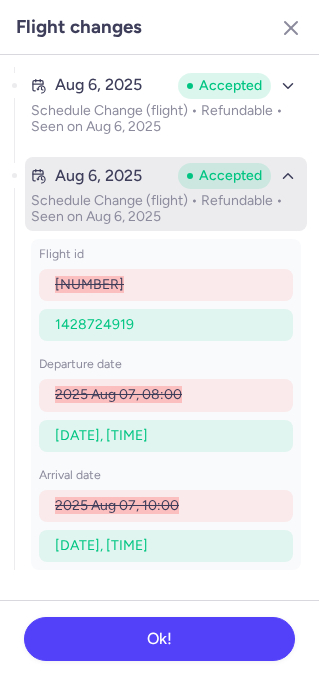 click on "Schedule Change (flight) • Refundable • Seen on Aug 6, 2025" at bounding box center [166, 209] 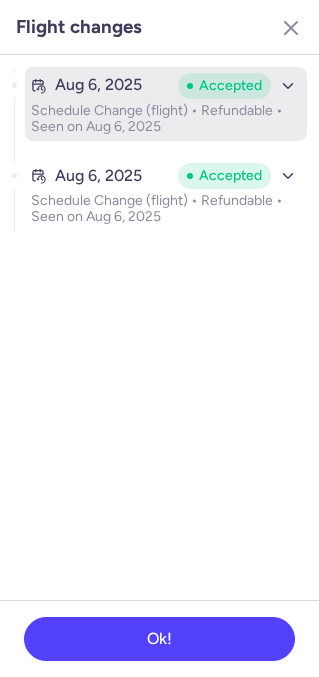 click on "Schedule Change (flight) • Refundable • Seen on Aug 6, 2025" at bounding box center [166, 119] 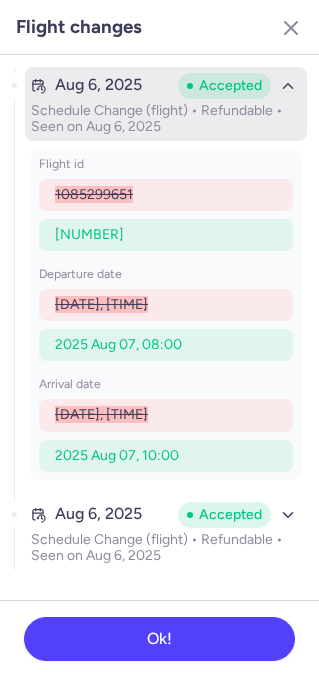 click on "Schedule Change (flight) • Refundable • Seen on Aug 6, 2025" at bounding box center [166, 119] 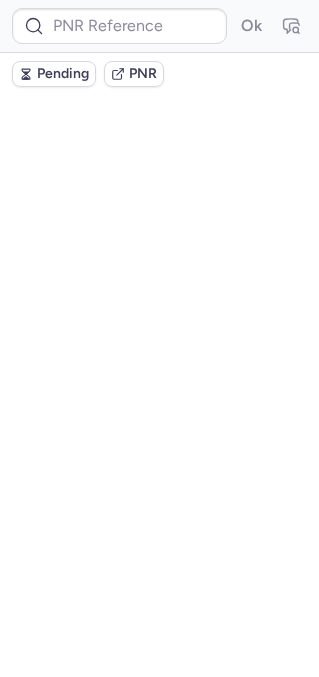 scroll, scrollTop: 0, scrollLeft: 0, axis: both 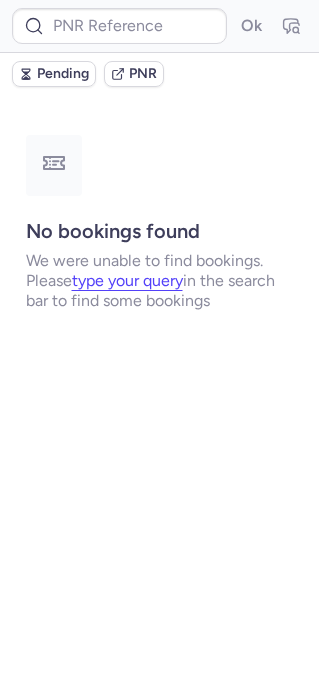 type on "CP3ZLJ" 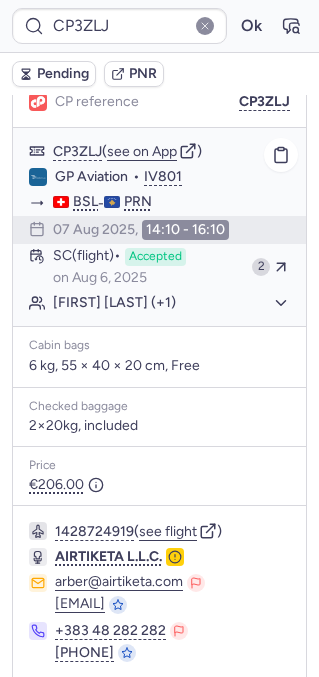 scroll, scrollTop: 239, scrollLeft: 0, axis: vertical 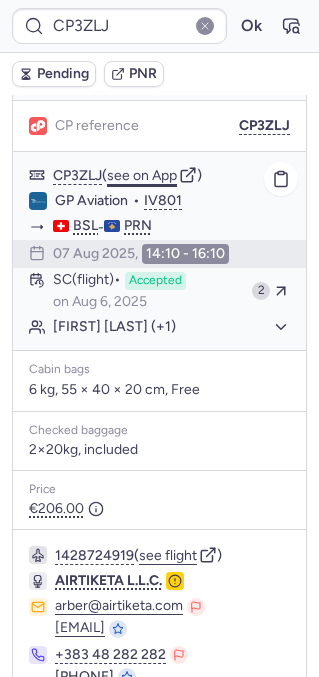 click on "see on App" 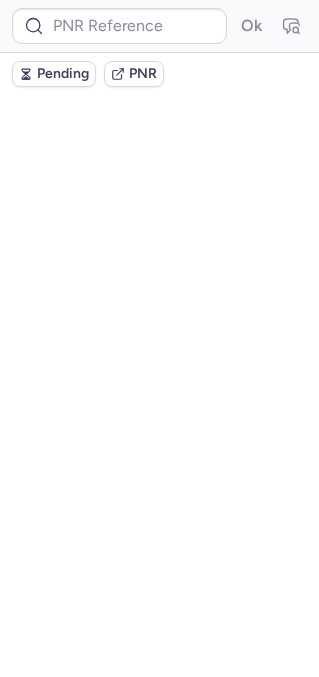 scroll, scrollTop: 0, scrollLeft: 0, axis: both 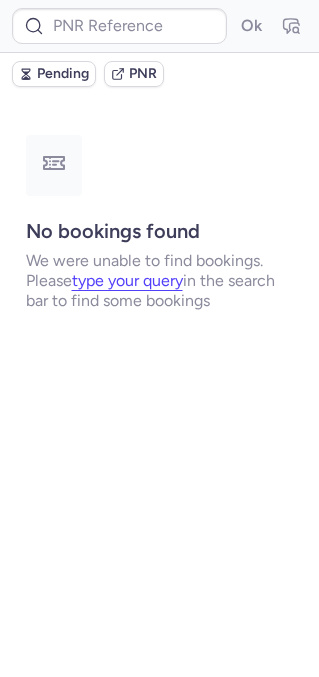 type on "CP3NKP" 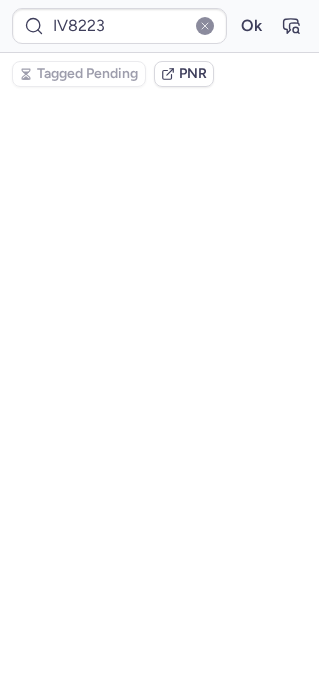 scroll, scrollTop: 0, scrollLeft: 0, axis: both 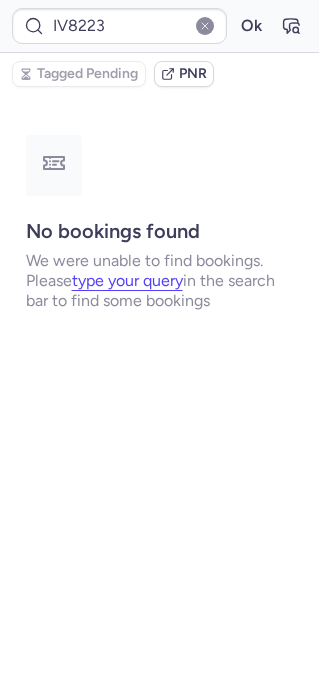 type on "CPBQBC" 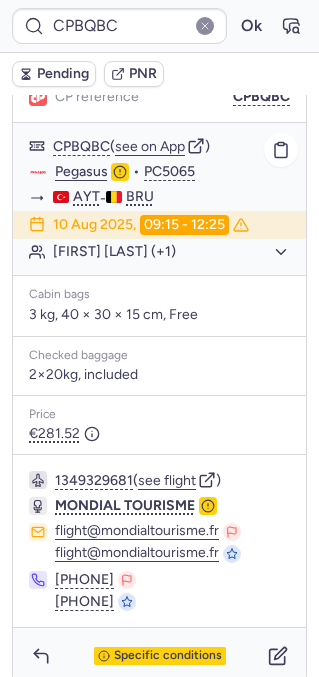 scroll, scrollTop: 288, scrollLeft: 0, axis: vertical 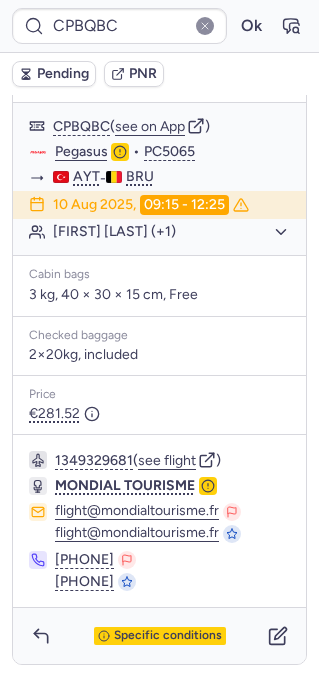 click on "Specific conditions" at bounding box center (159, 636) 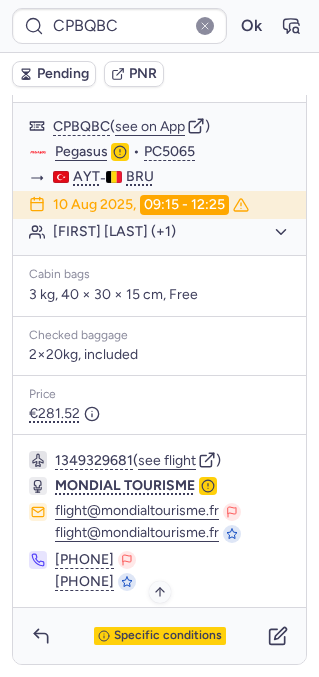 click on "Specific conditions" at bounding box center (168, 636) 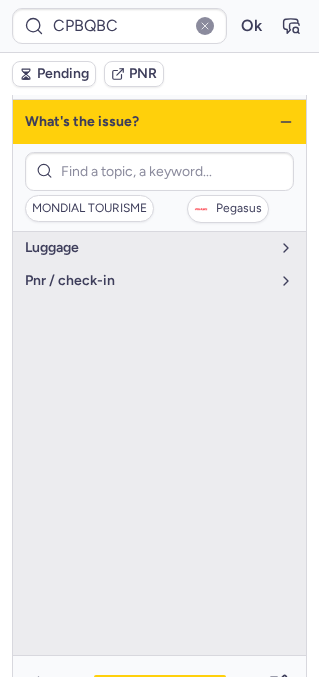 scroll, scrollTop: 236, scrollLeft: 0, axis: vertical 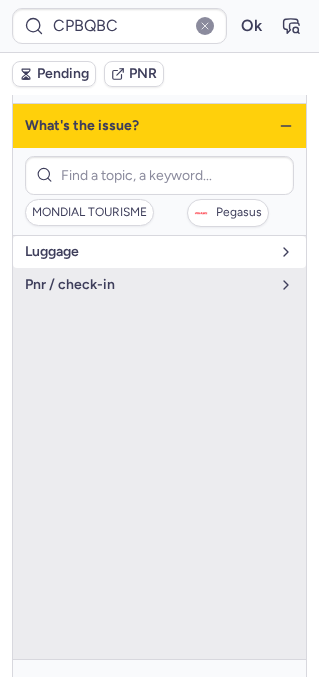 click on "luggage" at bounding box center [159, 252] 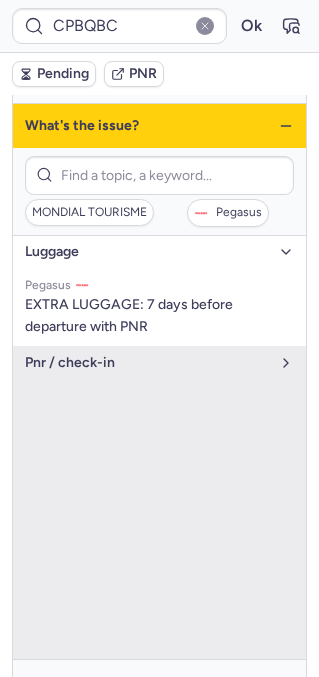click on "luggage" at bounding box center (159, 252) 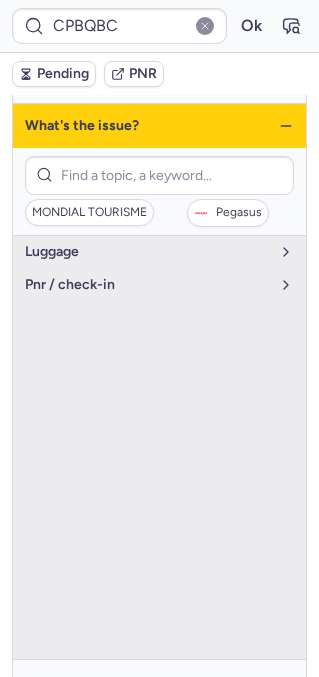 click 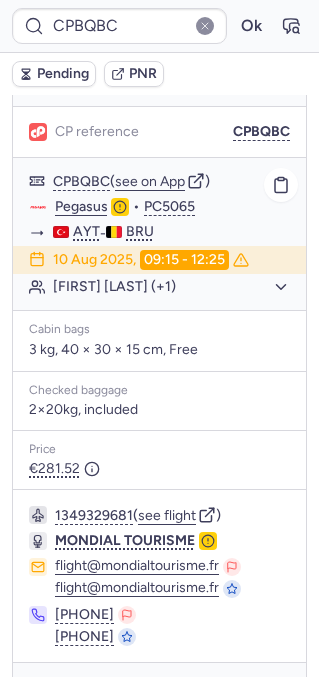 scroll, scrollTop: 288, scrollLeft: 0, axis: vertical 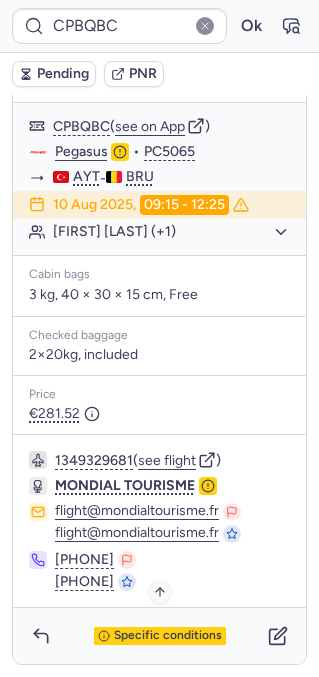 click on "Specific conditions" at bounding box center (168, 636) 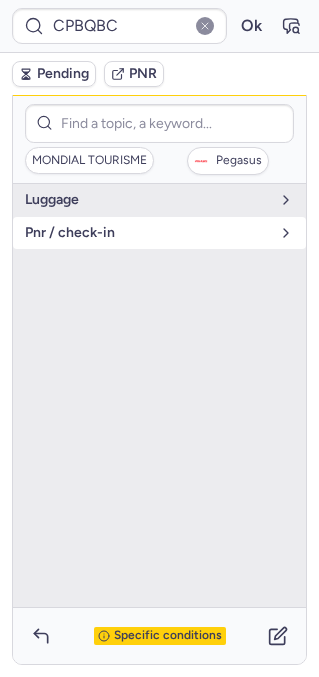 click on "pnr / check-in" at bounding box center [147, 233] 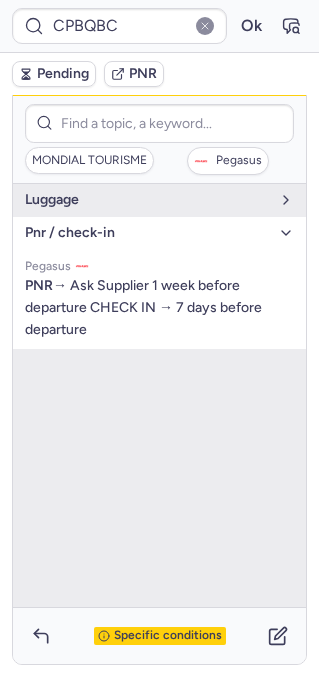 click on "pnr / check-in" at bounding box center (147, 233) 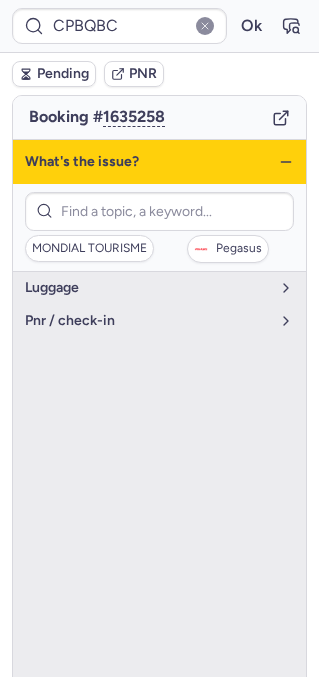 scroll, scrollTop: 195, scrollLeft: 0, axis: vertical 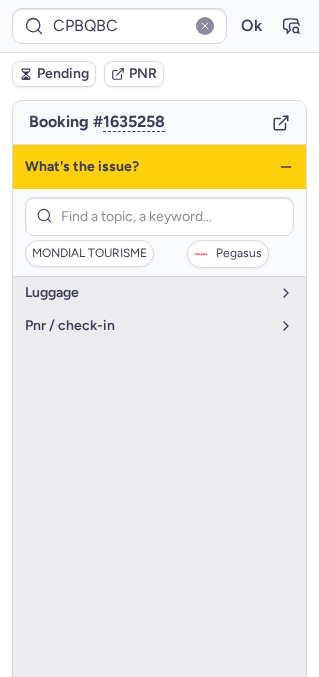 click 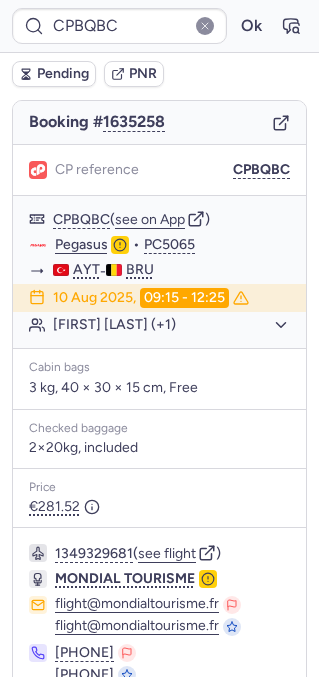 scroll, scrollTop: 288, scrollLeft: 0, axis: vertical 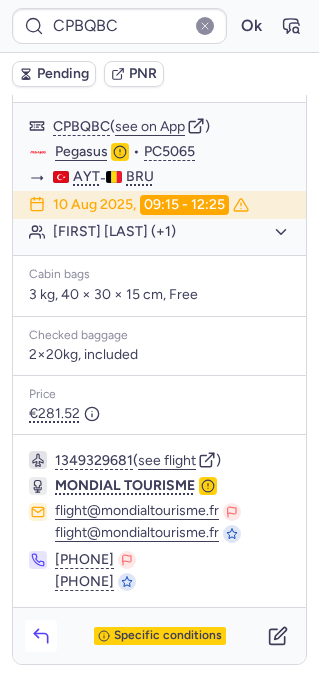 click 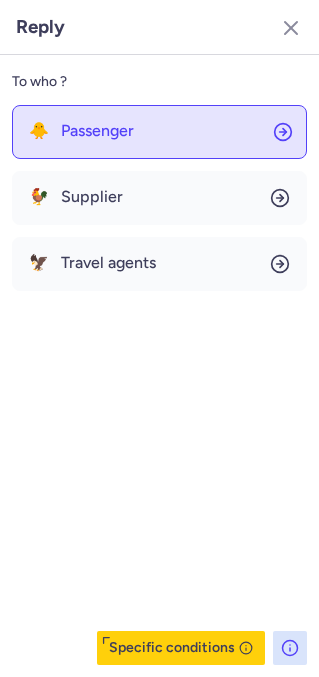 click on "🐥 Passenger" 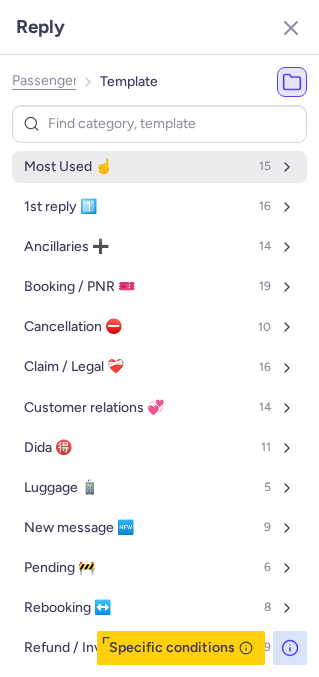 click on "Most Used ☝️" at bounding box center [68, 167] 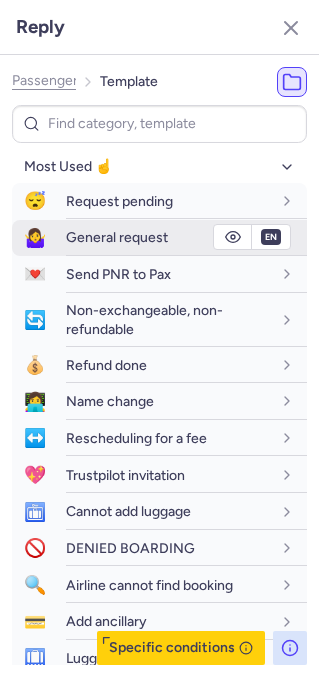 click on "General request" at bounding box center [117, 237] 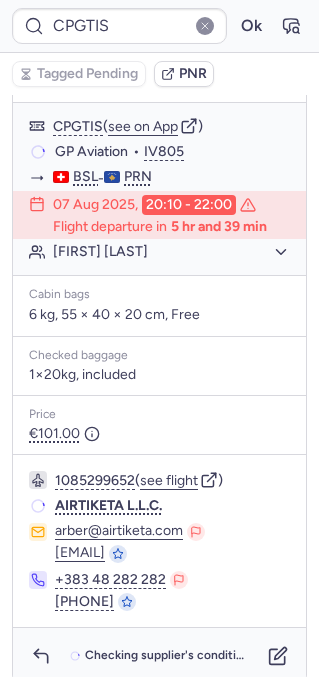 scroll, scrollTop: 288, scrollLeft: 0, axis: vertical 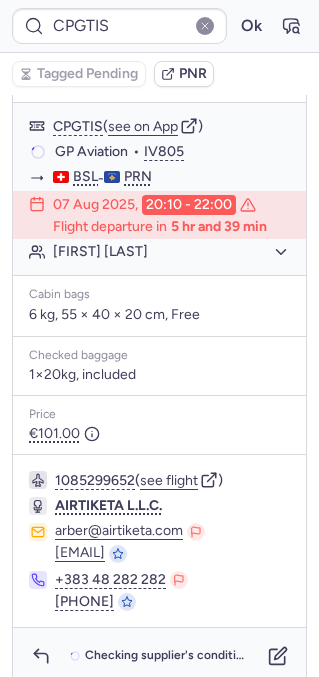 type on "CPBQBC" 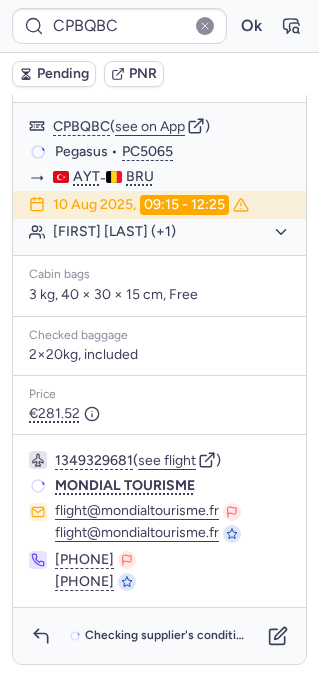 scroll, scrollTop: 288, scrollLeft: 0, axis: vertical 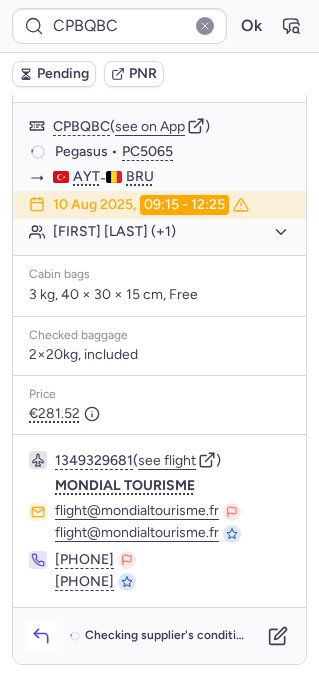 click 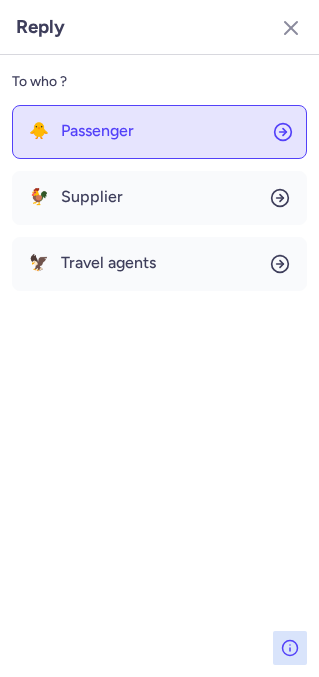 click on "🐥 Passenger" 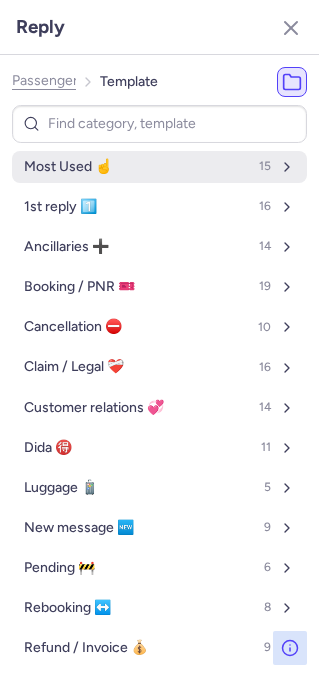 click on "Most Used ☝️ 15" at bounding box center [159, 167] 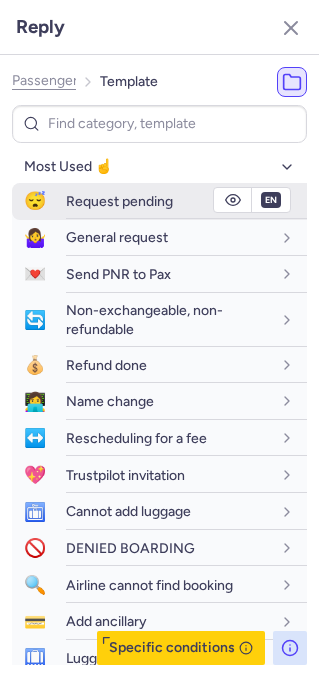 click on "Request pending" at bounding box center [119, 201] 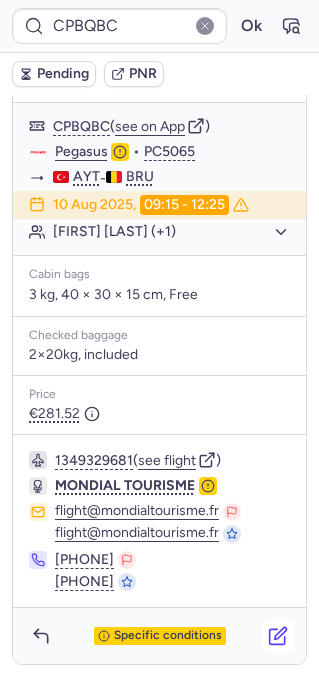 click 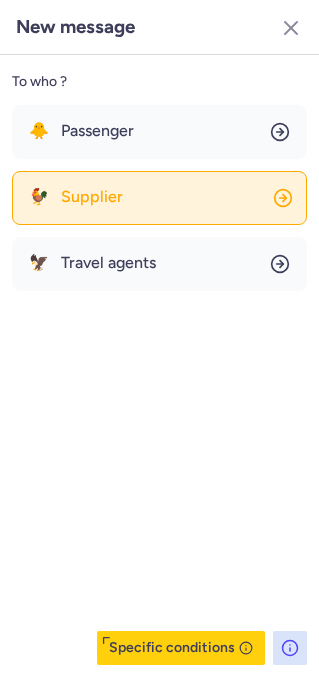 click on "🐓 Supplier" 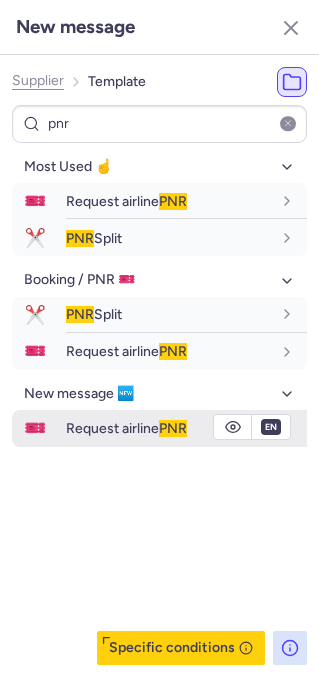 click on "Request airline  PNR" at bounding box center [126, 428] 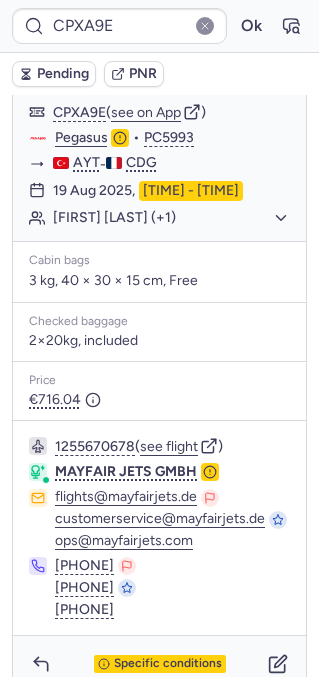 scroll, scrollTop: 350, scrollLeft: 0, axis: vertical 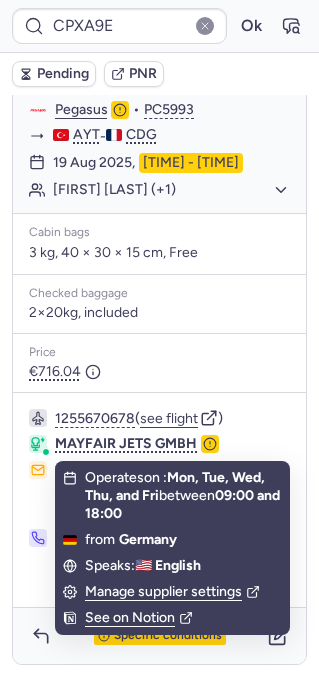click on "Specific conditions" at bounding box center (168, 636) 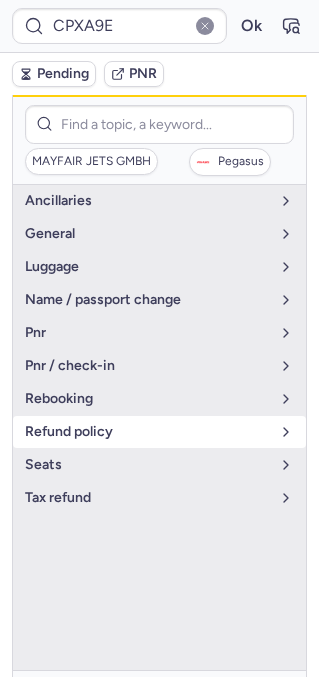 scroll, scrollTop: 285, scrollLeft: 0, axis: vertical 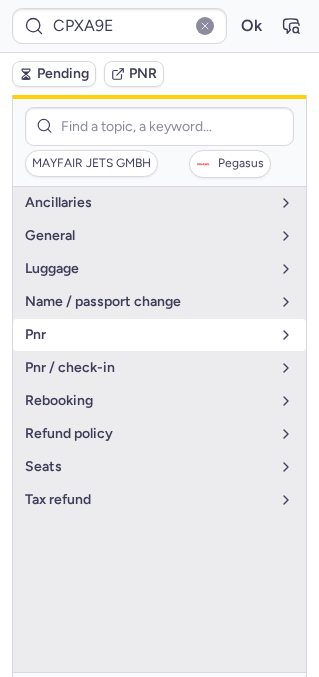 click on "pnr" at bounding box center (159, 335) 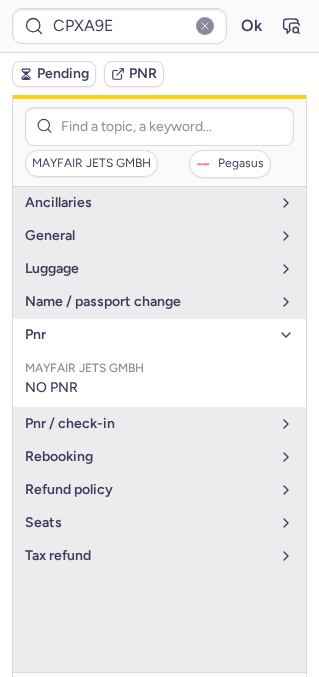click on "pnr" at bounding box center [159, 335] 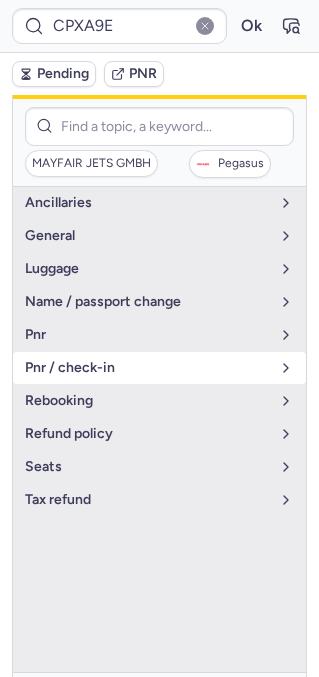 click on "pnr / check-in" at bounding box center [159, 368] 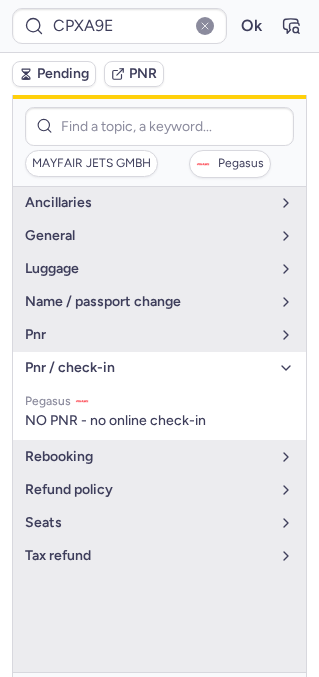 click on "pnr / check-in" at bounding box center [147, 368] 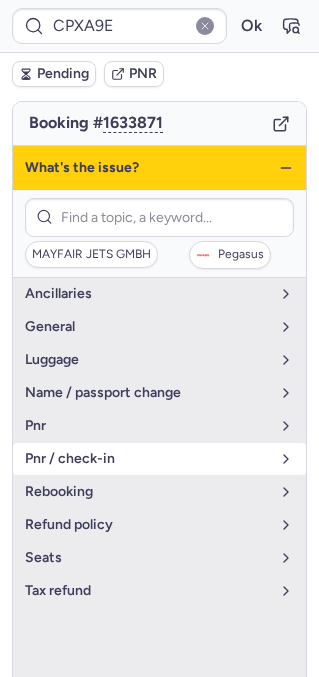 scroll, scrollTop: 159, scrollLeft: 0, axis: vertical 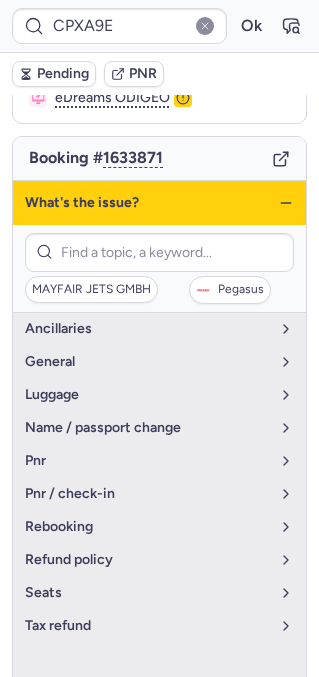 click 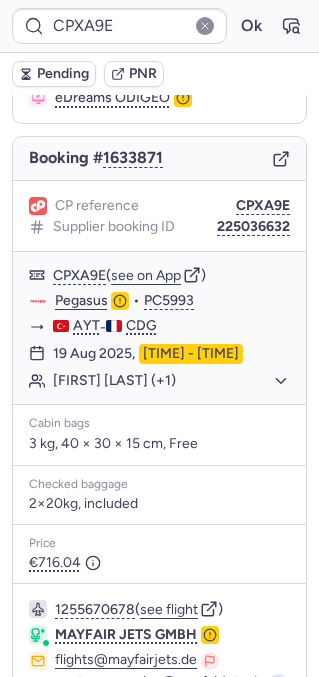 scroll, scrollTop: 350, scrollLeft: 0, axis: vertical 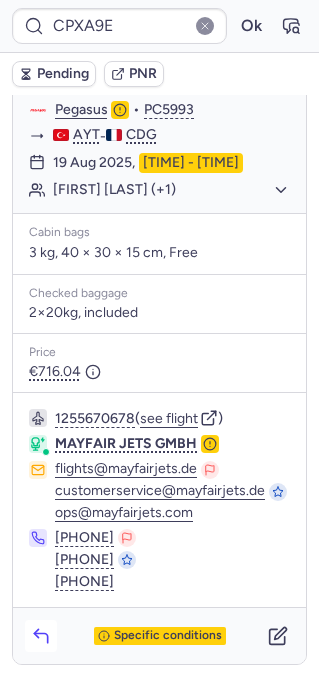 click 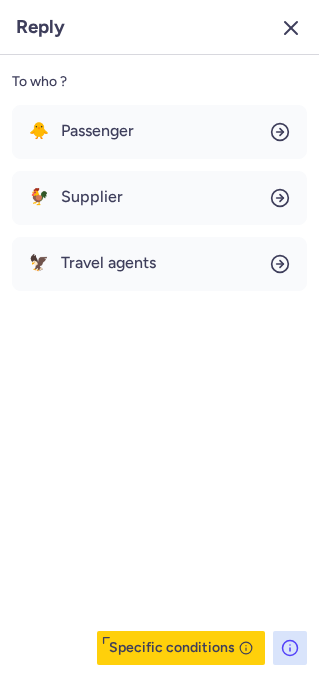 click 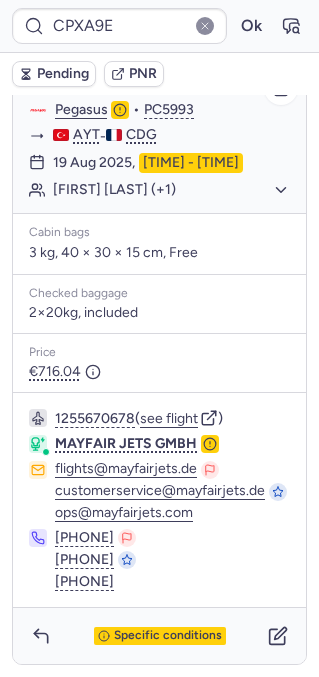 click on "[FIRST] [LAST] (+1)" 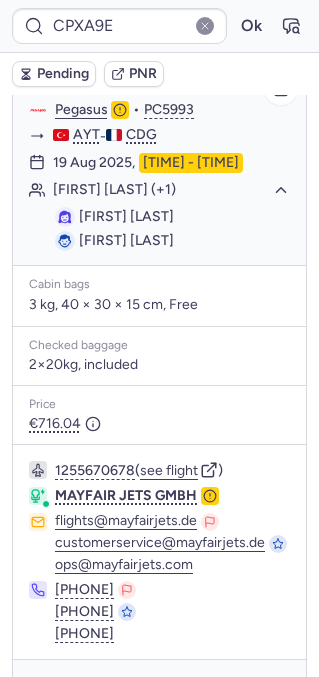 click on "[FIRST] [LAST] (+1)" 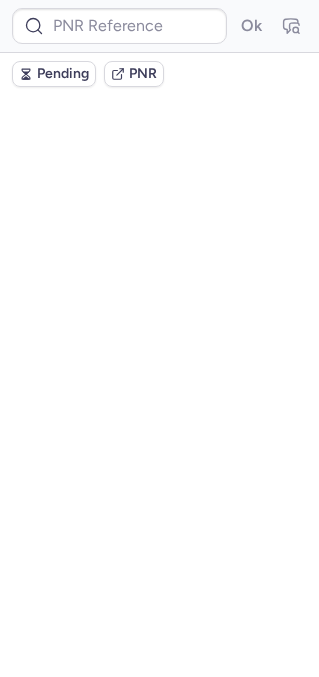 scroll, scrollTop: 0, scrollLeft: 0, axis: both 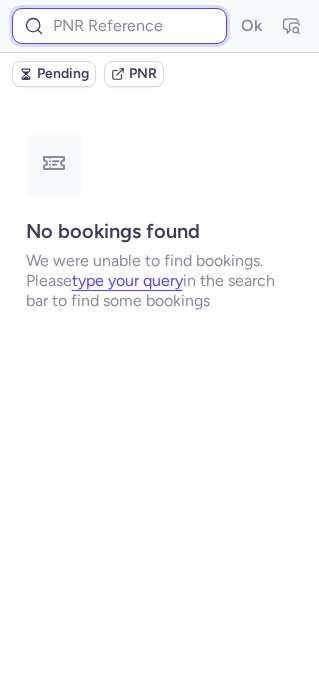click at bounding box center (119, 26) 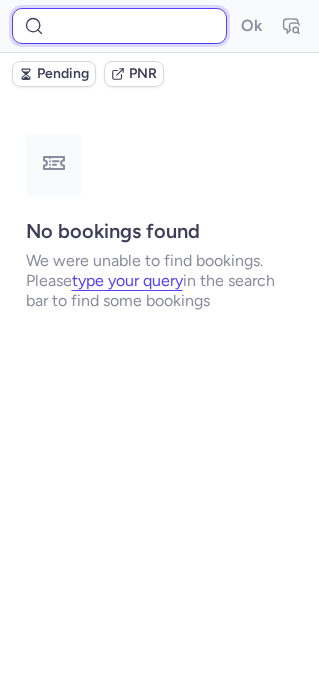 paste on "[BOOKING_REF]" 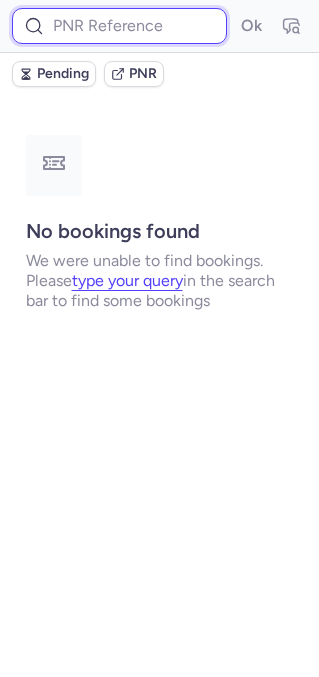 paste on "[BOOKING_REF]" 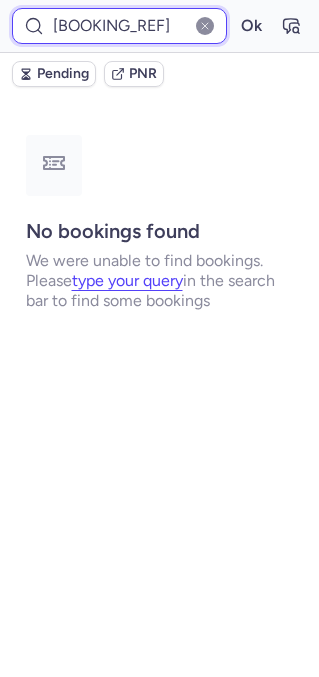 click on "Ok" at bounding box center (251, 26) 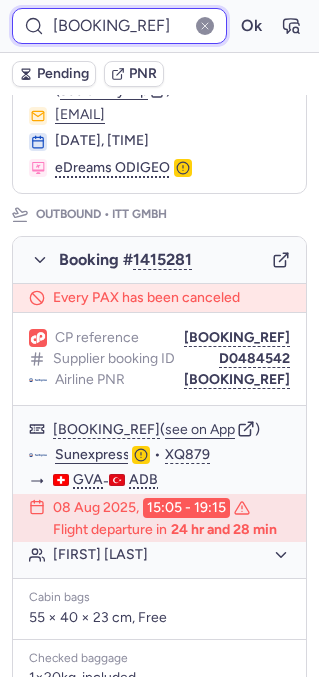 scroll, scrollTop: 204, scrollLeft: 0, axis: vertical 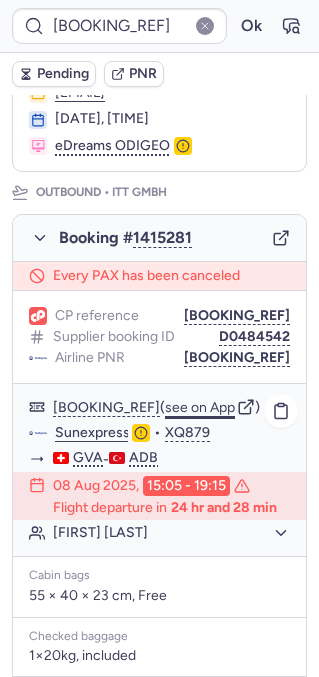 click on "see on App" 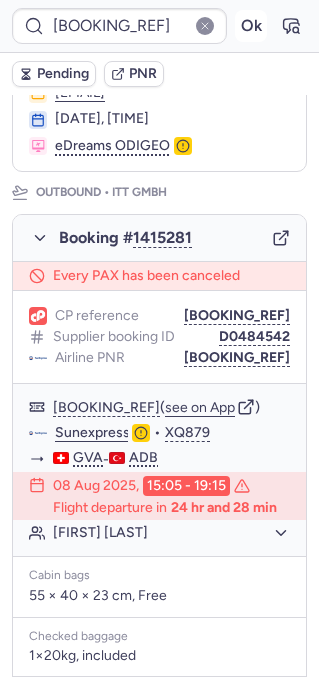 click on "Ok" at bounding box center (251, 26) 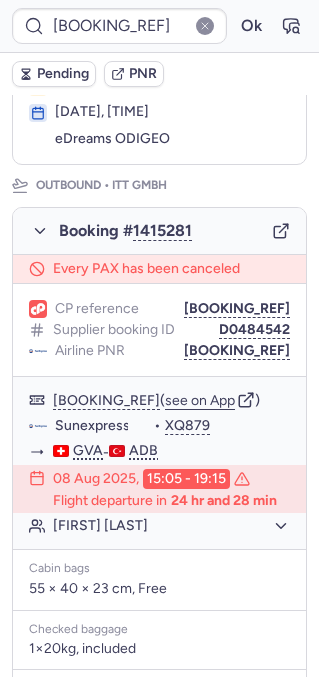 scroll, scrollTop: 204, scrollLeft: 0, axis: vertical 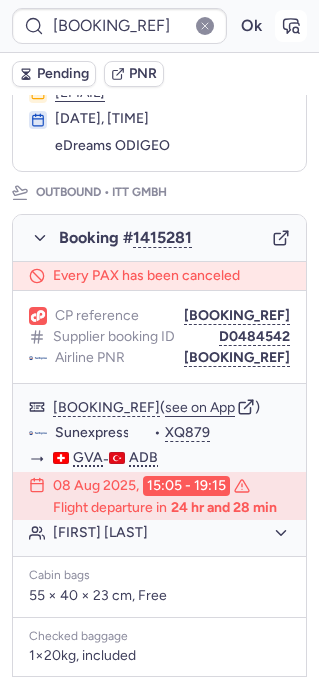 click 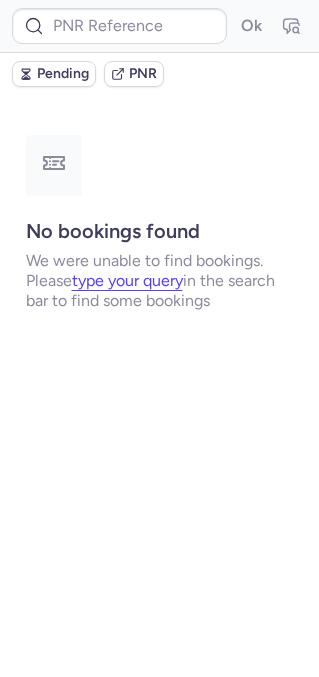 scroll, scrollTop: 0, scrollLeft: 0, axis: both 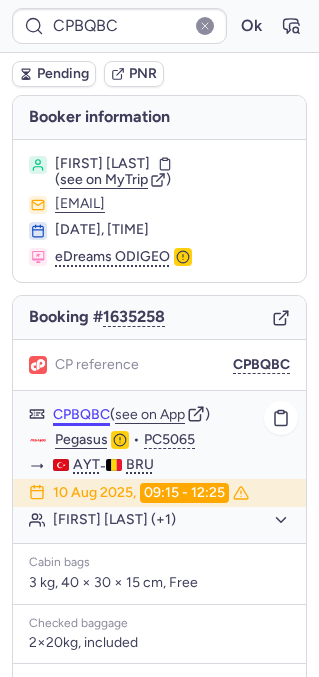 click on "CPBQBC" 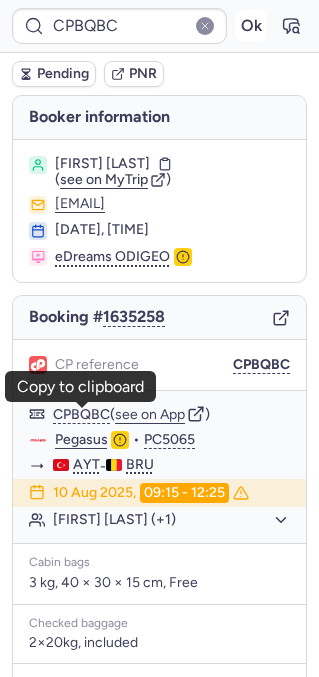 click on "Ok" at bounding box center (251, 26) 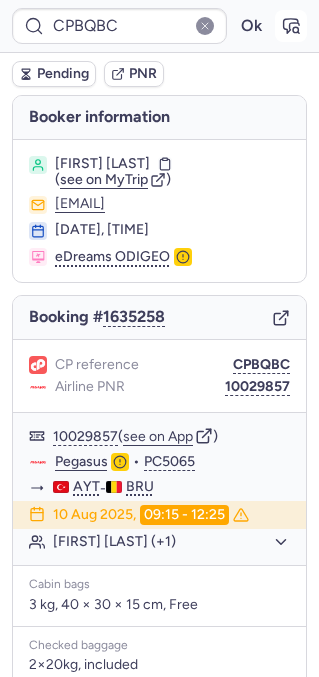 click 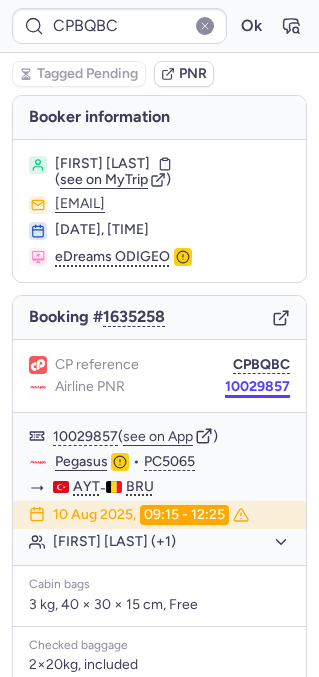 click on "10029857" at bounding box center [257, 387] 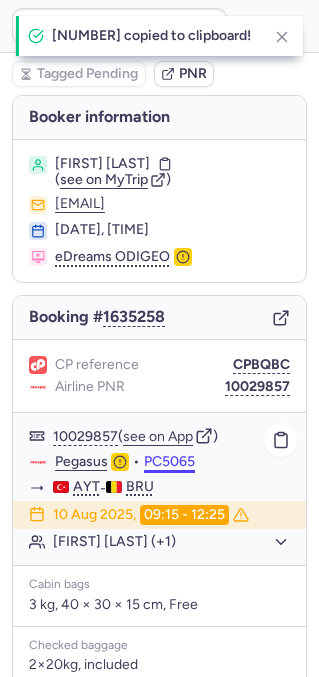 scroll, scrollTop: 310, scrollLeft: 0, axis: vertical 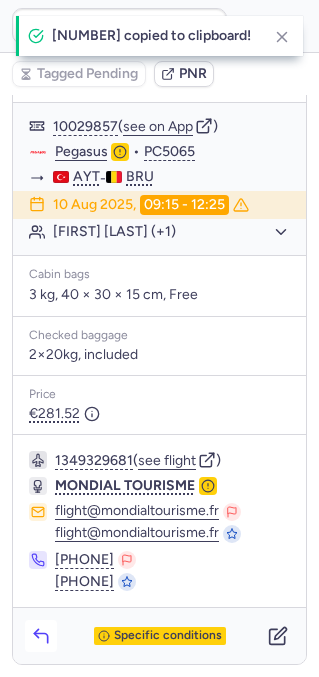 click 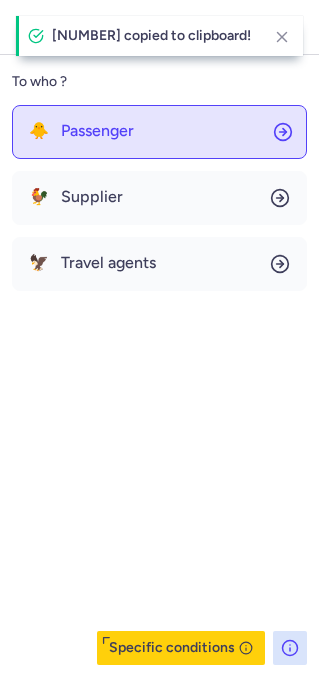 click on "🐥 Passenger" 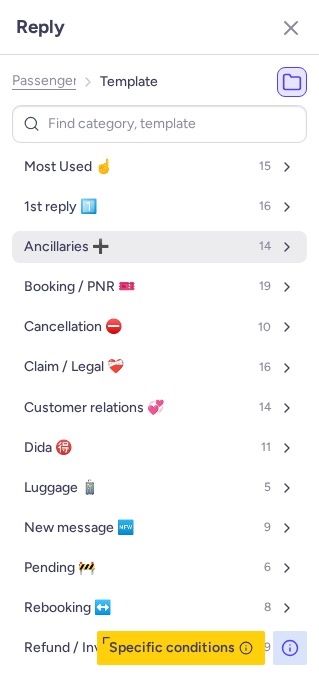 click on "Ancillaries ➕ 14" at bounding box center (159, 247) 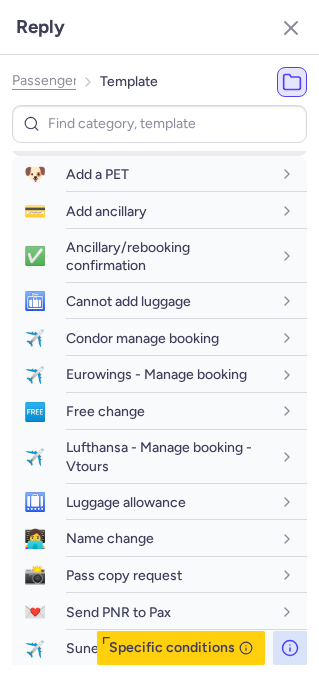 scroll, scrollTop: 109, scrollLeft: 0, axis: vertical 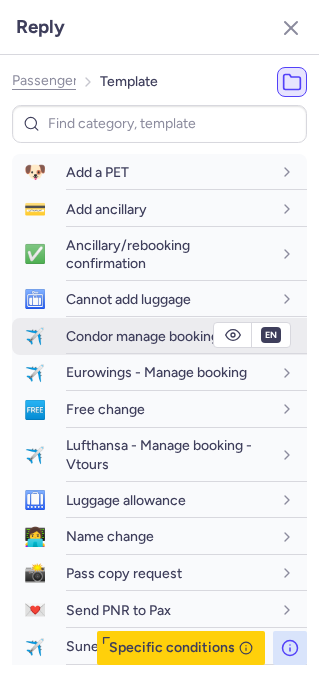 click on "Condor manage booking" at bounding box center [142, 336] 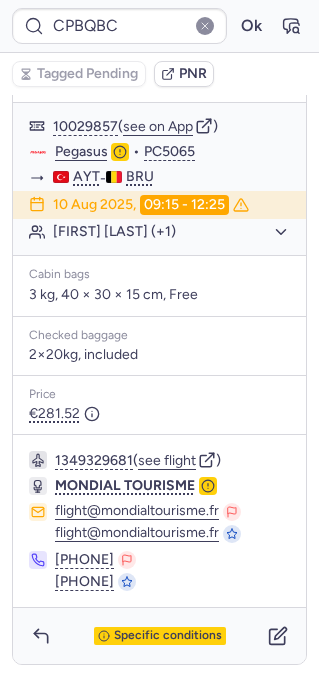 scroll, scrollTop: 267, scrollLeft: 0, axis: vertical 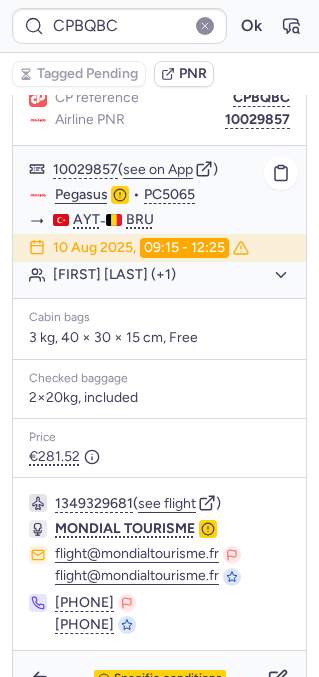 click on "Pegasus" 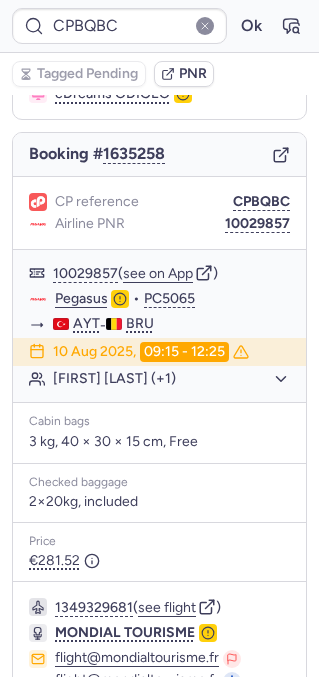 scroll, scrollTop: 164, scrollLeft: 0, axis: vertical 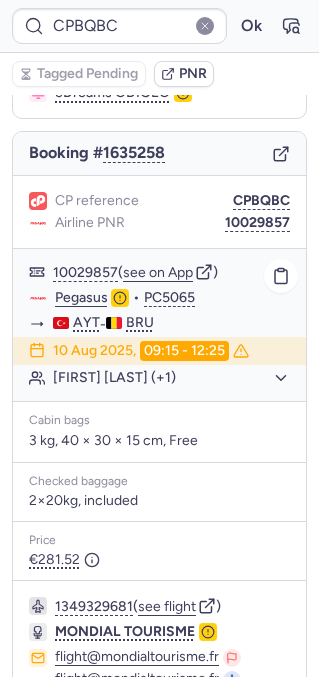 click on "[FIRST] [LAST] (+1)" 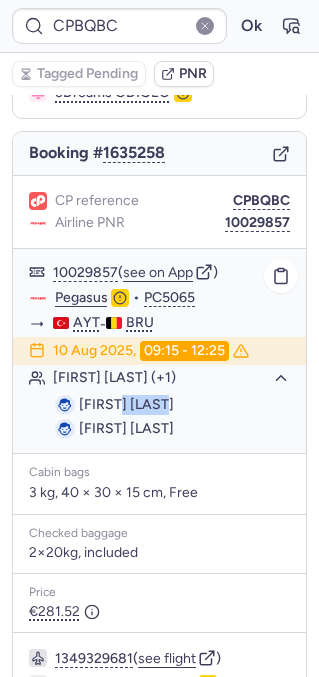 drag, startPoint x: 118, startPoint y: 406, endPoint x: 206, endPoint y: 404, distance: 88.02273 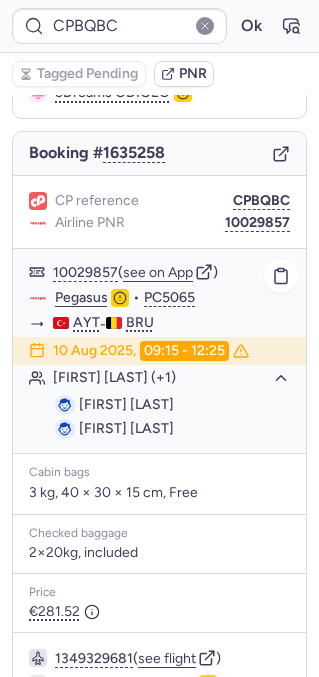 click on "[FIRST] [LAST]" at bounding box center [126, 428] 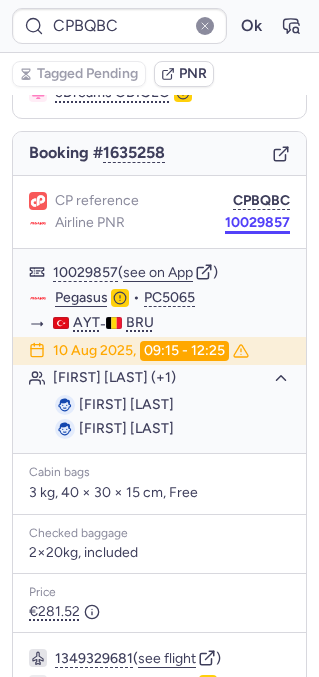 click on "10029857" at bounding box center (257, 223) 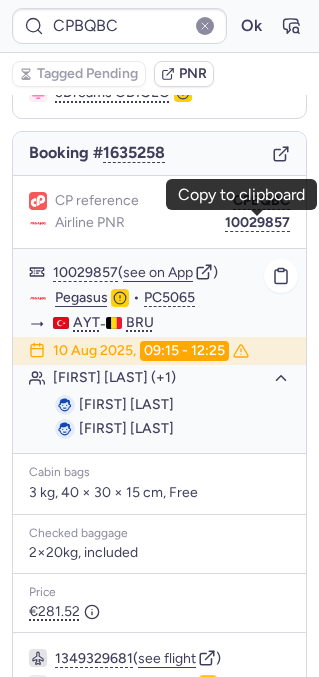 scroll, scrollTop: 362, scrollLeft: 0, axis: vertical 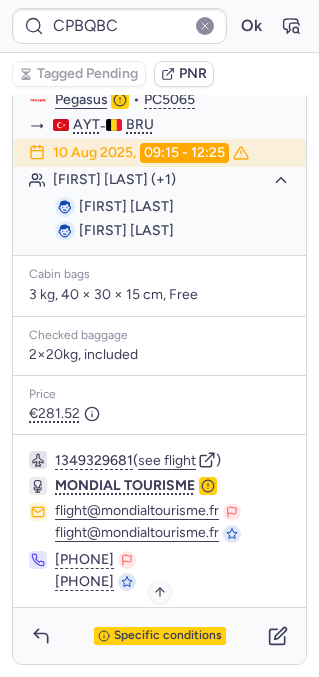 click on "Specific conditions" at bounding box center [168, 636] 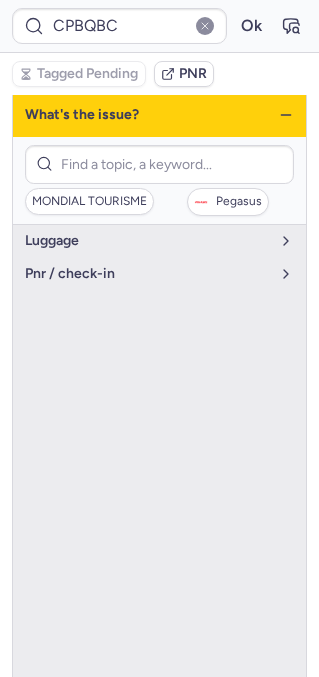 scroll, scrollTop: 242, scrollLeft: 0, axis: vertical 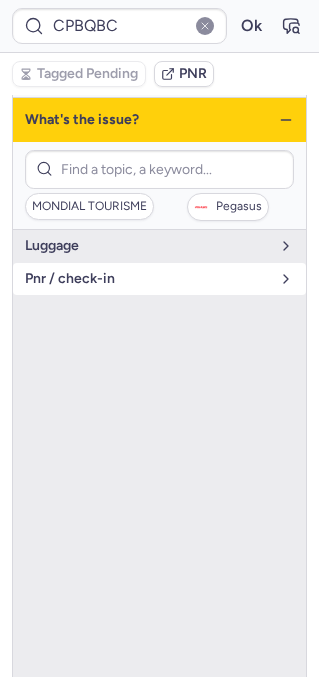 click on "pnr / check-in" at bounding box center [147, 279] 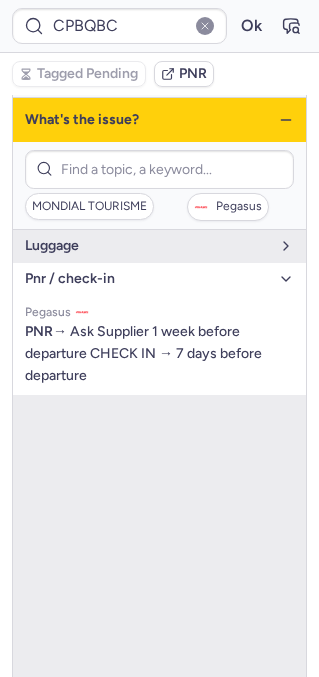 click on "pnr / check-in" at bounding box center [147, 279] 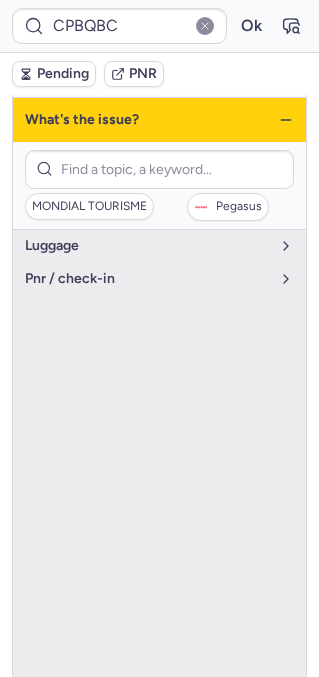 click 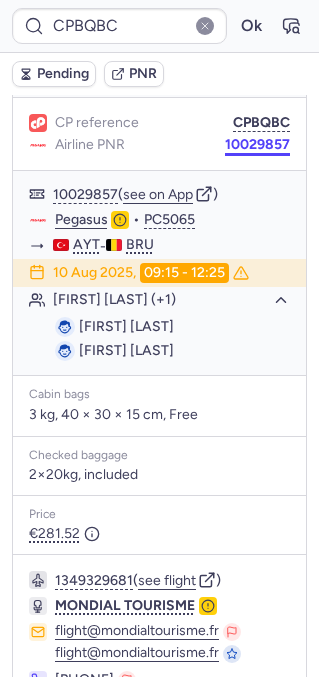 click on "10029857" at bounding box center [257, 145] 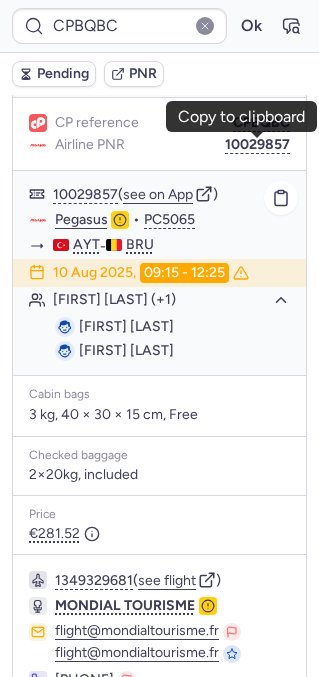 click on "[FIRST] [LAST]" at bounding box center [126, 326] 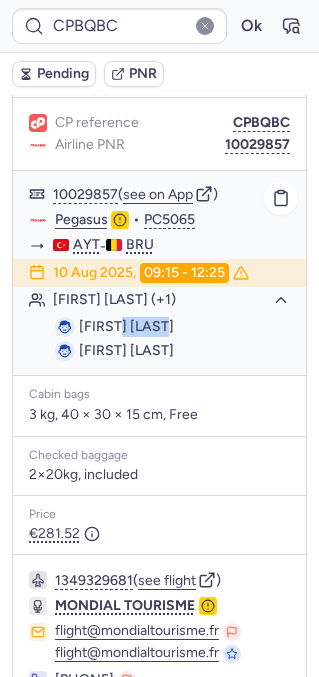 click on "[FIRST] [LAST]" at bounding box center (126, 326) 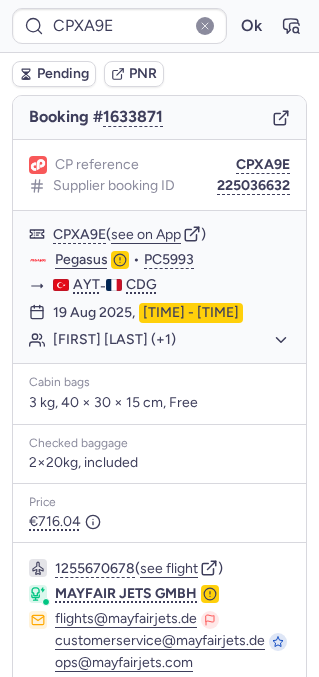 scroll, scrollTop: 350, scrollLeft: 0, axis: vertical 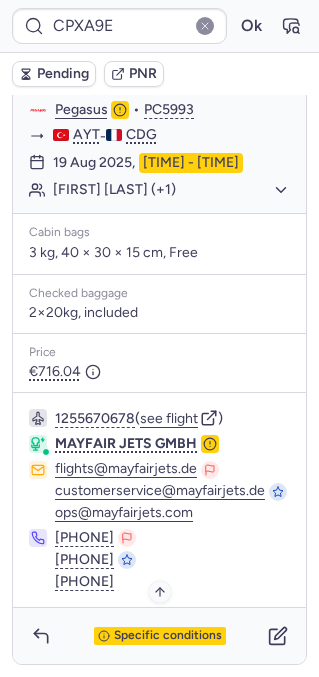 click on "Specific conditions" at bounding box center (160, 636) 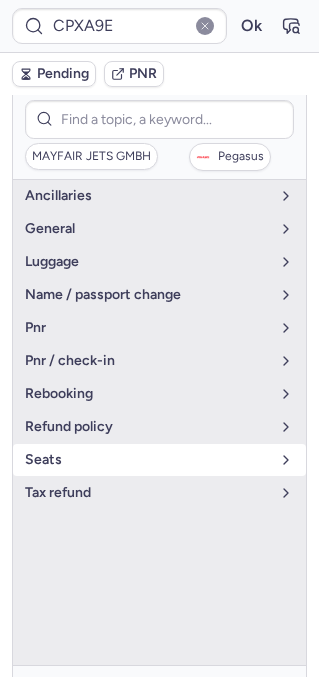 scroll, scrollTop: 288, scrollLeft: 0, axis: vertical 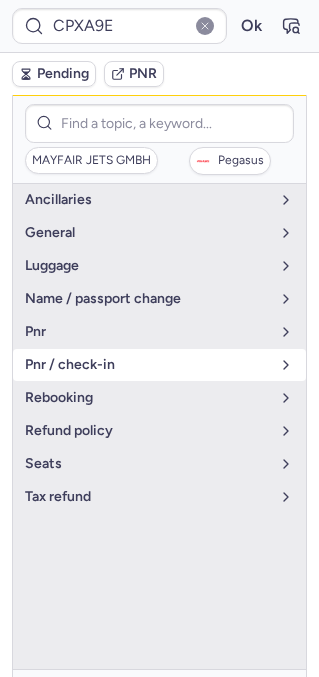 click on "pnr / check-in" at bounding box center (147, 365) 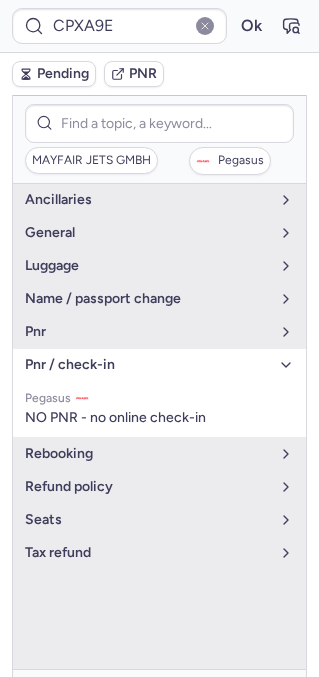 click on "pnr / check-in" at bounding box center (147, 365) 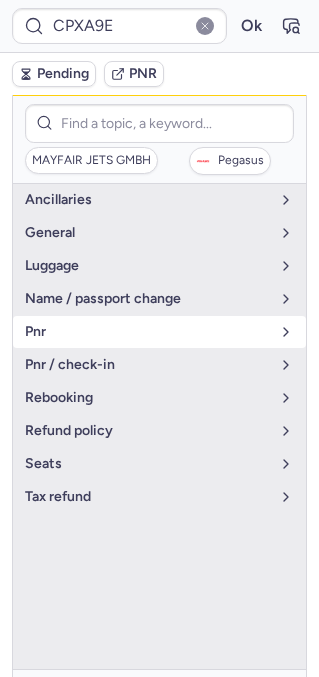 click on "pnr" at bounding box center [159, 332] 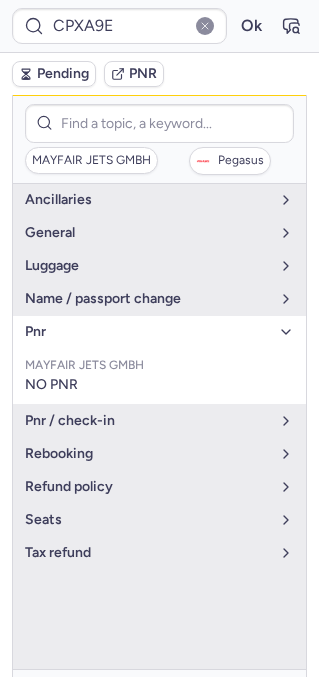 click on "pnr" at bounding box center [159, 332] 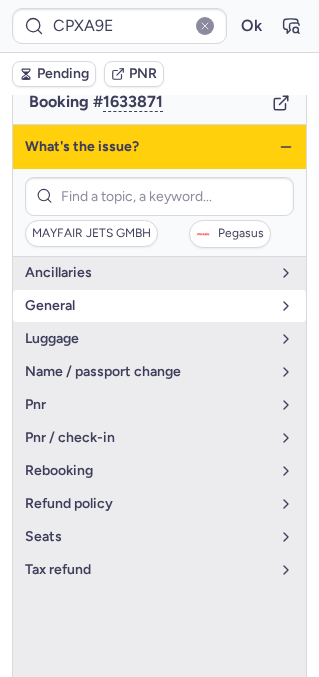 scroll, scrollTop: 207, scrollLeft: 0, axis: vertical 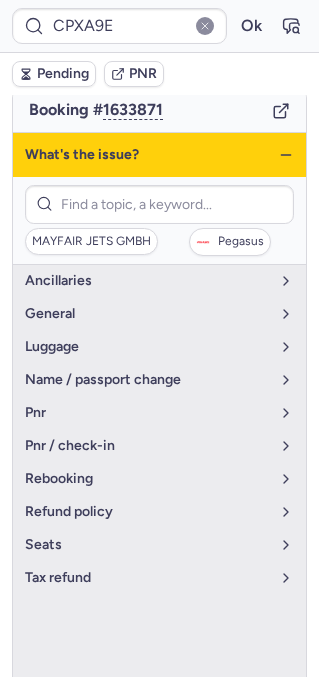 click 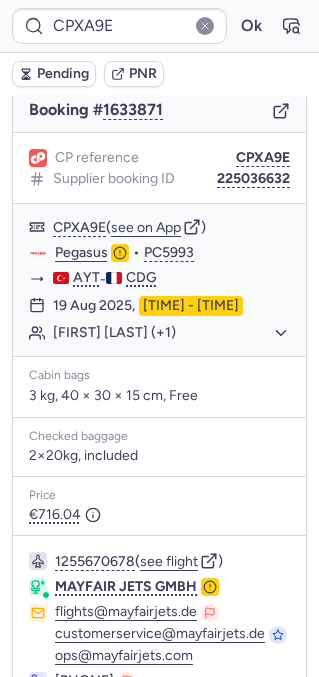 scroll, scrollTop: 350, scrollLeft: 0, axis: vertical 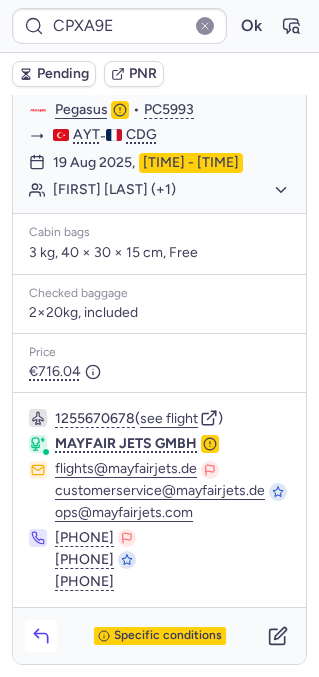 click 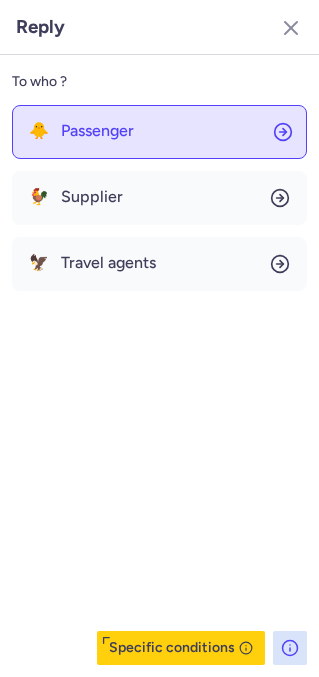click on "🐥 Passenger" 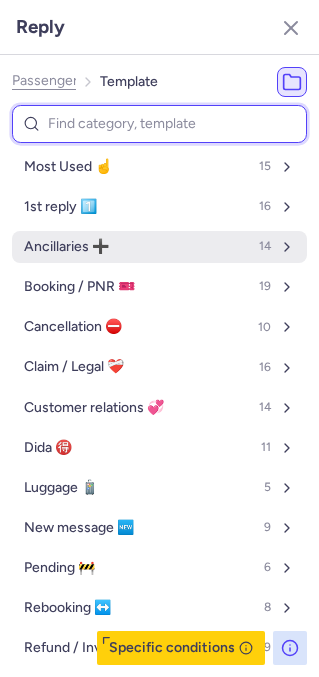 scroll, scrollTop: 25, scrollLeft: 0, axis: vertical 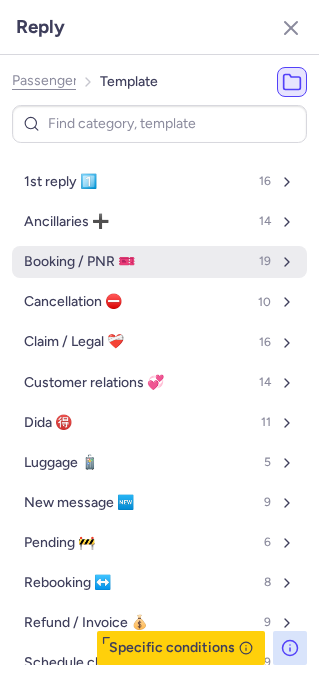 click on "Booking / PNR 🎫" at bounding box center (79, 262) 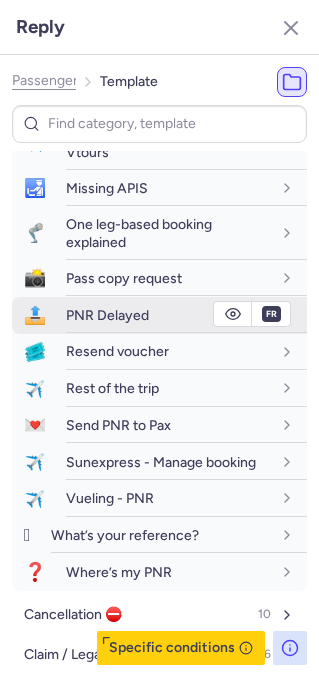 scroll, scrollTop: 446, scrollLeft: 0, axis: vertical 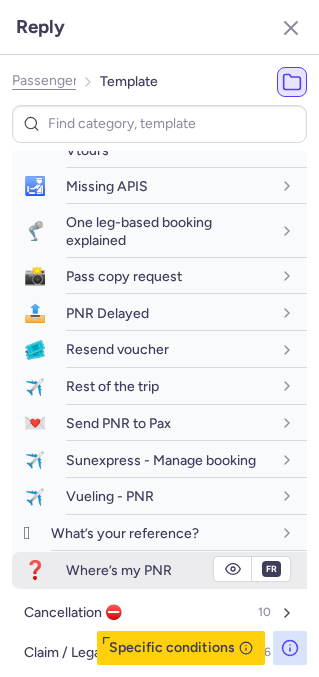 click on "Where’s my PNR" at bounding box center (168, 570) 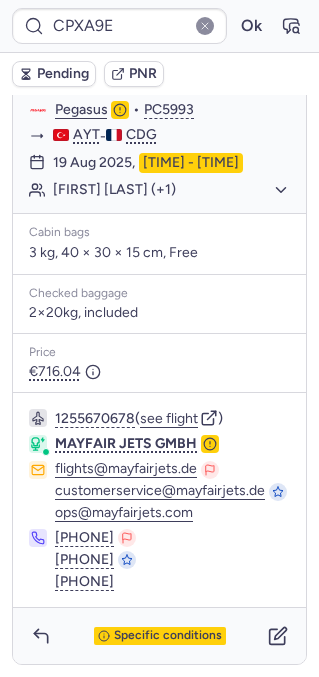 scroll, scrollTop: 0, scrollLeft: 0, axis: both 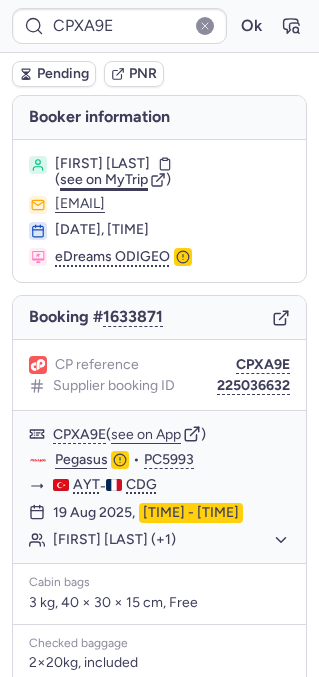 click on "see on MyTrip" at bounding box center [104, 179] 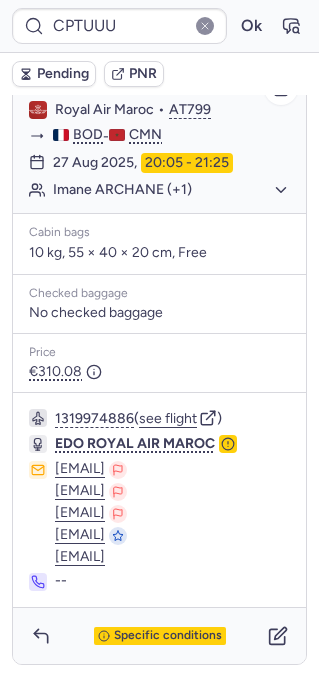 scroll, scrollTop: 350, scrollLeft: 0, axis: vertical 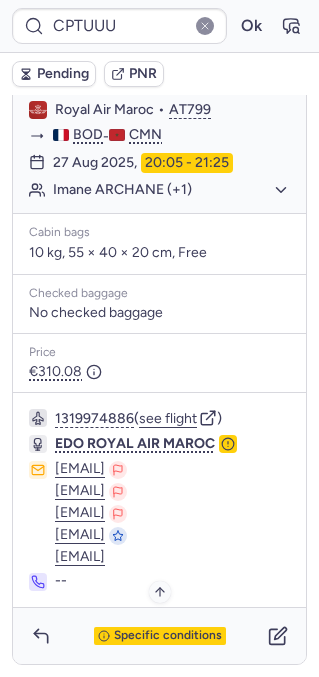click on "Specific conditions" at bounding box center (168, 636) 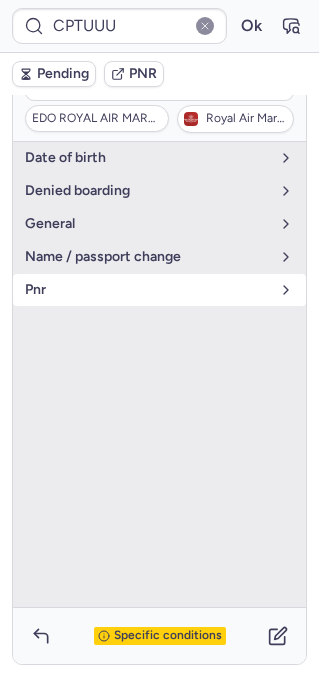 click on "pnr" at bounding box center [147, 290] 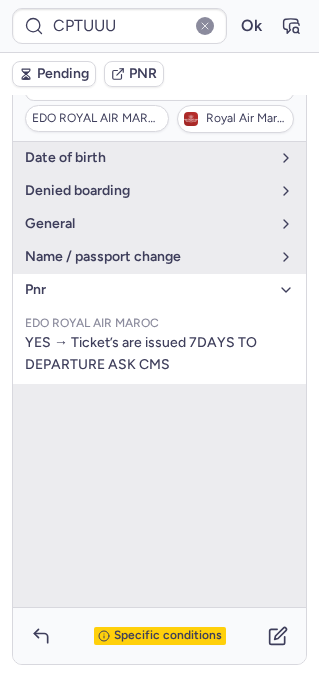 click on "pnr" at bounding box center [147, 290] 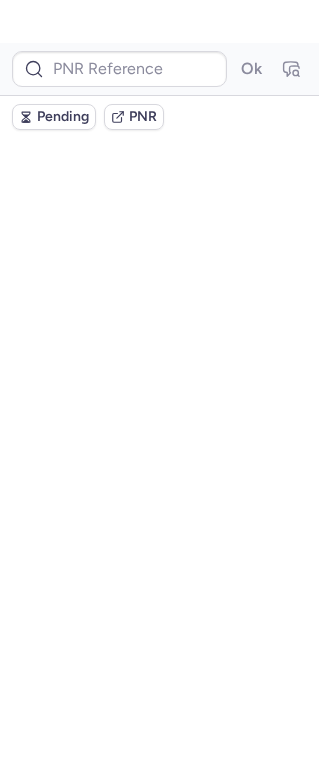 scroll, scrollTop: 0, scrollLeft: 0, axis: both 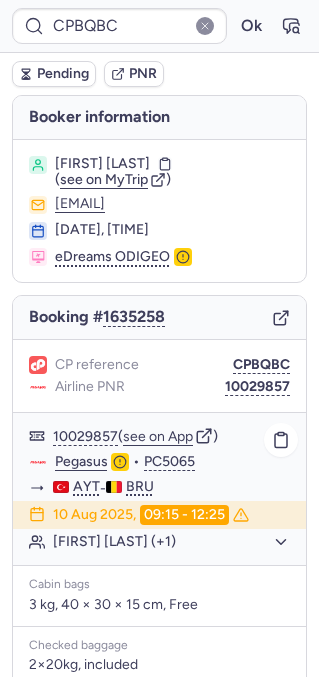 click on "[FIRST] [LAST] (+1)" 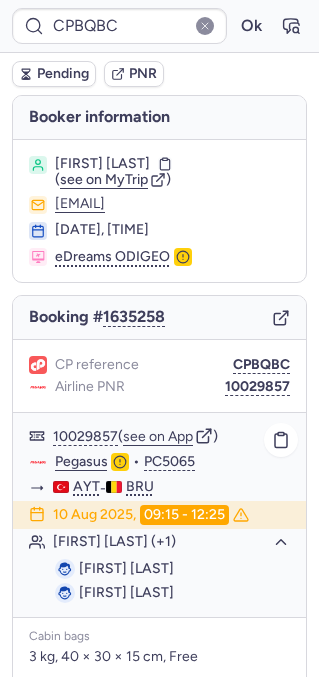 click on "[FIRST] [LAST]" at bounding box center (126, 568) 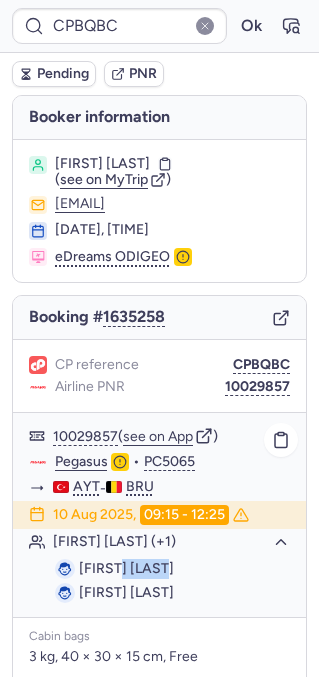 click on "[FIRST] [LAST]" at bounding box center (126, 568) 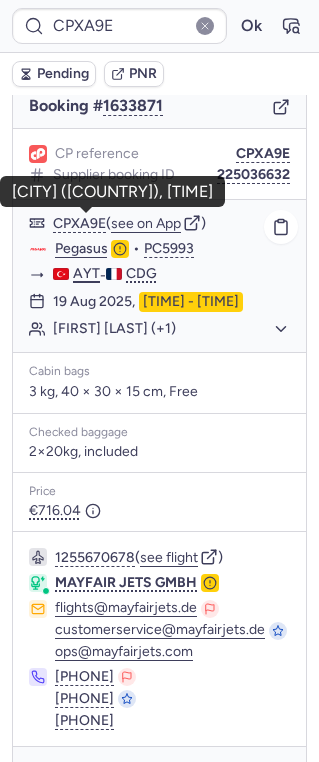 scroll, scrollTop: 265, scrollLeft: 0, axis: vertical 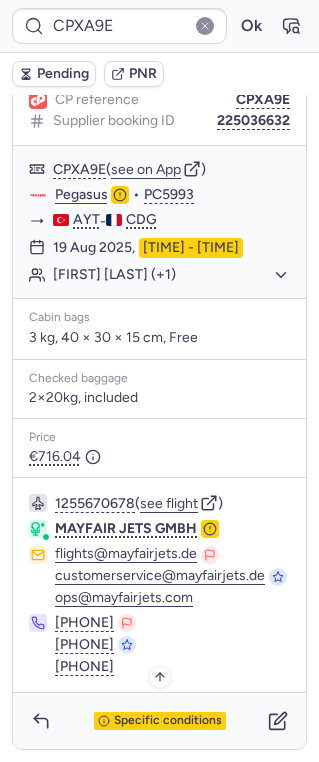 click on "Specific conditions" at bounding box center [168, 721] 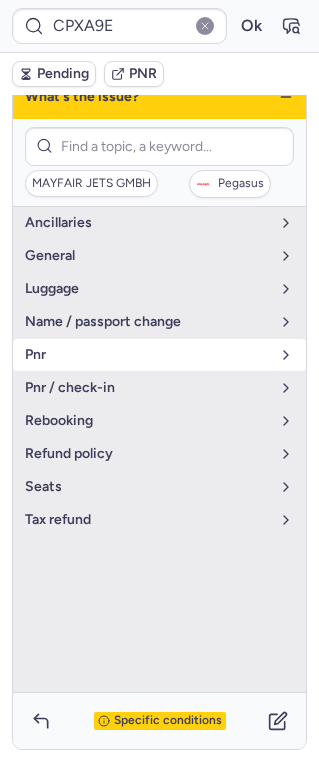 click on "pnr" at bounding box center [147, 355] 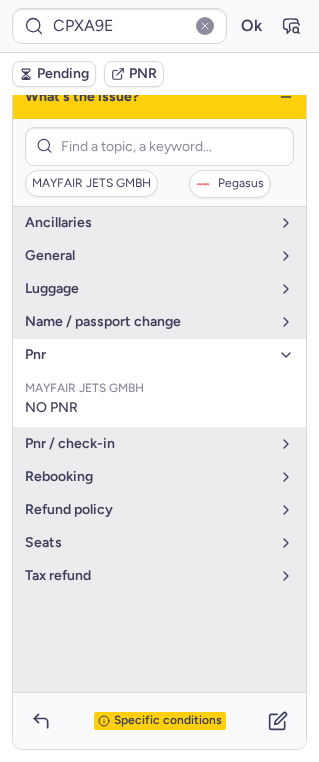 click on "pnr" at bounding box center [147, 355] 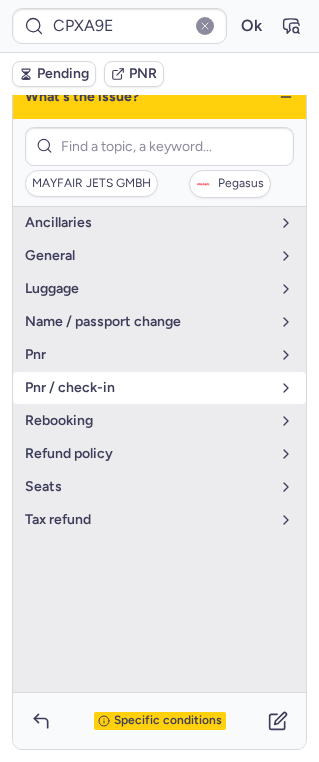 click on "pnr / check-in" at bounding box center [147, 388] 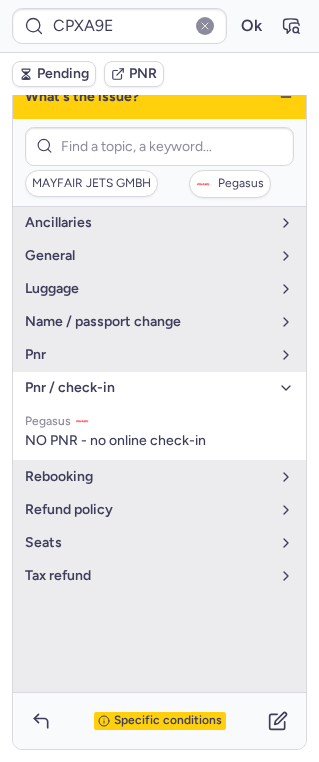 click on "pnr / check-in" at bounding box center (147, 388) 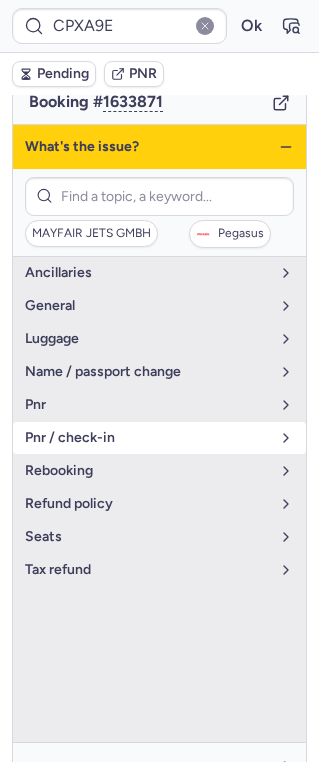 scroll, scrollTop: 208, scrollLeft: 0, axis: vertical 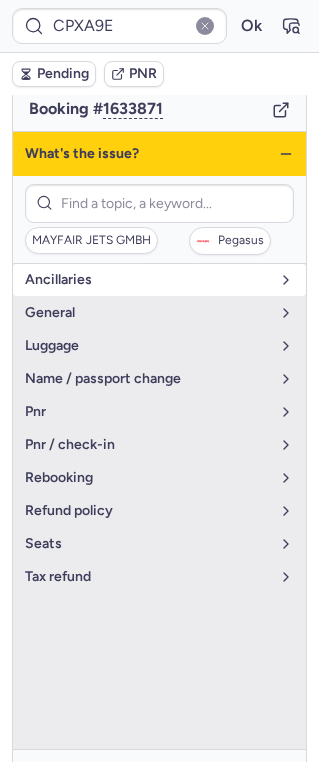 click on "Ancillaries" at bounding box center (159, 280) 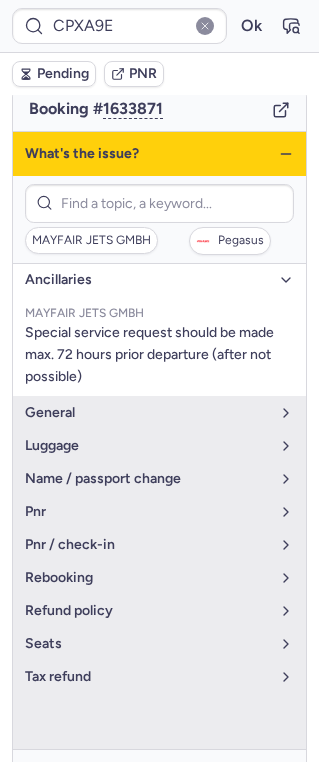 click on "Ancillaries" at bounding box center [159, 280] 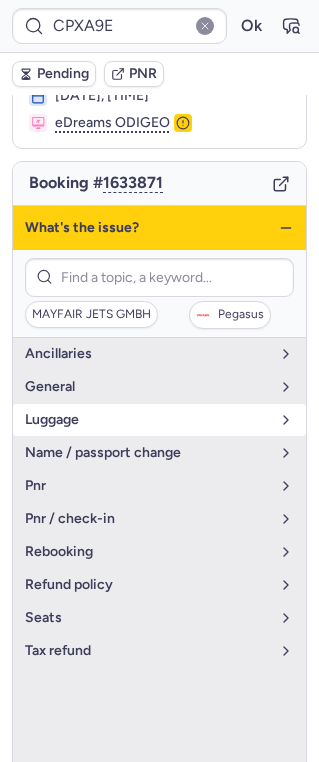scroll, scrollTop: 130, scrollLeft: 0, axis: vertical 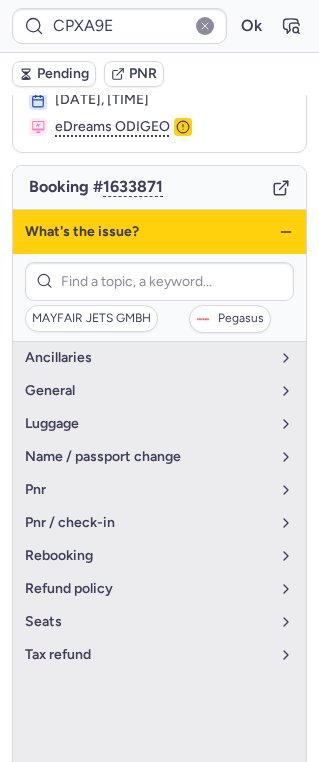 click 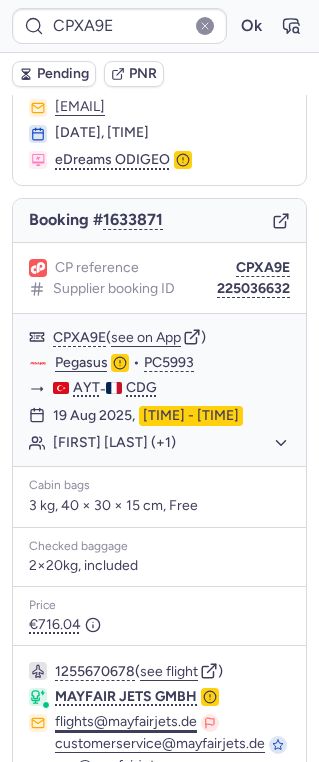 scroll, scrollTop: 265, scrollLeft: 0, axis: vertical 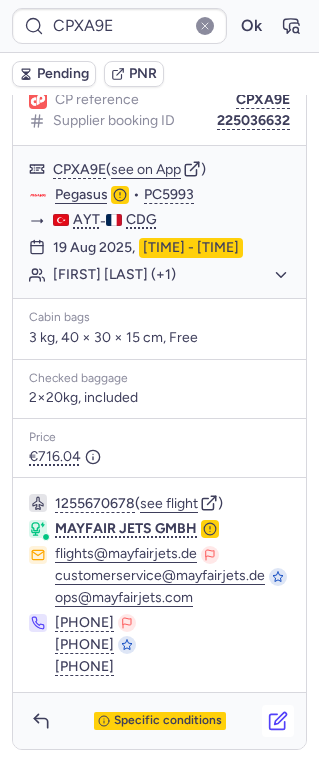 click 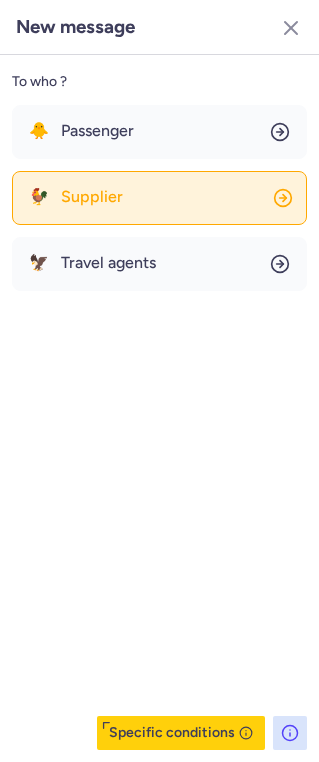 click on "🐓 Supplier" 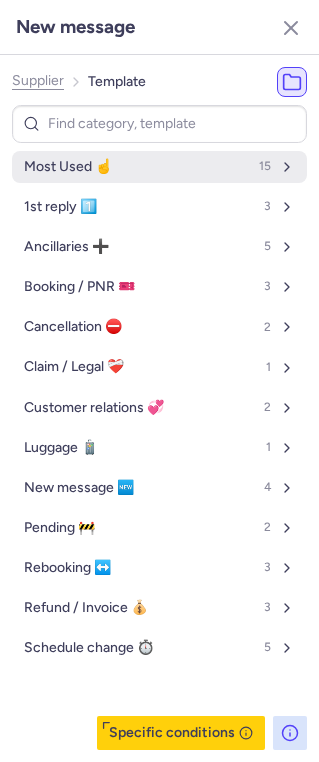 click on "Most Used ☝️ 15" at bounding box center (159, 167) 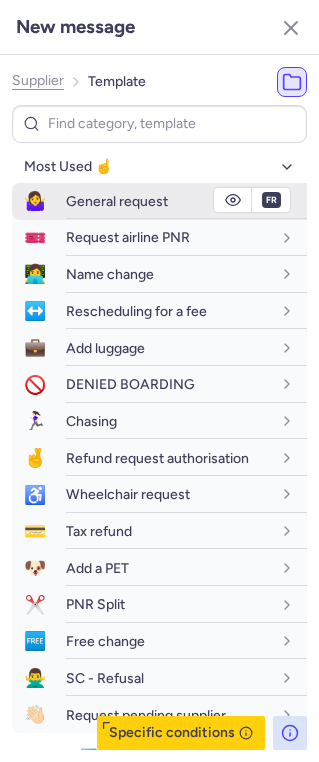 click on "General request" at bounding box center (186, 201) 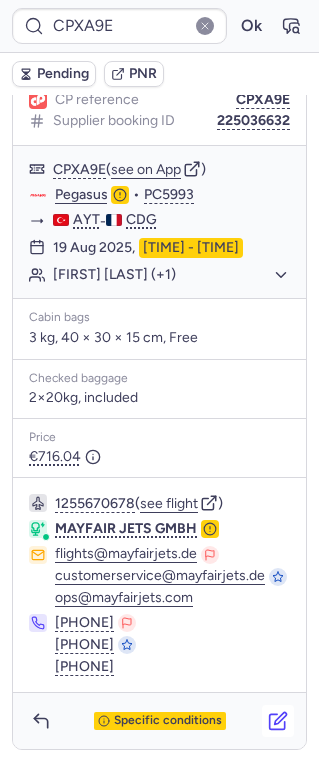 click 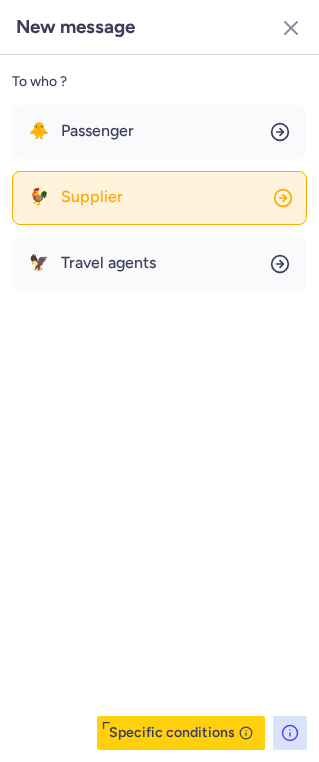 click on "🐓 Supplier" 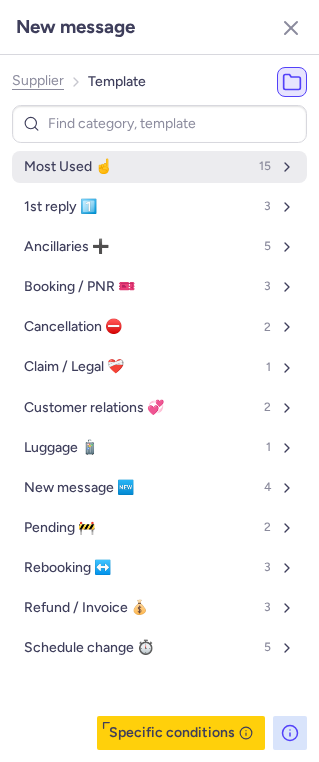 click on "Most Used ☝️ 15" at bounding box center (159, 167) 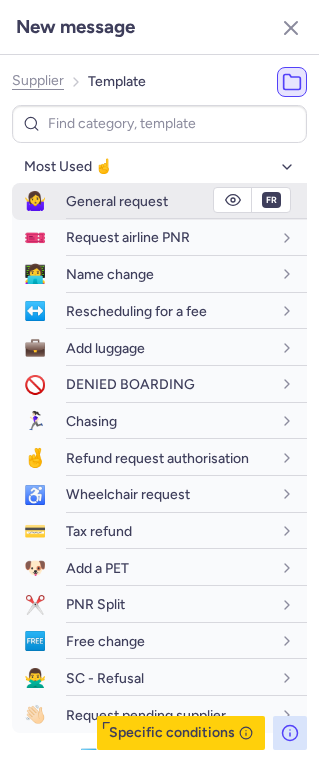 click on "fr" at bounding box center (271, 200) 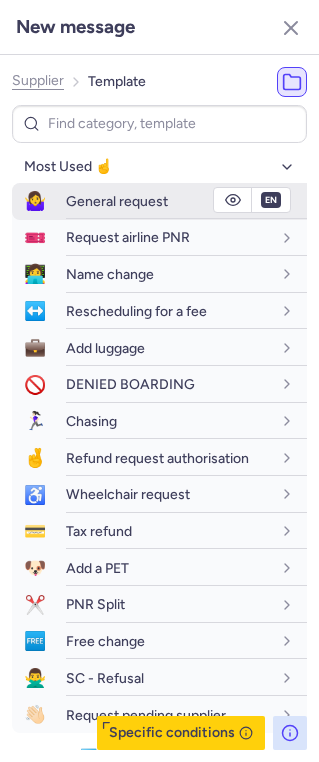 click on "General request" at bounding box center [117, 201] 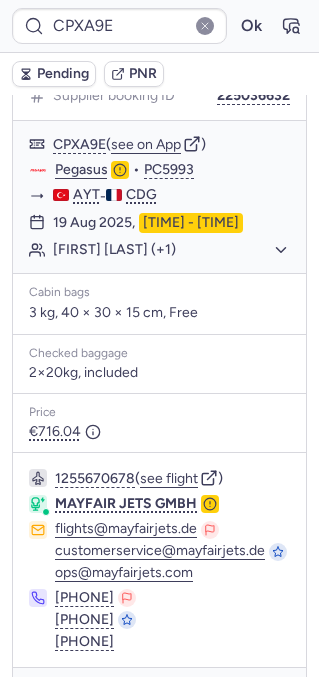 scroll, scrollTop: 350, scrollLeft: 0, axis: vertical 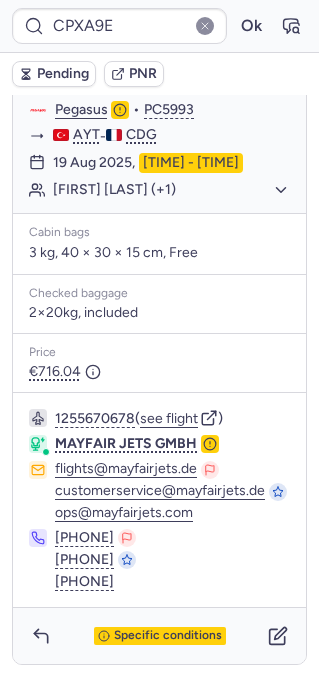 click on "Specific conditions" at bounding box center (159, 636) 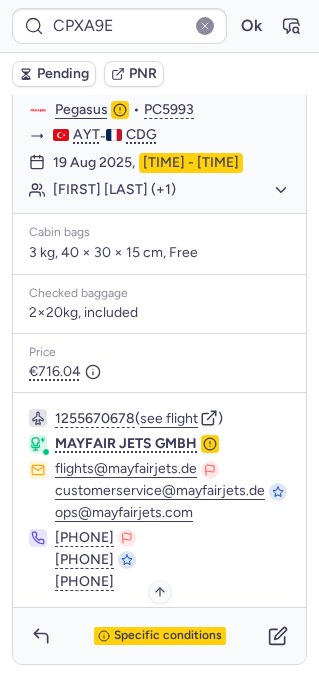 click on "Specific conditions" at bounding box center [168, 636] 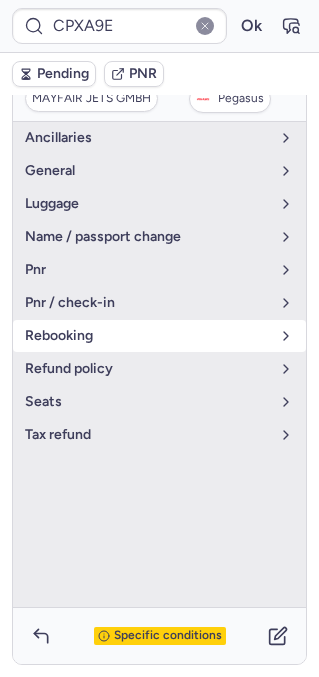 scroll, scrollTop: 286, scrollLeft: 0, axis: vertical 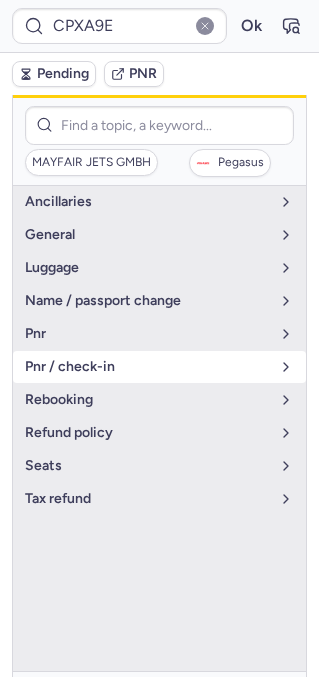 click on "pnr / check-in" at bounding box center (147, 367) 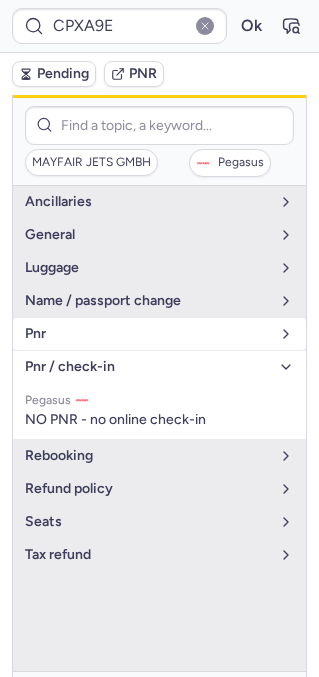 click on "pnr" at bounding box center (147, 334) 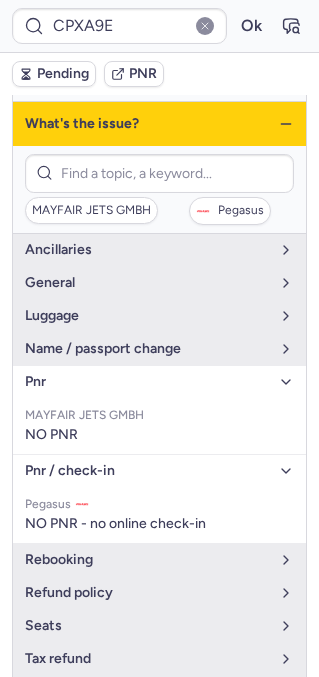 scroll, scrollTop: 213, scrollLeft: 0, axis: vertical 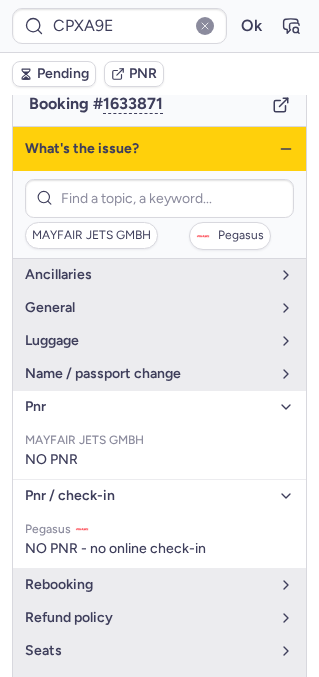 click on "What's the issue?" at bounding box center [159, 149] 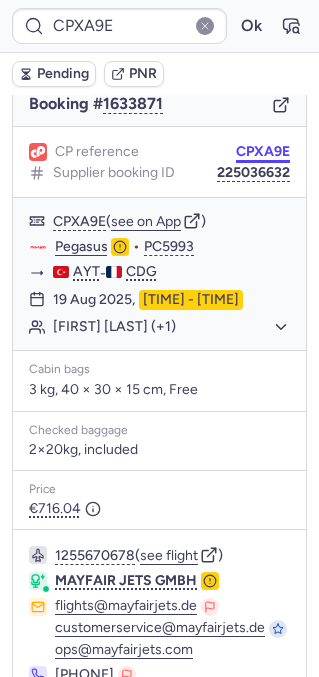 click on "CPXA9E" at bounding box center (263, 152) 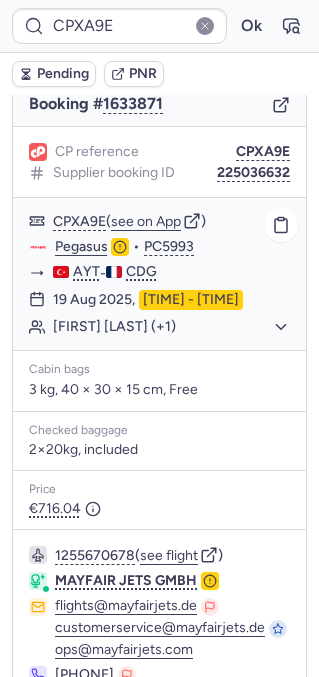 click on "[FIRST] [LAST] (+1)" 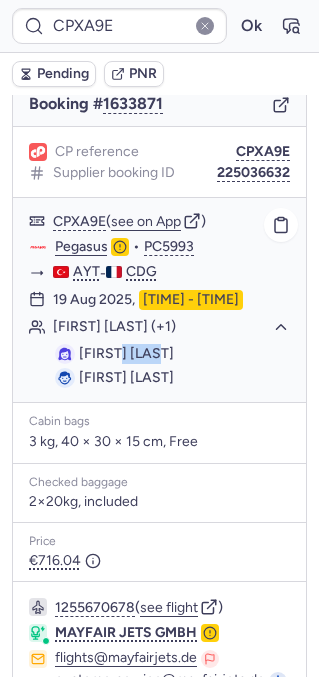 drag, startPoint x: 122, startPoint y: 353, endPoint x: 203, endPoint y: 353, distance: 81 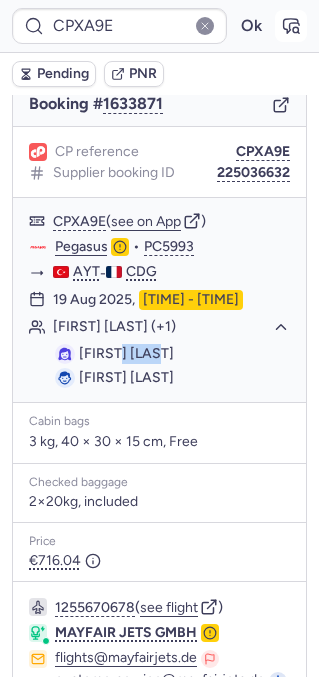 click 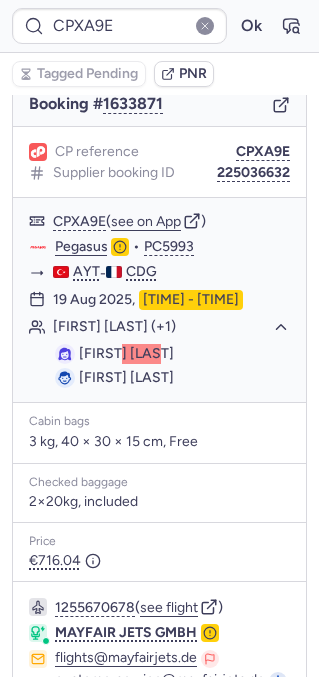 scroll, scrollTop: 402, scrollLeft: 0, axis: vertical 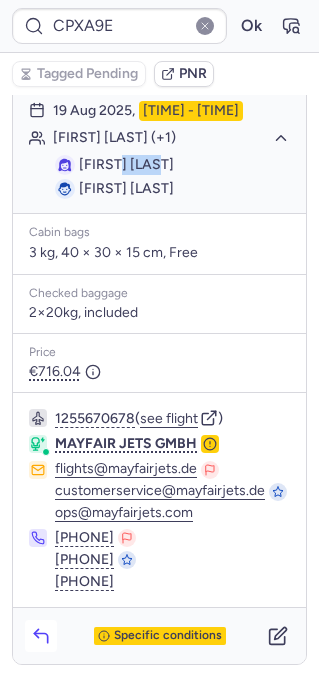 click 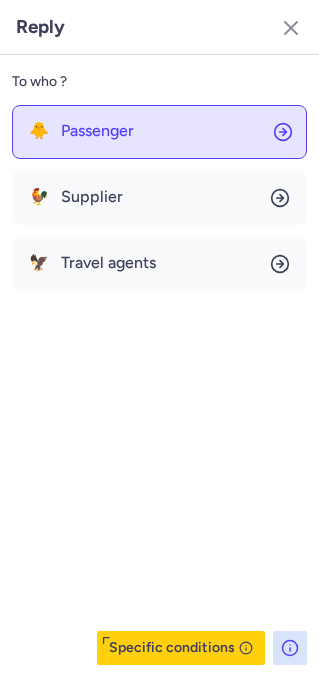 click on "🐥 Passenger" 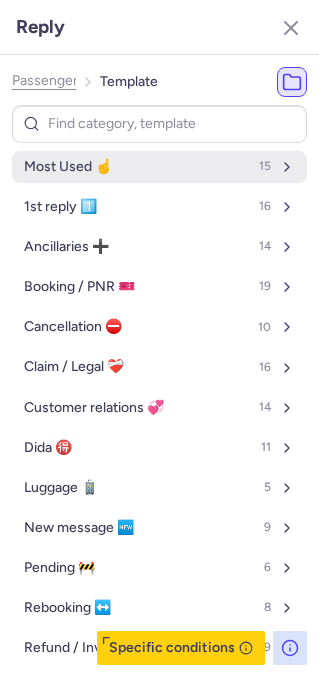 click on "Most Used ☝️ 15" at bounding box center (159, 167) 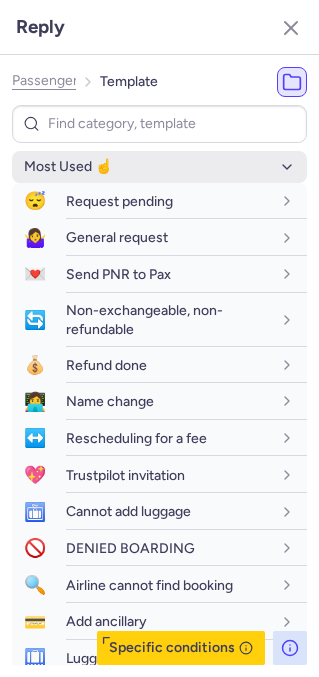 click on "Most Used ☝️" at bounding box center [159, 167] 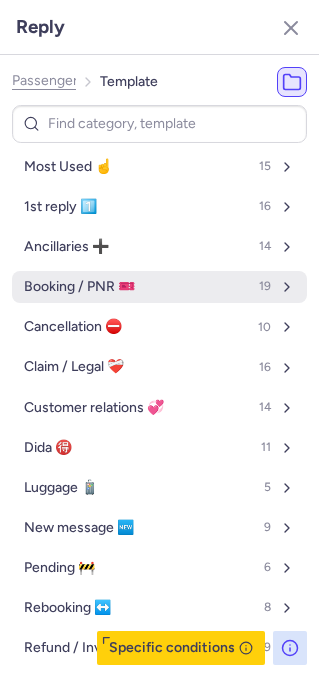 click on "Booking / PNR 🎫 19" at bounding box center [159, 287] 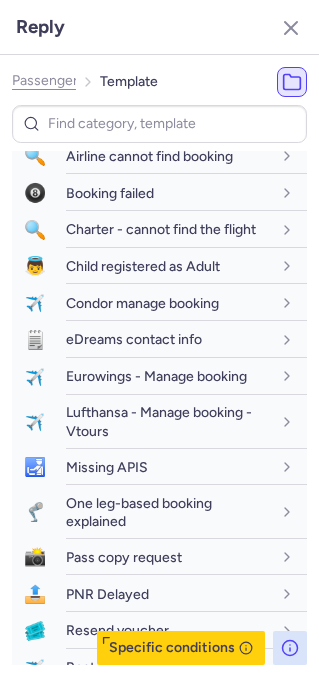 scroll, scrollTop: 185, scrollLeft: 0, axis: vertical 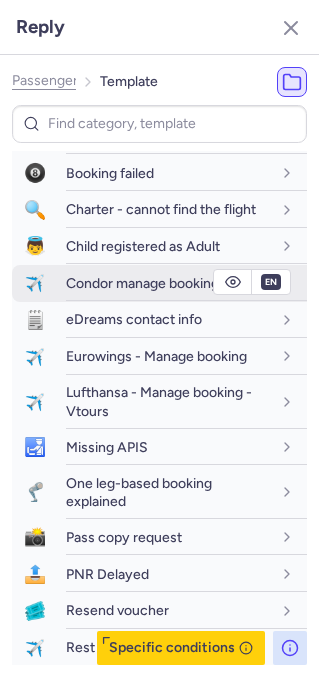 click on "Condor manage booking" at bounding box center (142, 283) 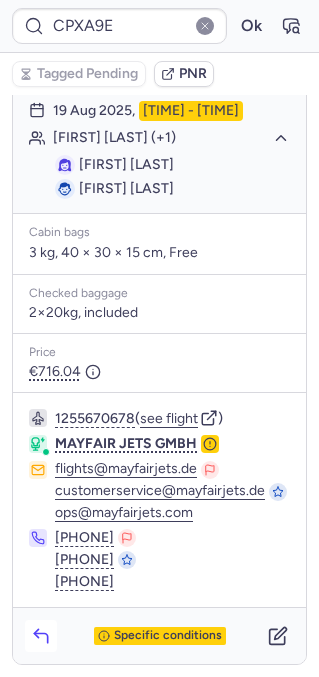 click 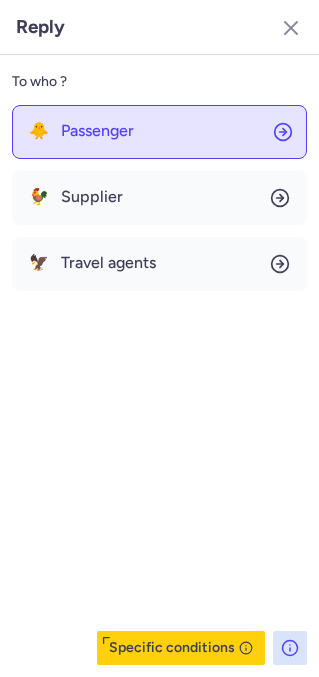 click on "🐥 Passenger" 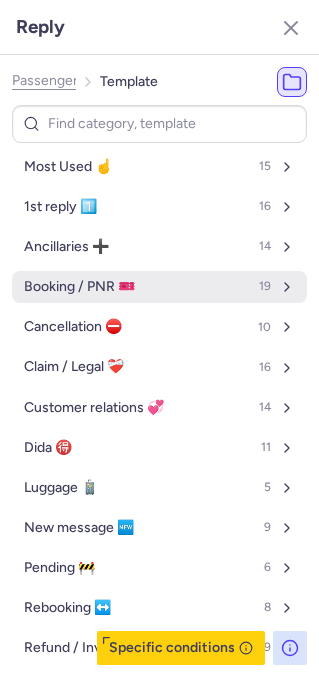 click on "Booking / PNR 🎫" at bounding box center [79, 287] 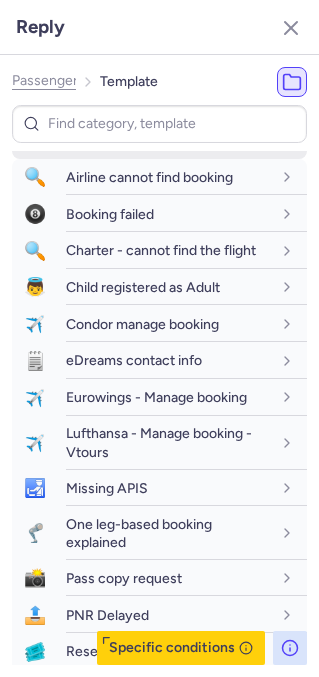 scroll, scrollTop: 166, scrollLeft: 0, axis: vertical 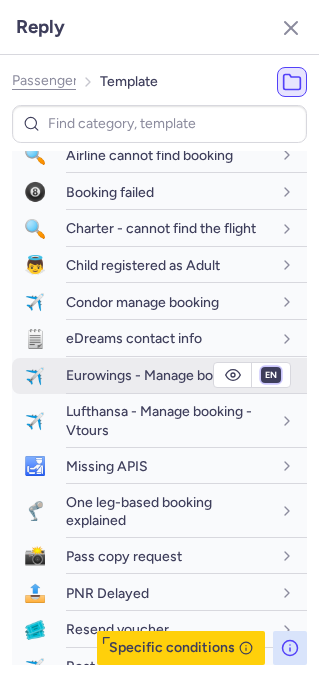 click on "fr en de nl pt es it ru" at bounding box center [271, 375] 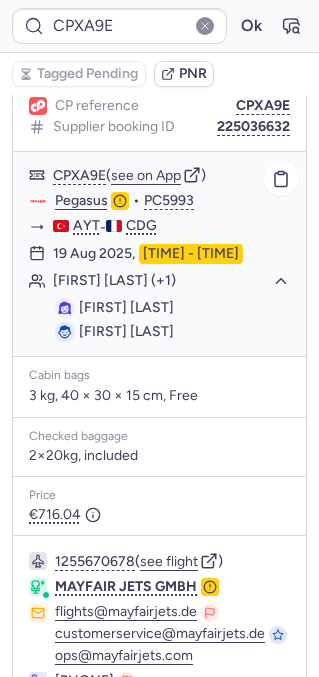 scroll, scrollTop: 250, scrollLeft: 0, axis: vertical 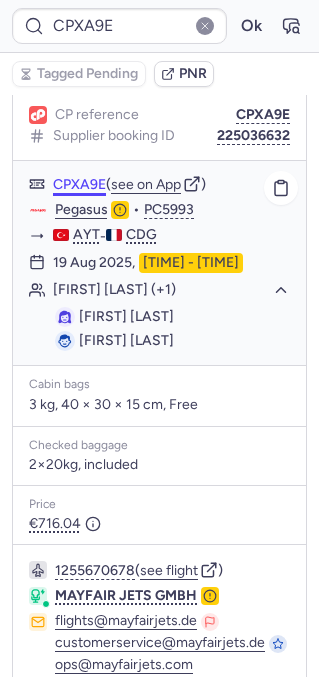 click on "CPXA9E" 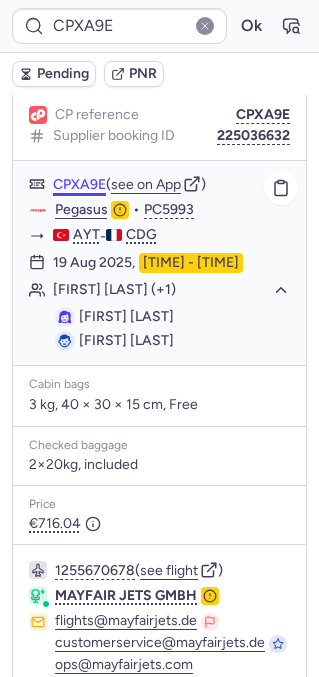 click on "CPXA9E" 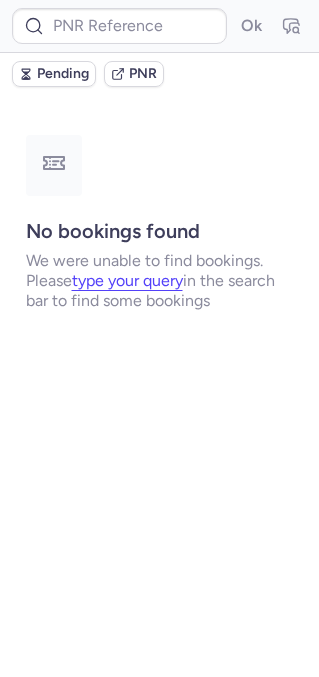 scroll, scrollTop: 0, scrollLeft: 0, axis: both 